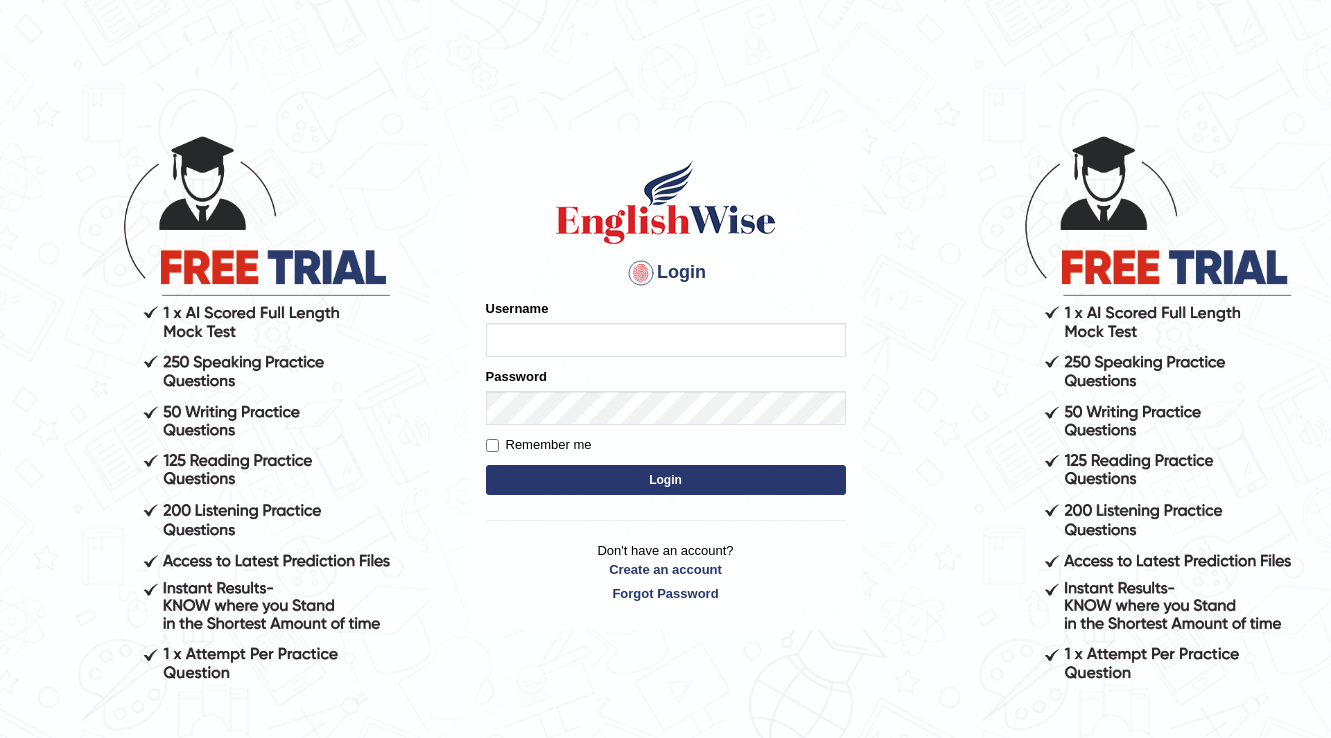 scroll, scrollTop: 0, scrollLeft: 0, axis: both 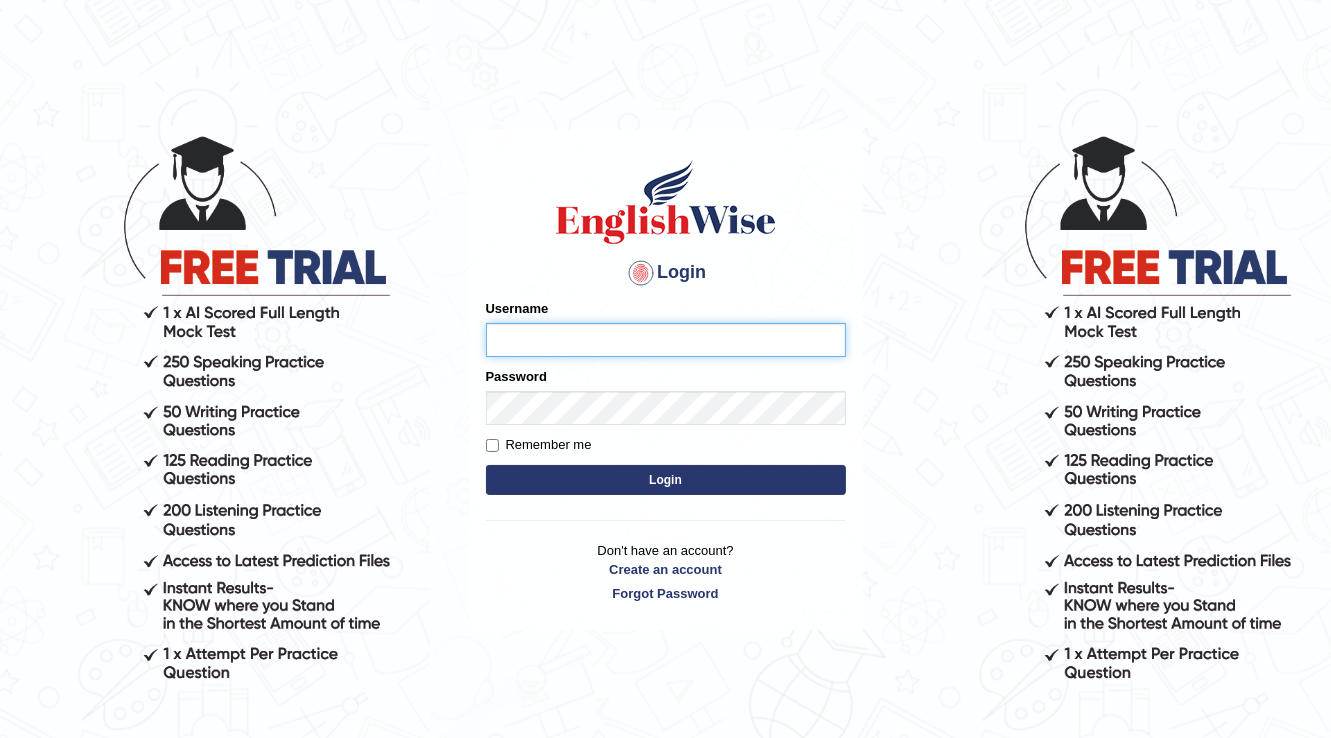click on "Username" at bounding box center [666, 340] 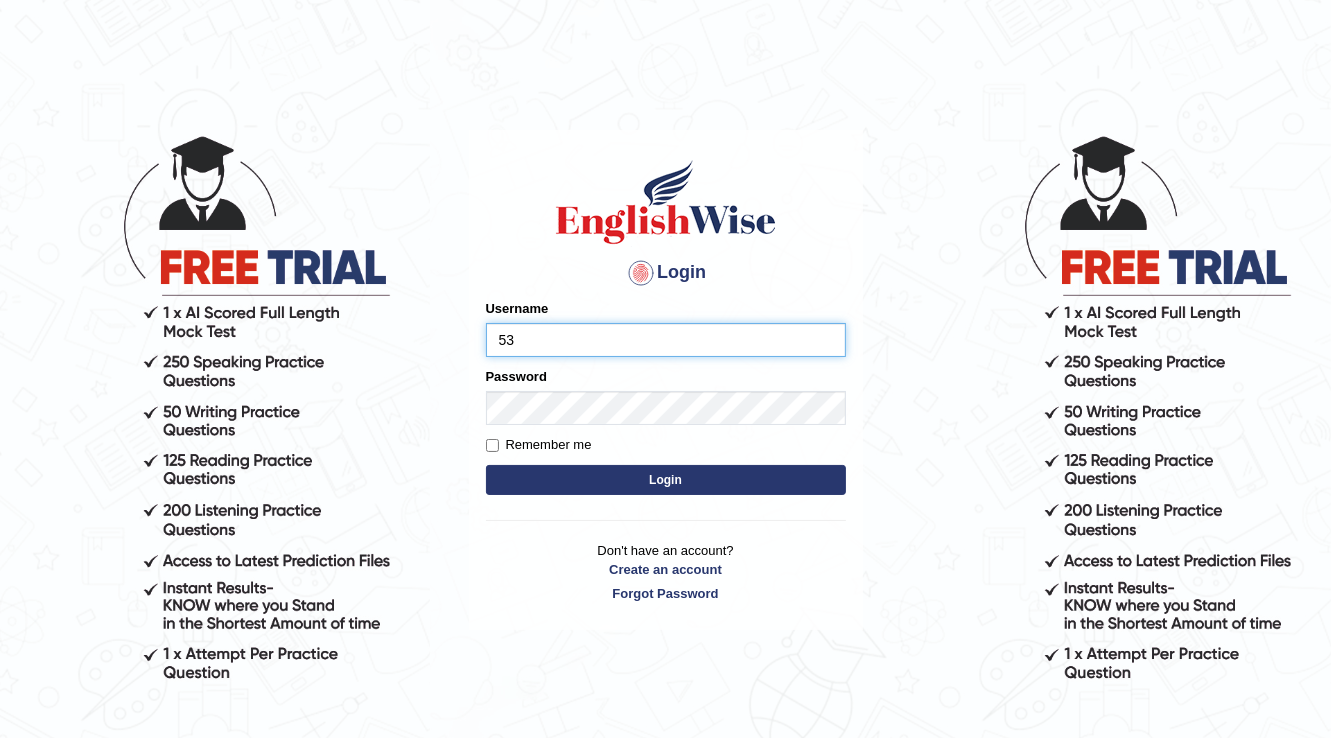 type on "532024" 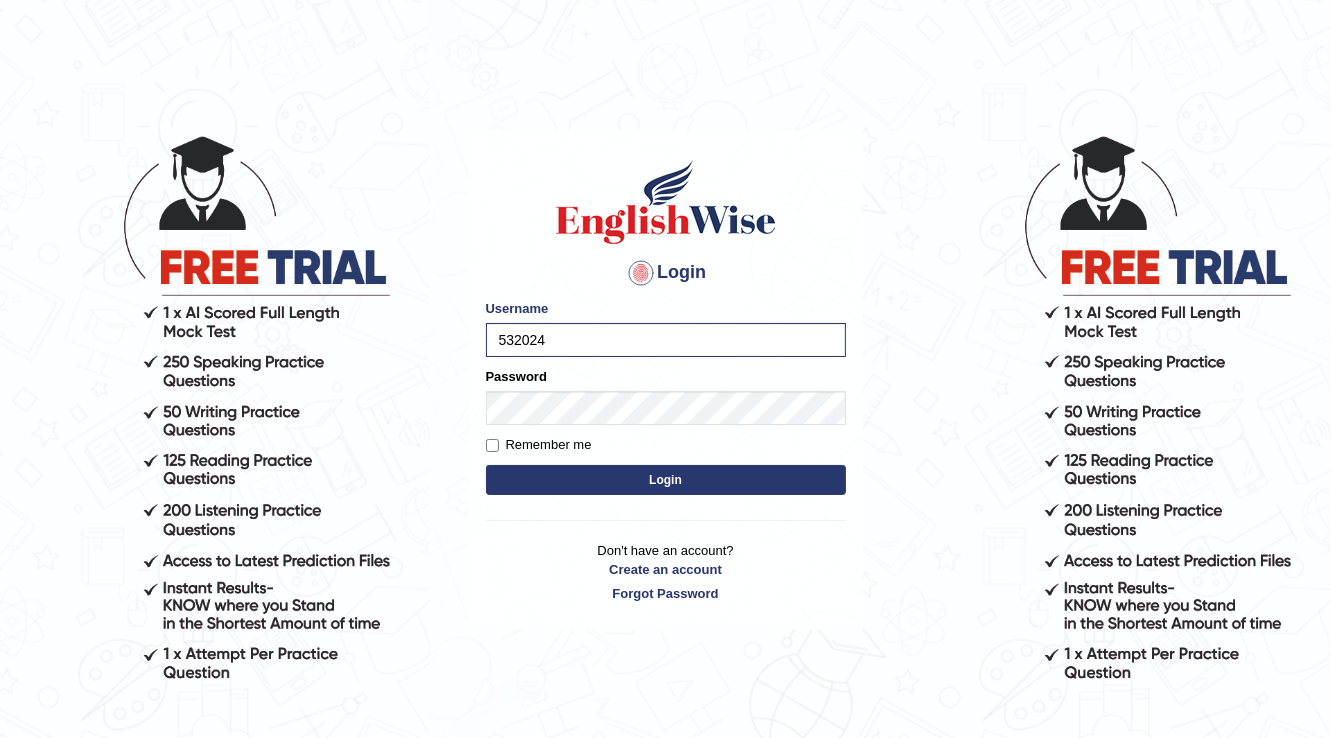 click on "Please fix the following errors:
Username
532024
Password
Remember me
Login" at bounding box center [666, 399] 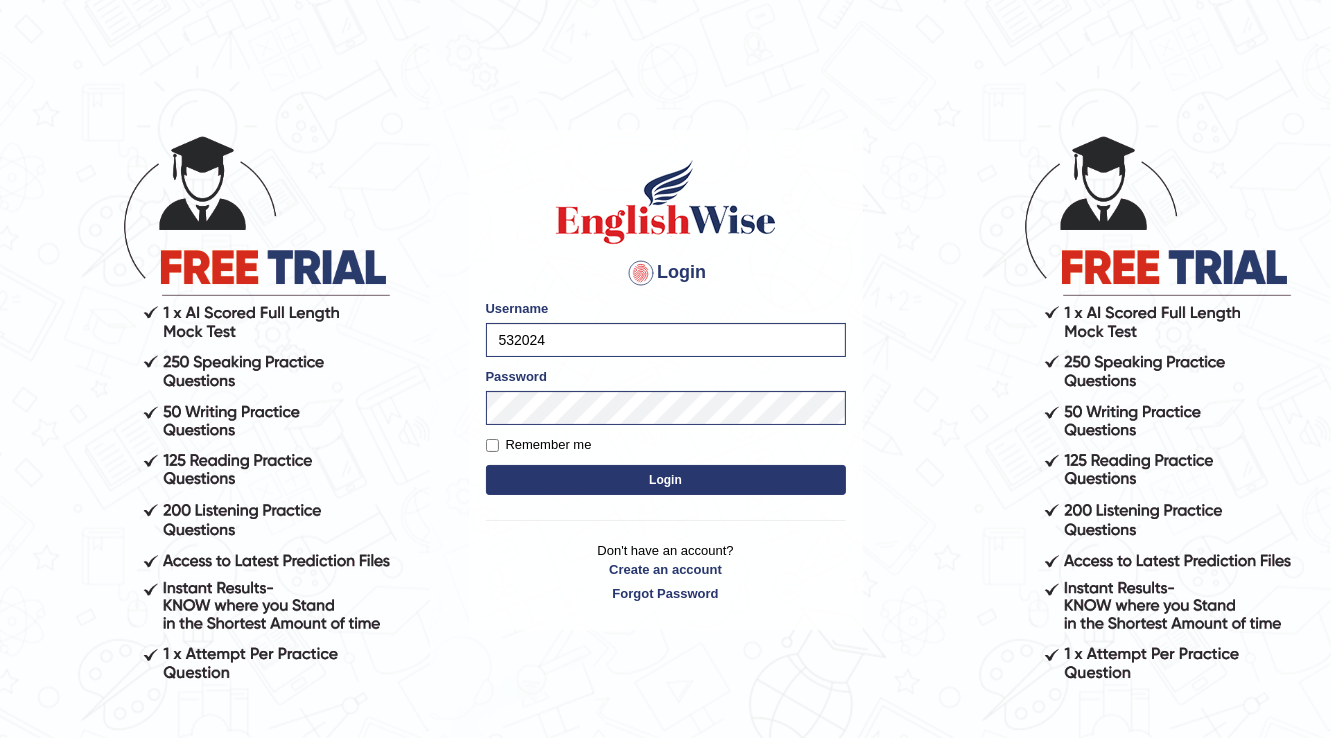 click on "Login" at bounding box center [666, 480] 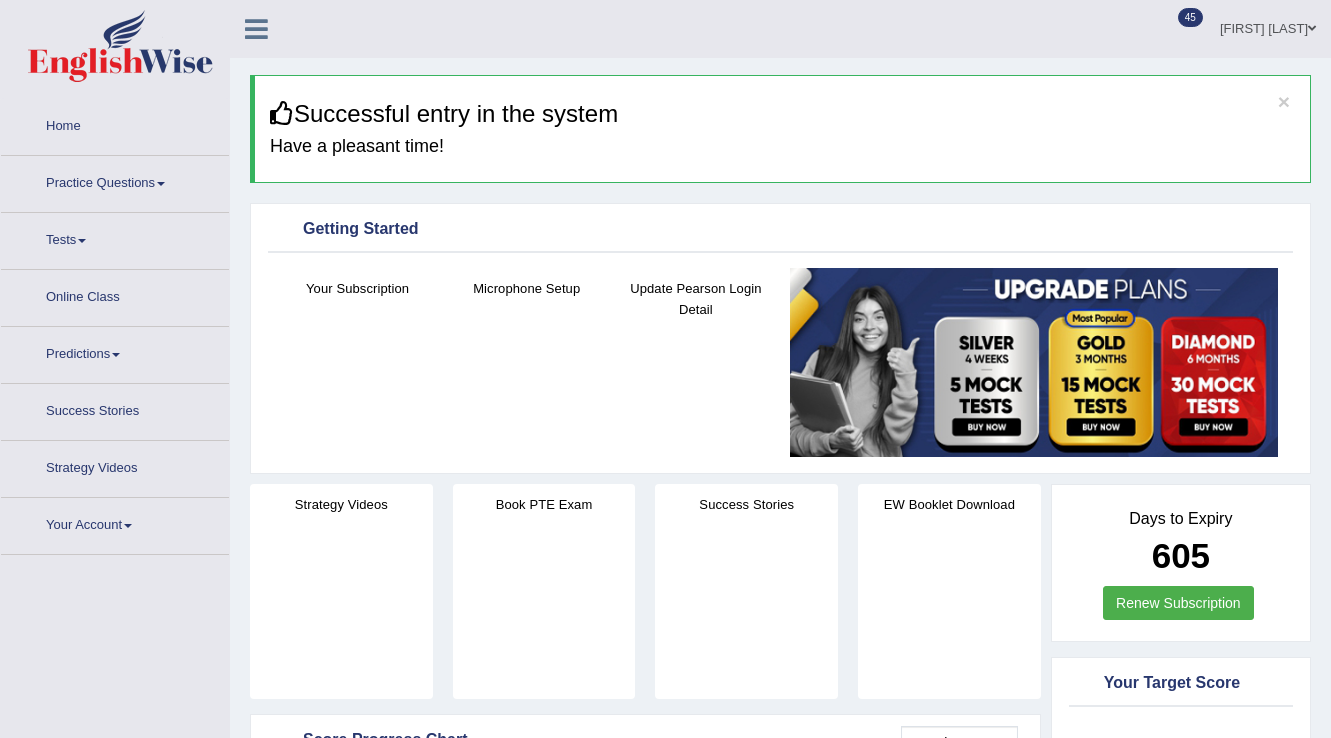 scroll, scrollTop: 0, scrollLeft: 0, axis: both 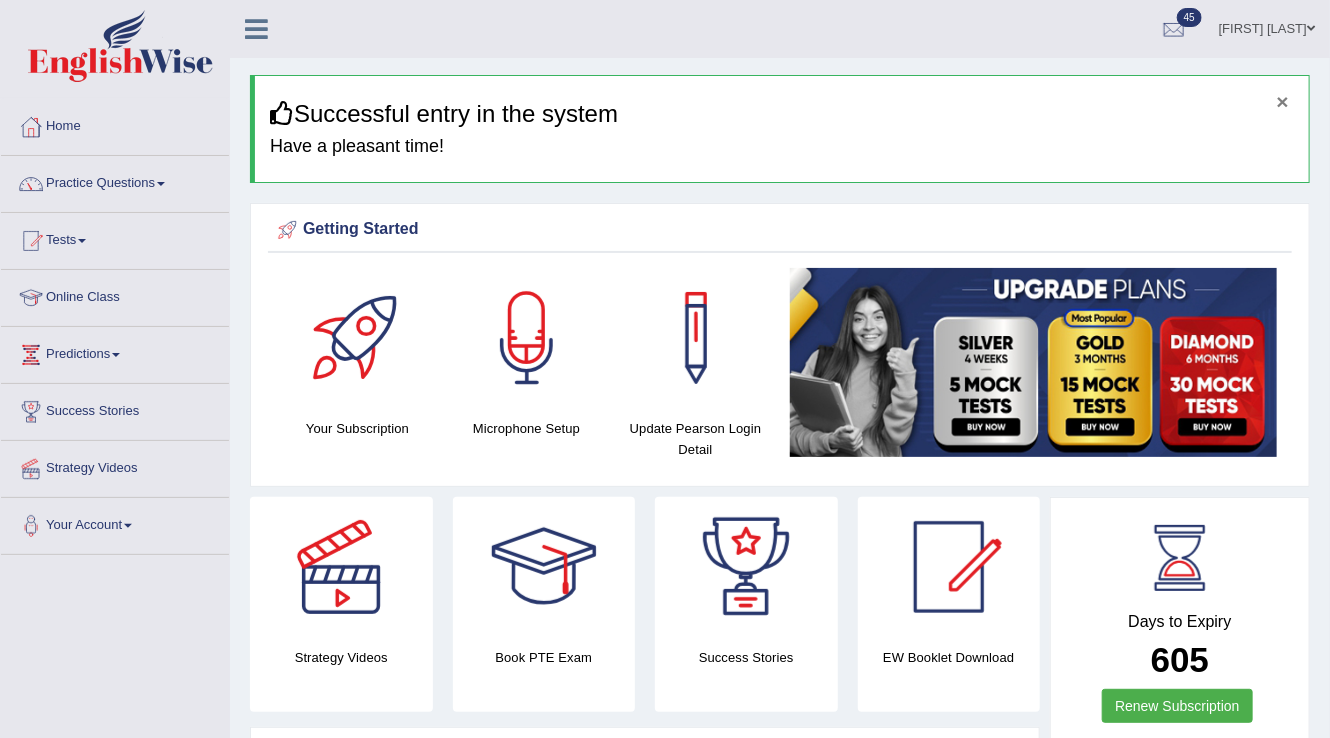 click on "×" at bounding box center (1283, 101) 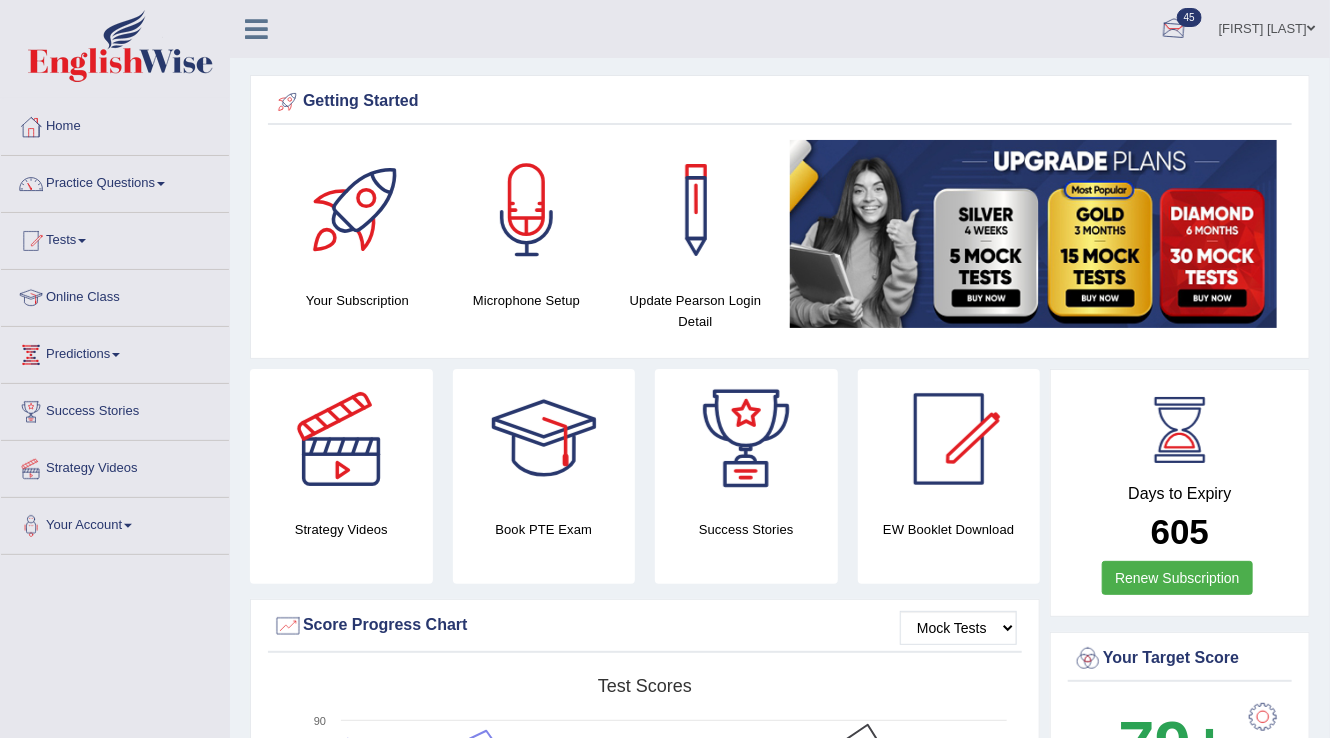 click at bounding box center (1174, 30) 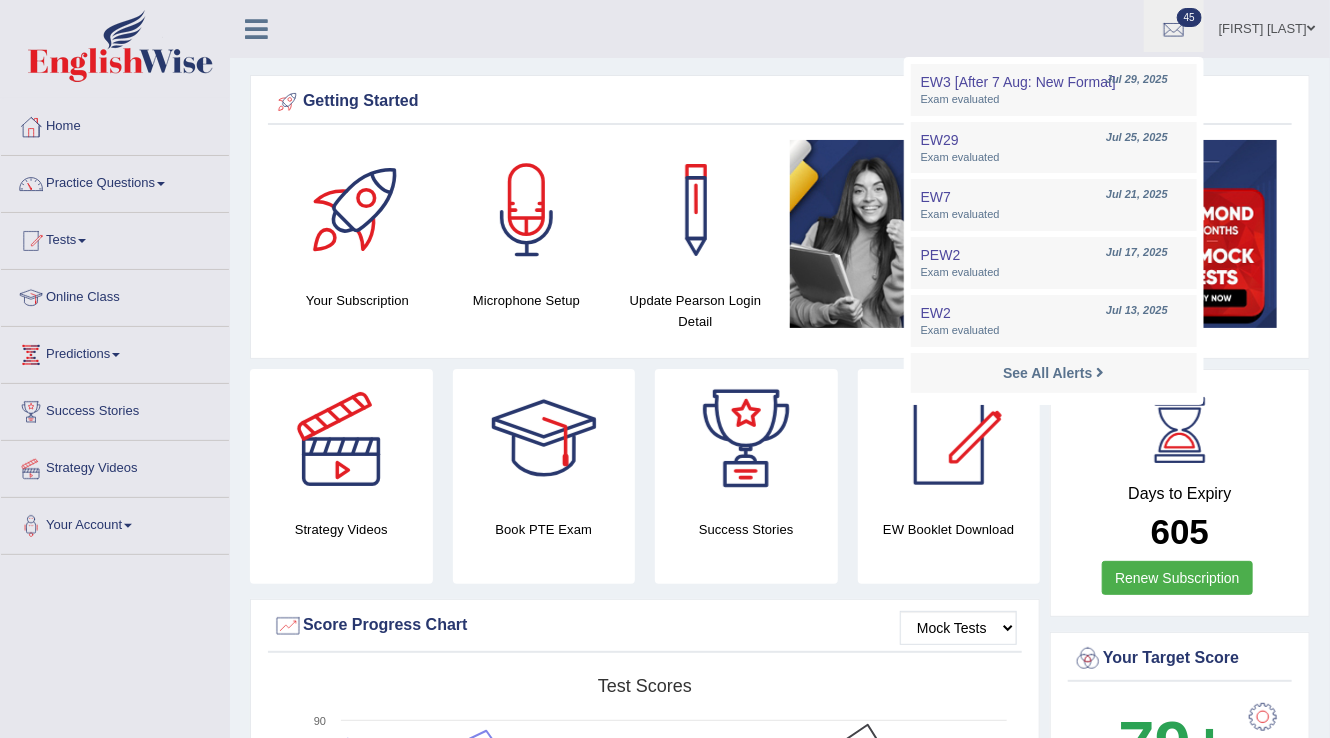 click at bounding box center (1174, 30) 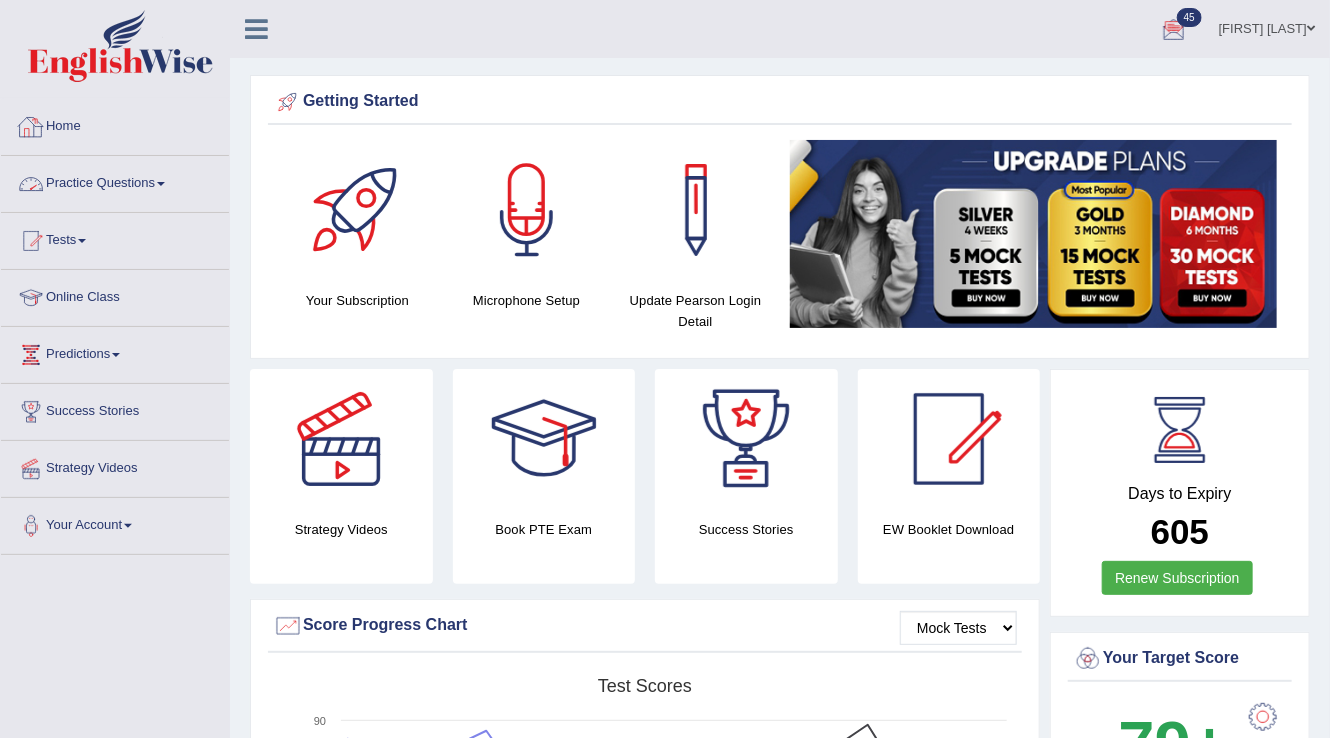click on "Practice Questions" at bounding box center [115, 181] 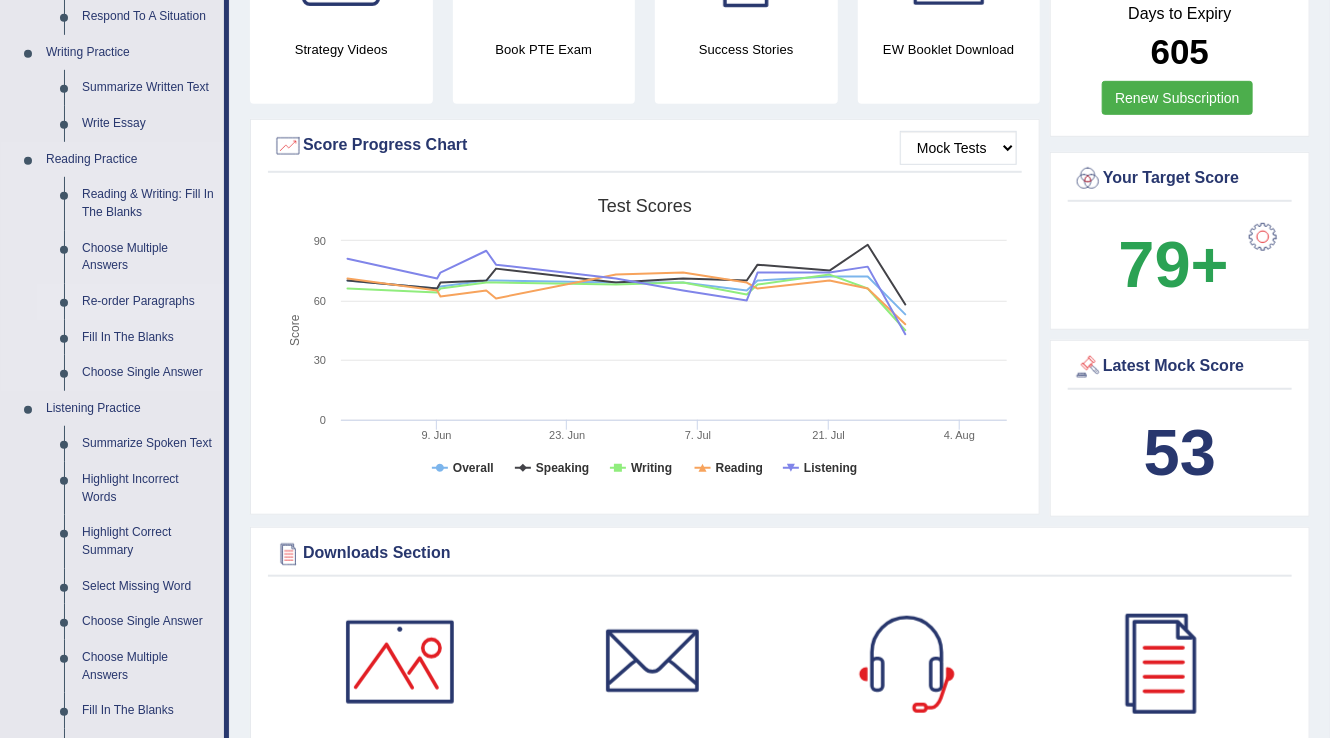 scroll, scrollTop: 400, scrollLeft: 0, axis: vertical 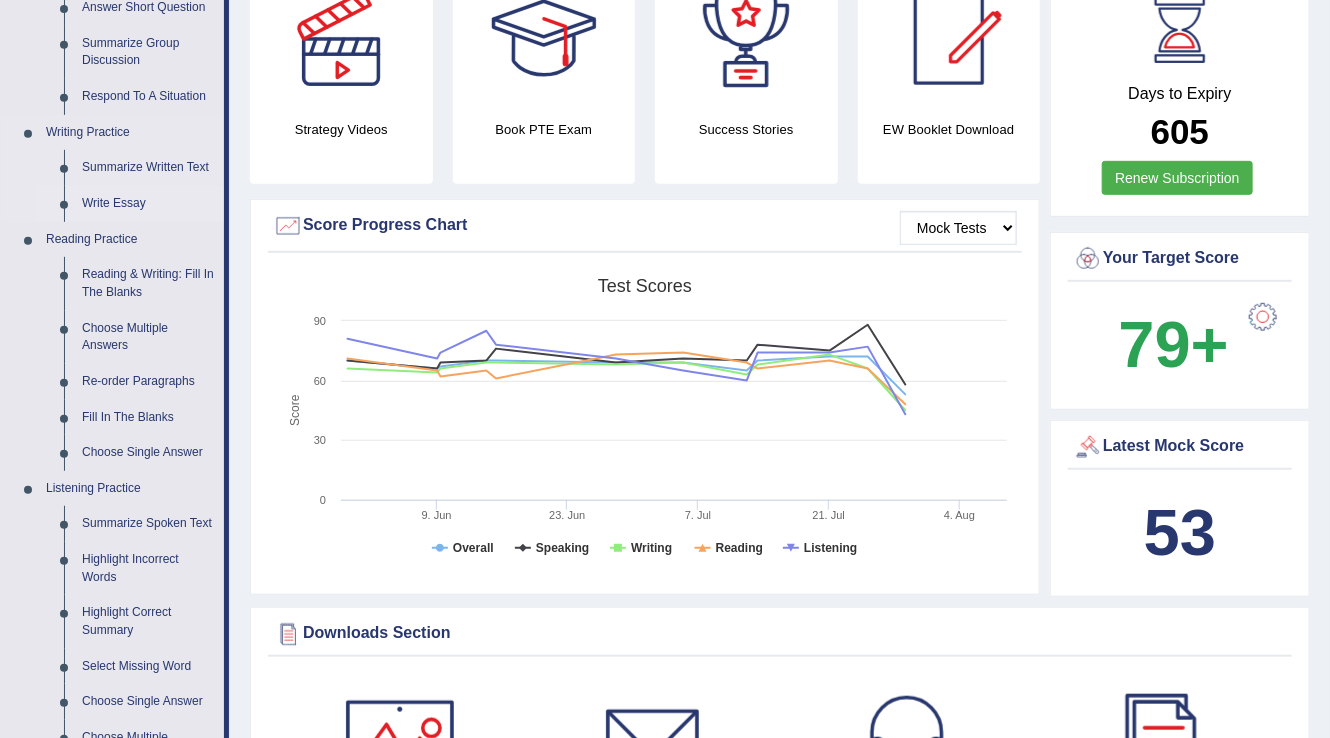 click on "Write Essay" at bounding box center (148, 204) 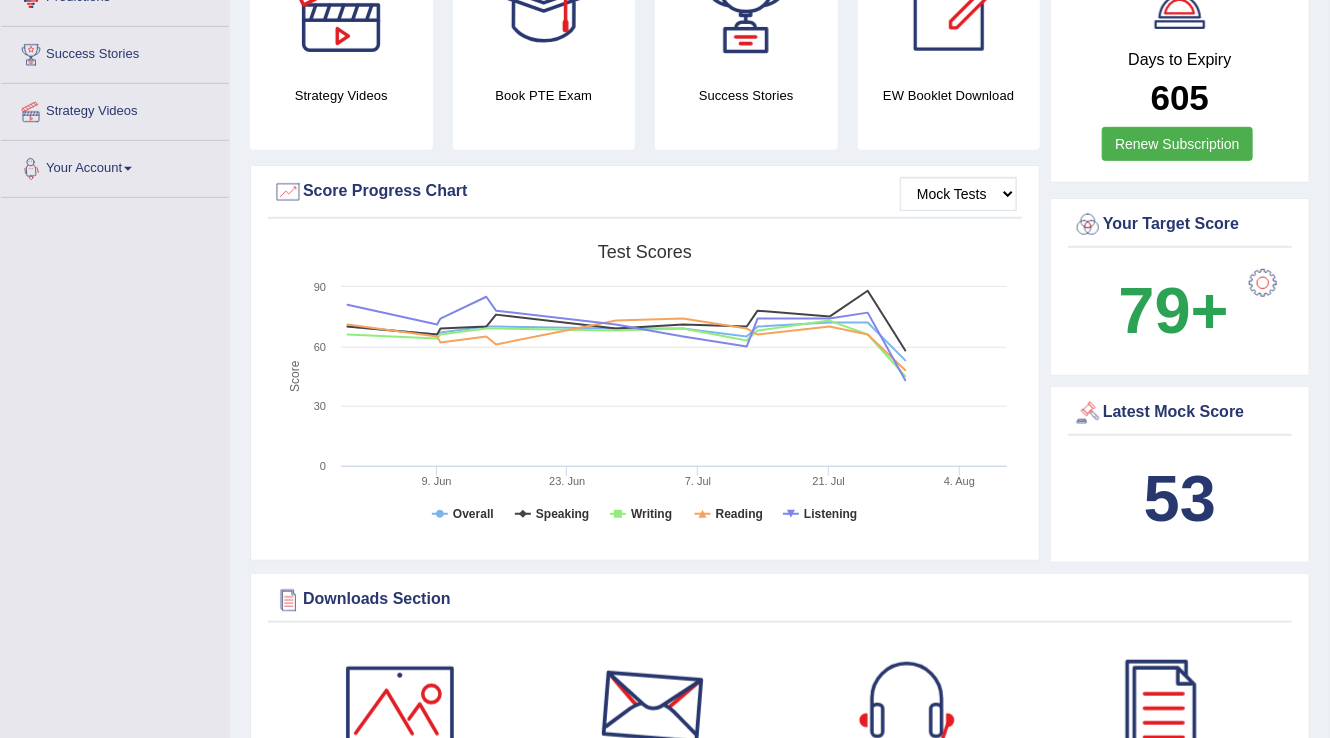 scroll, scrollTop: 572, scrollLeft: 0, axis: vertical 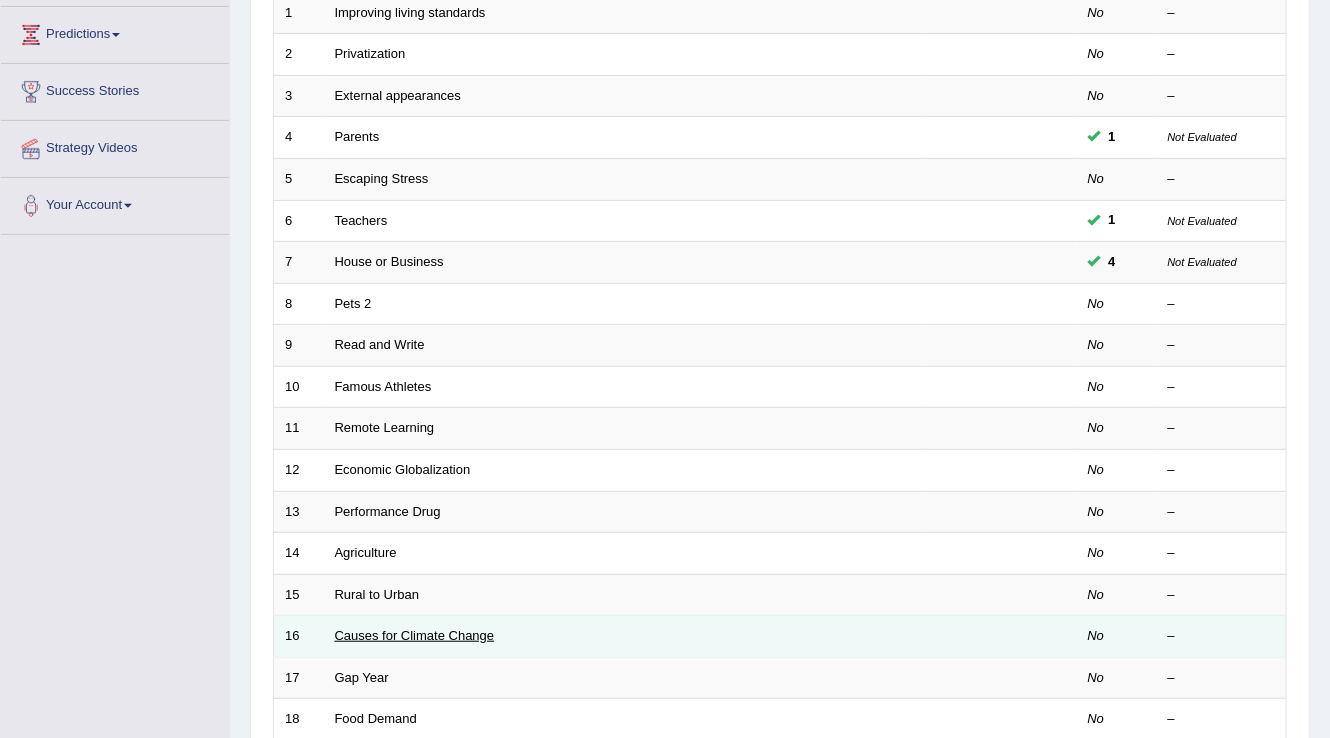 click on "Causes for Climate Change" at bounding box center (415, 635) 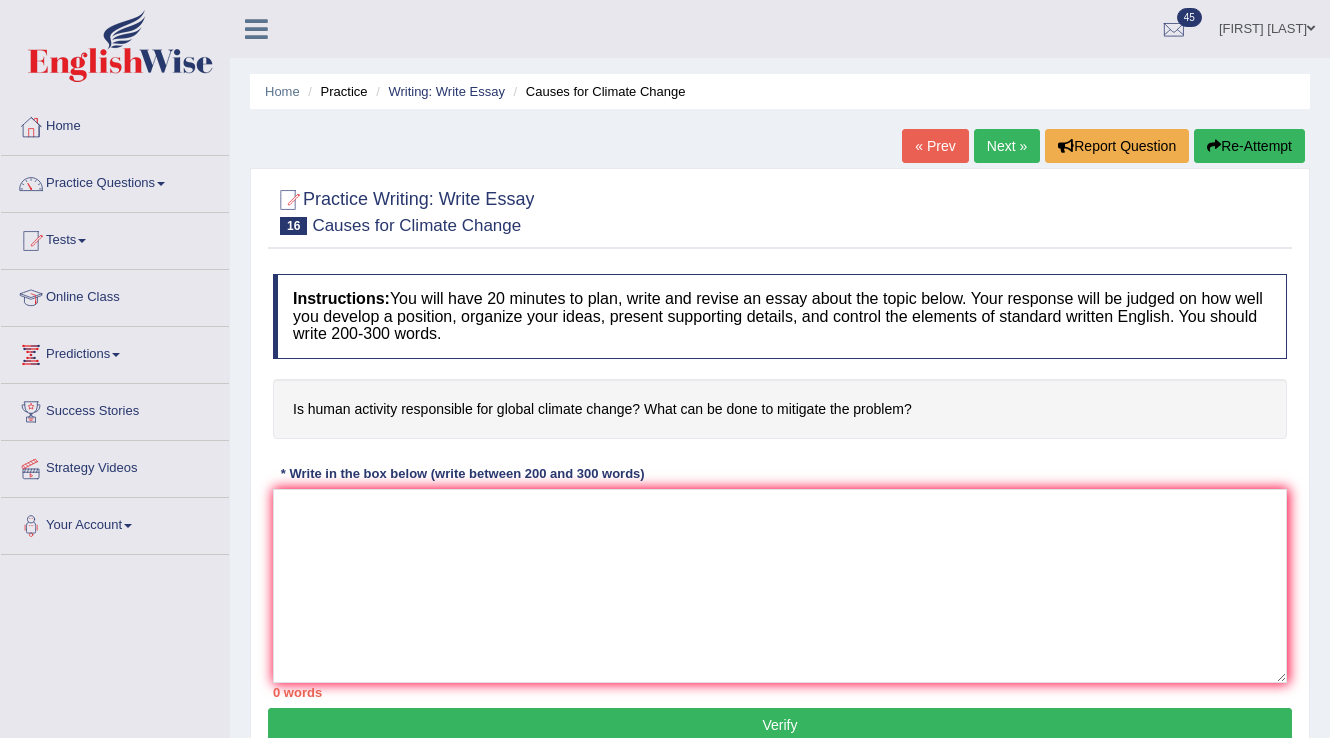 scroll, scrollTop: 0, scrollLeft: 0, axis: both 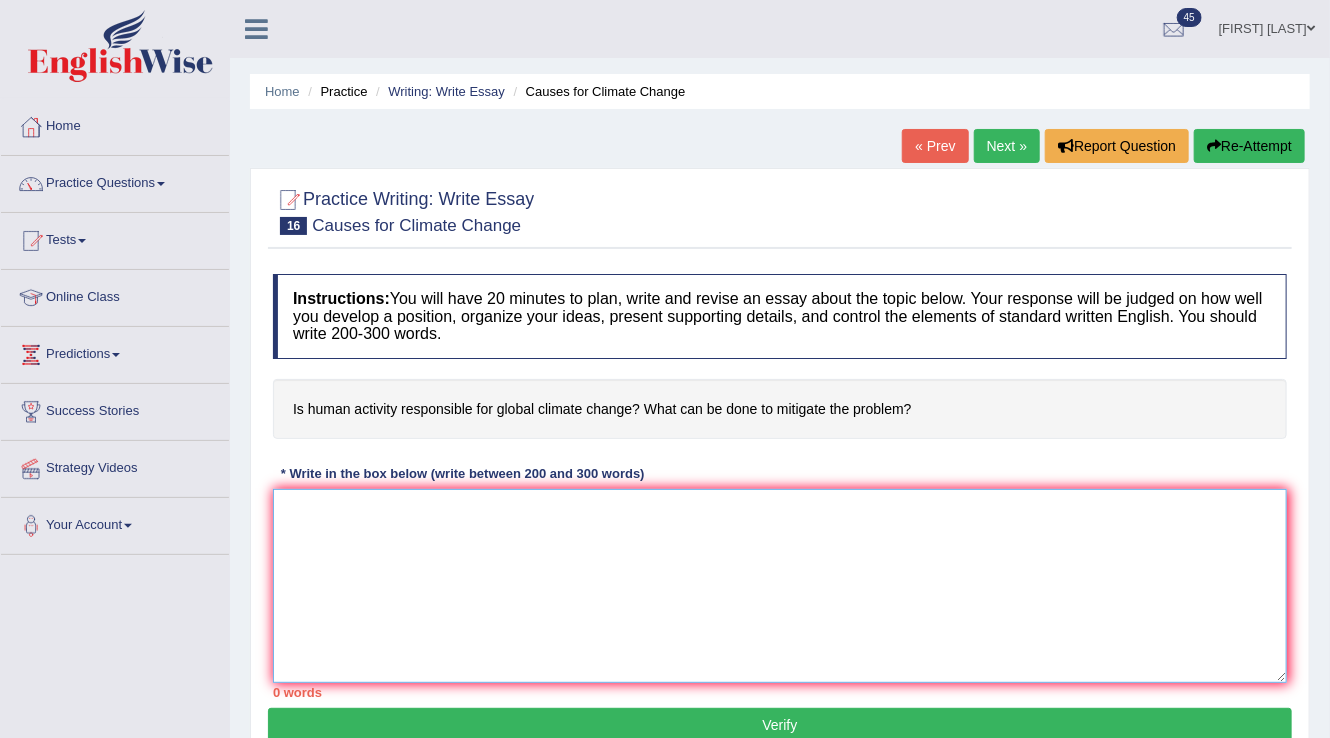 click at bounding box center [780, 586] 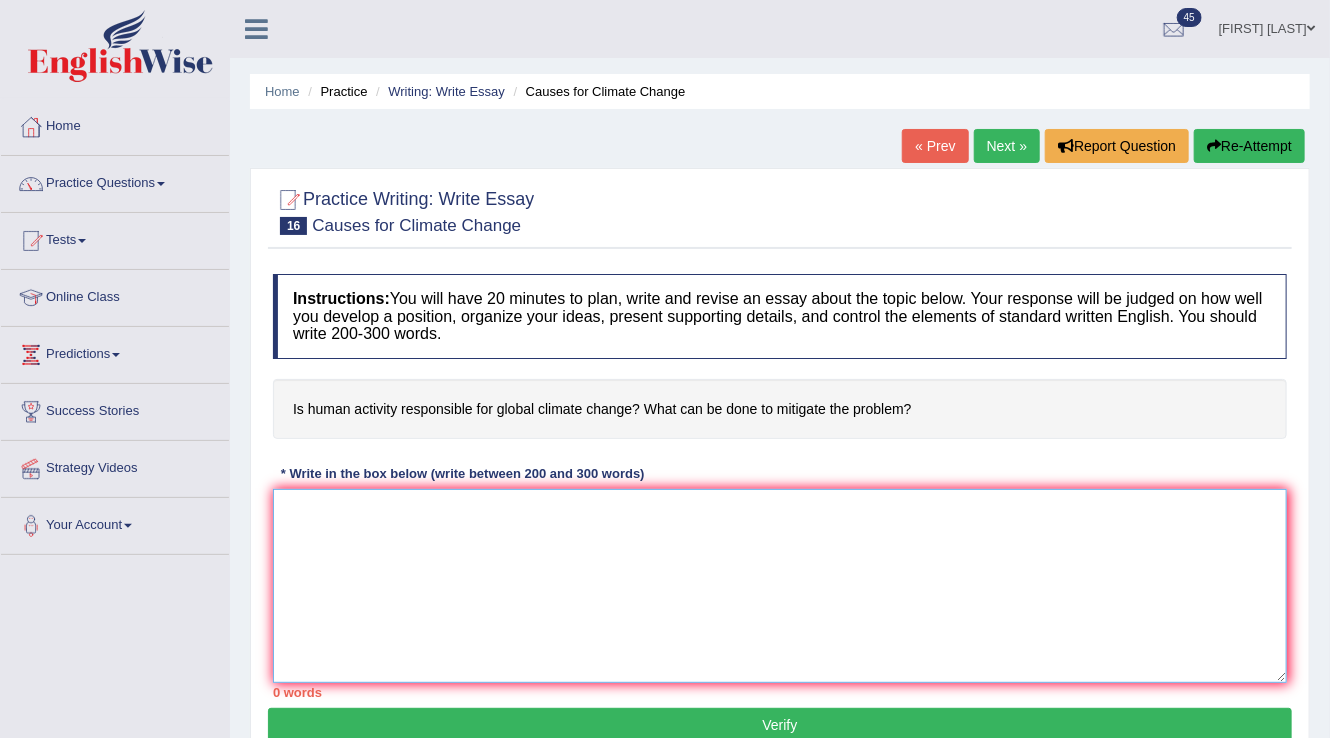 click at bounding box center [780, 586] 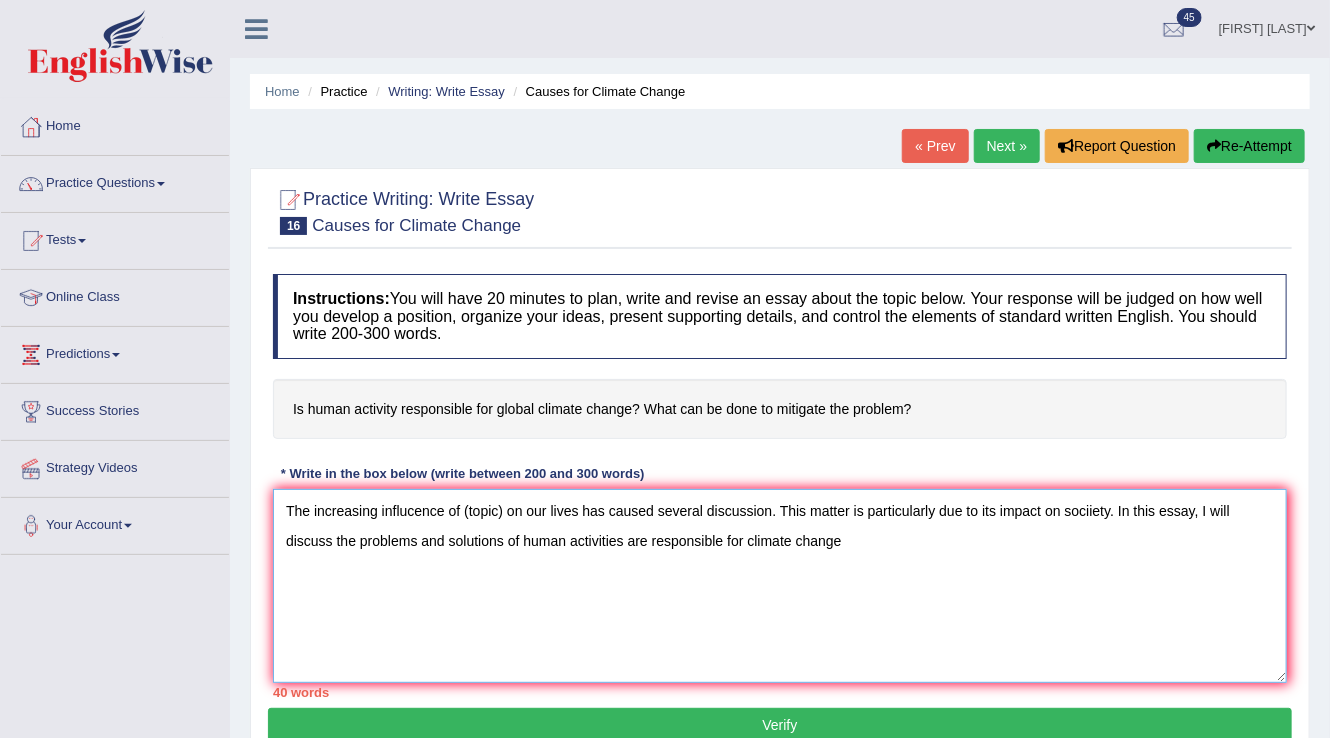 click on "The increasing influcence of (topic) on our lives has caused several discussion. This matter is particularly due to its impact on sociiety. In this essay, I will discuss the problems and solutions of human activities are responsible for climate change" at bounding box center [780, 586] 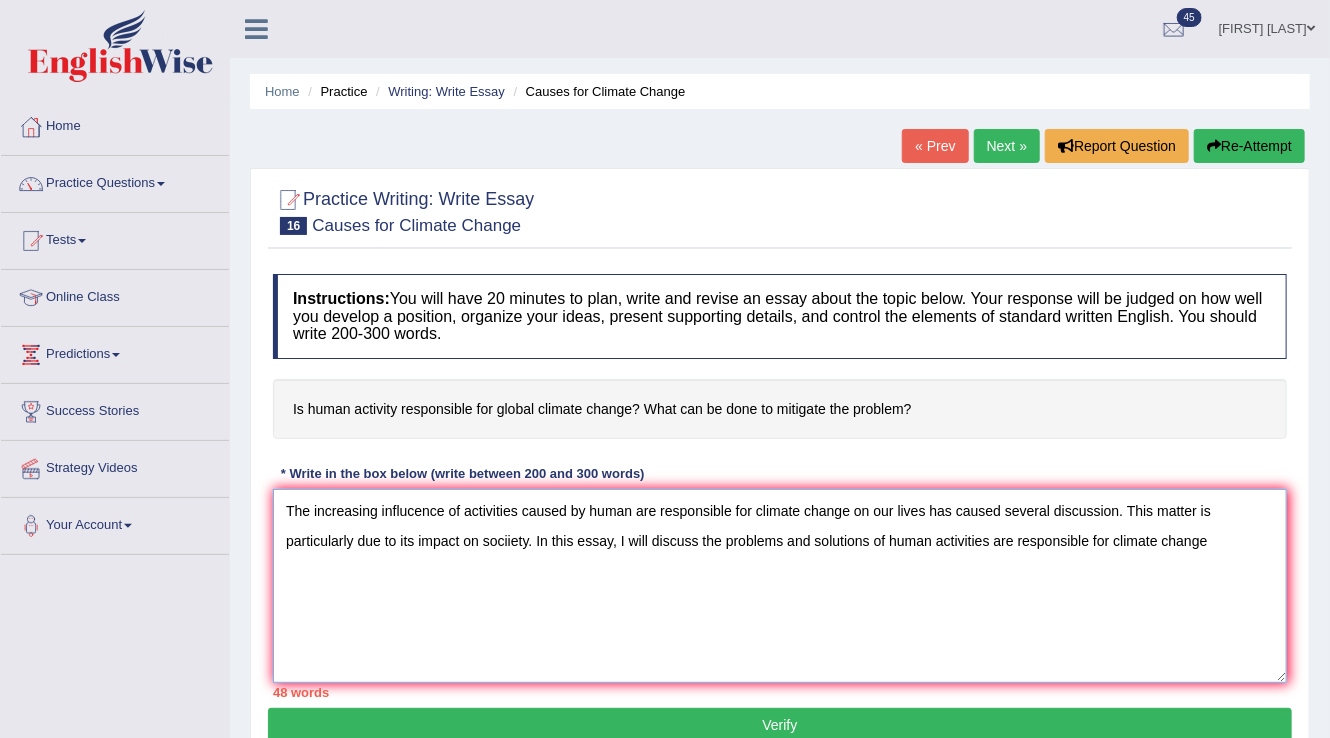 click on "The increasing influcence of activities caused by human are responsible for climate change on our lives has caused several discussion. This matter is particularly due to its impact on sociiety. In this essay, I will discuss the problems and solutions of human activities are responsible for climate change" at bounding box center [780, 586] 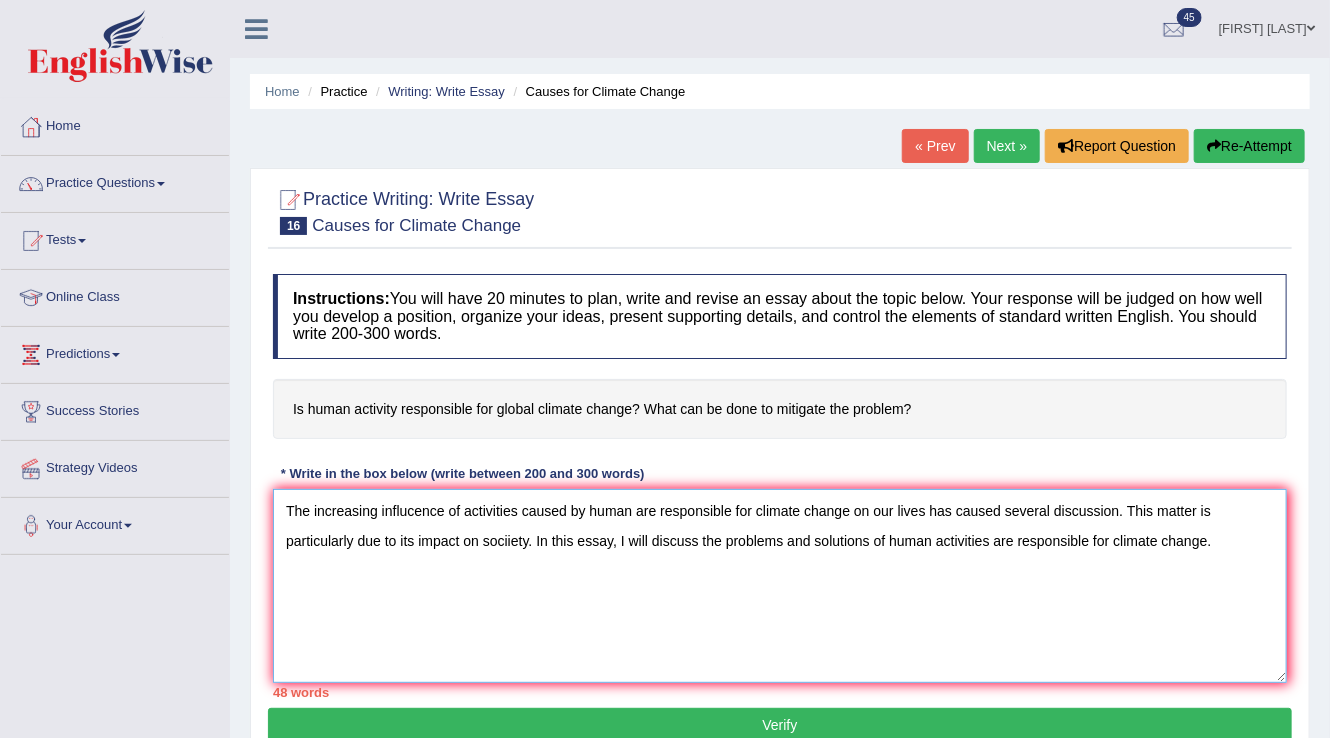 click on "The increasing influcence of activities caused by human are responsible for climate change on our lives has caused several discussion. This matter is particularly due to its impact on sociiety. In this essay, I will discuss the problems and solutions of human activities are responsible for climate change." at bounding box center [780, 586] 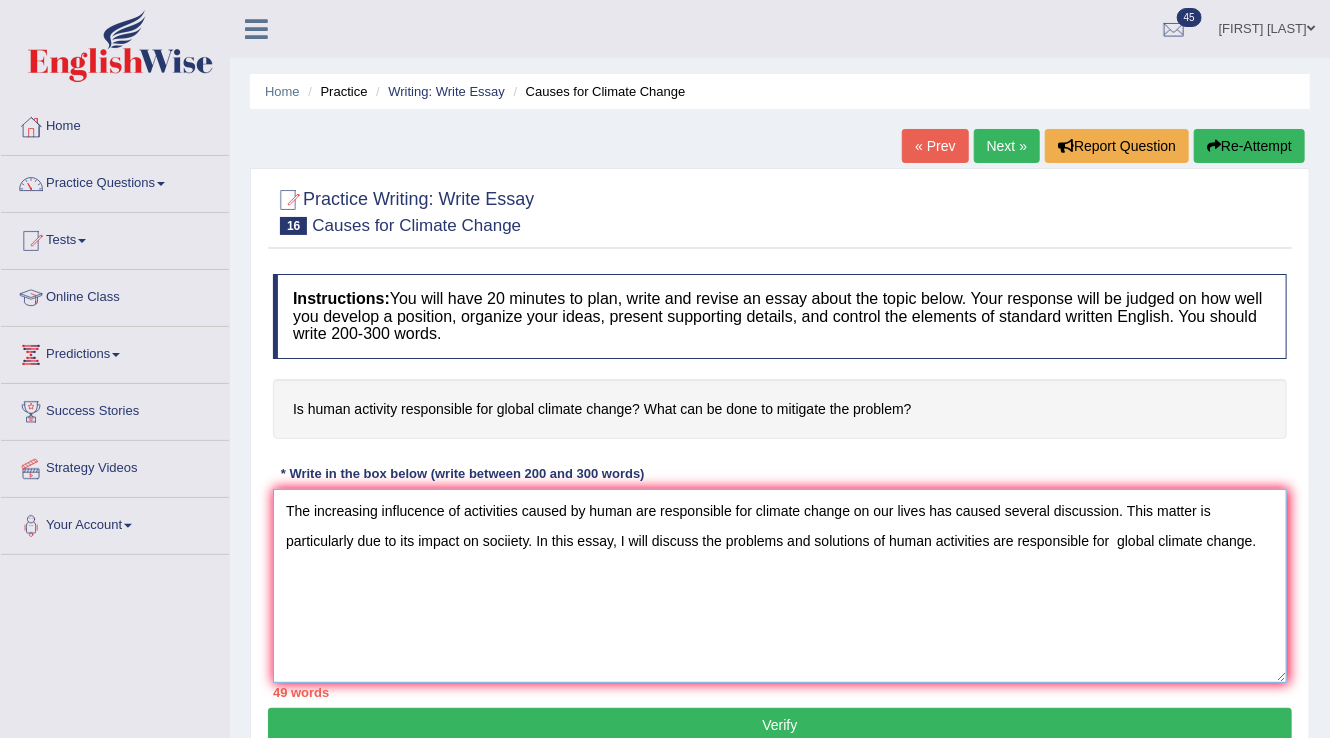 click on "The increasing influcence of activities caused by human are responsible for climate change on our lives has caused several discussion. This matter is particularly due to its impact on sociiety. In this essay, I will discuss the problems and solutions of human activities are responsible for  global climate change." at bounding box center (780, 586) 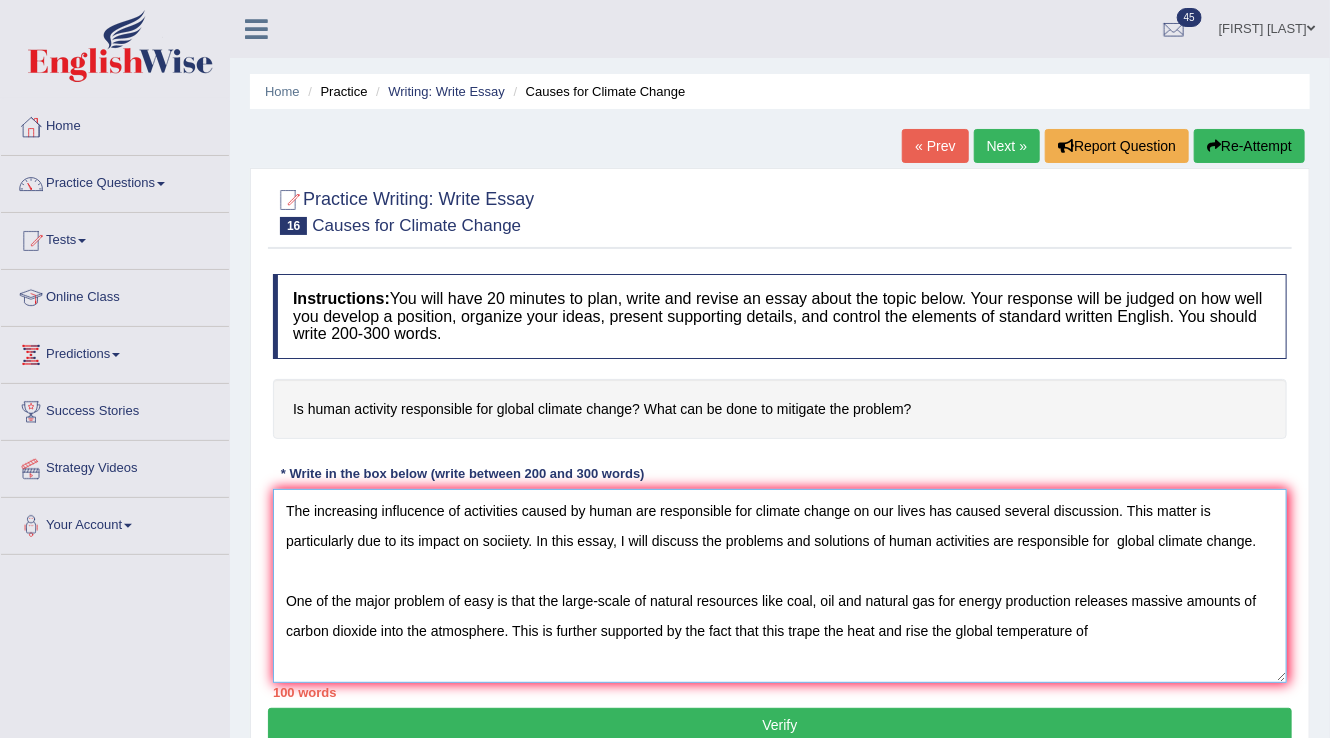click on "The increasing influcence of activities caused by human are responsible for climate change on our lives has caused several discussion. This matter is particularly due to its impact on sociiety. In this essay, I will discuss the problems and solutions of human activities are responsible for  global climate change.
One of the major problem of easy is that the large-scale of natural resources like coal, oil and natural gas for energy production releases massive amounts of carbon dioxide into the atmosphere. This is further supported by the fact that this trape the heat and rise the global temperature of" at bounding box center (780, 586) 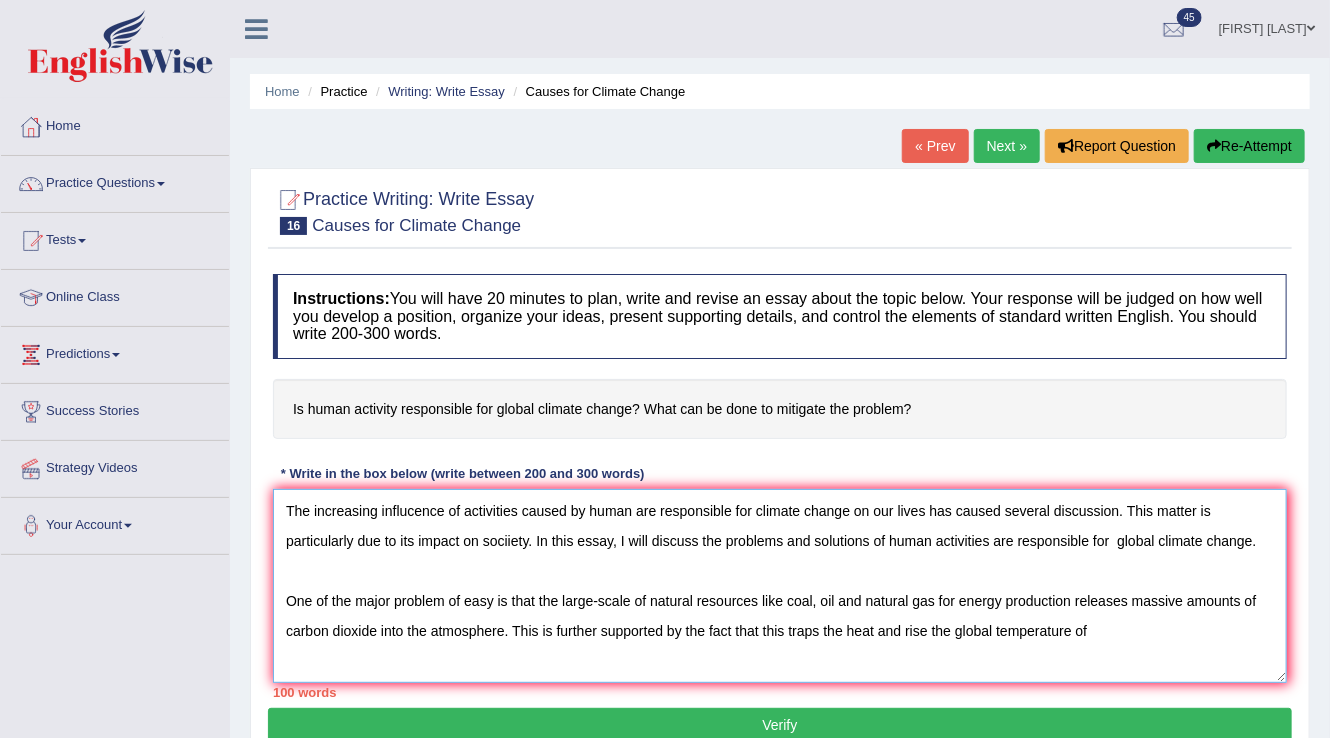 click on "The increasing influcence of activities caused by human are responsible for climate change on our lives has caused several discussion. This matter is particularly due to its impact on sociiety. In this essay, I will discuss the problems and solutions of human activities are responsible for  global climate change.
One of the major problem of easy is that the large-scale of natural resources like coal, oil and natural gas for energy production releases massive amounts of carbon dioxide into the atmosphere. This is further supported by the fact that this traps the heat and rise the global temperature of" at bounding box center [780, 586] 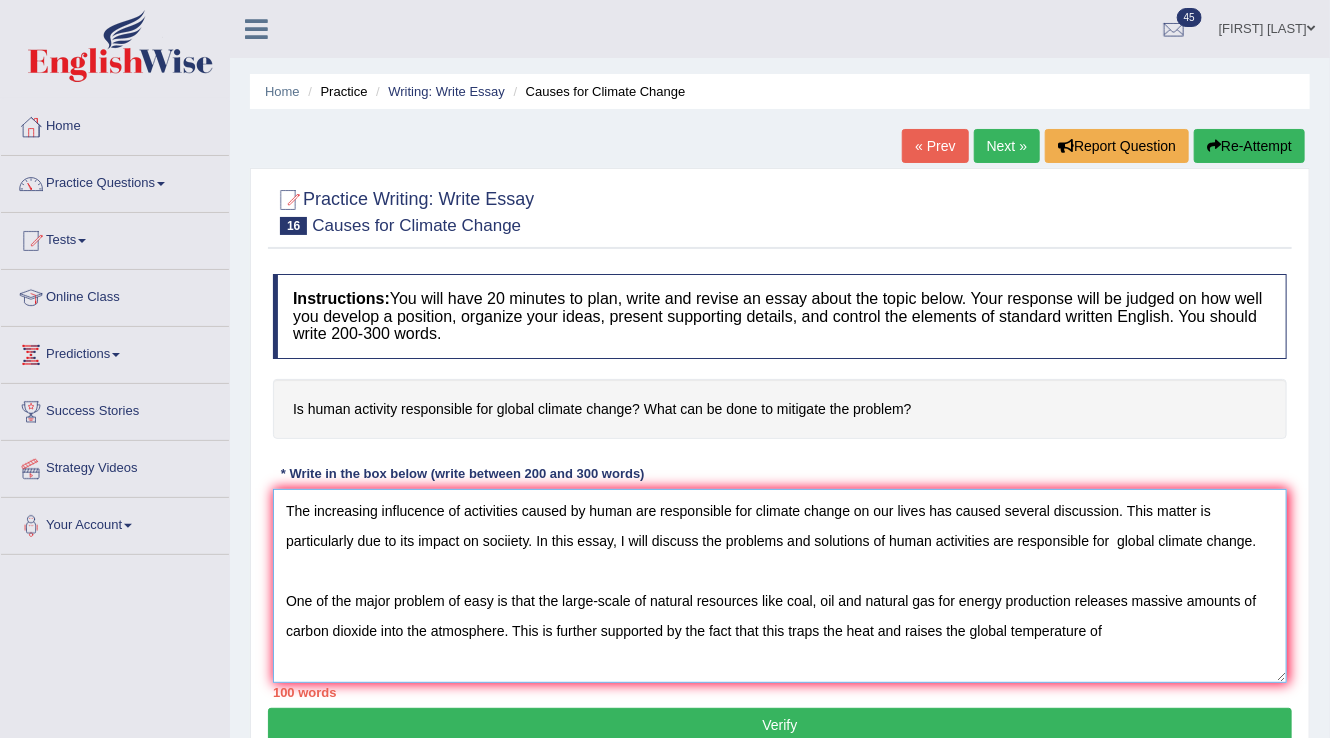 click on "The increasing influcence of activities caused by human are responsible for climate change on our lives has caused several discussion. This matter is particularly due to its impact on sociiety. In this essay, I will discuss the problems and solutions of human activities are responsible for  global climate change.
One of the major problem of easy is that the large-scale of natural resources like coal, oil and natural gas for energy production releases massive amounts of carbon dioxide into the atmosphere. This is further supported by the fact that this traps the heat and raises the global temperature of" at bounding box center [780, 586] 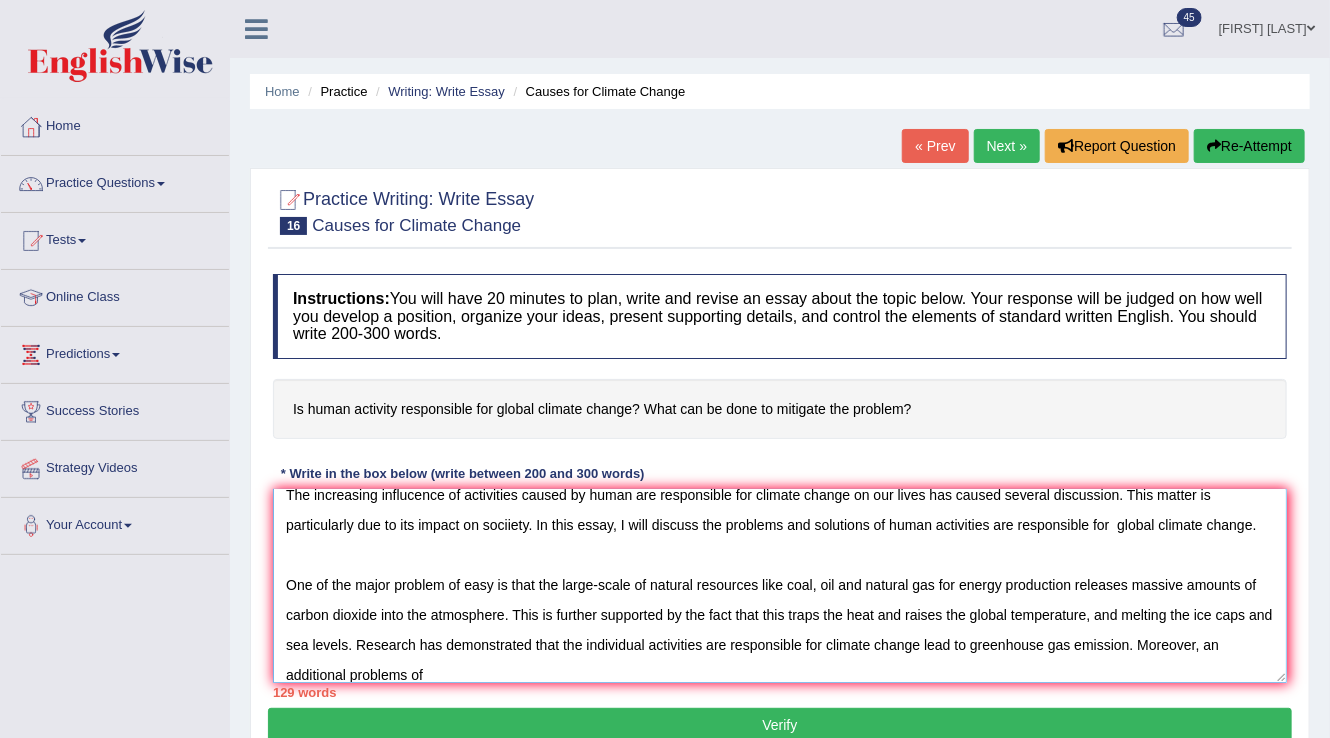 scroll, scrollTop: 0, scrollLeft: 0, axis: both 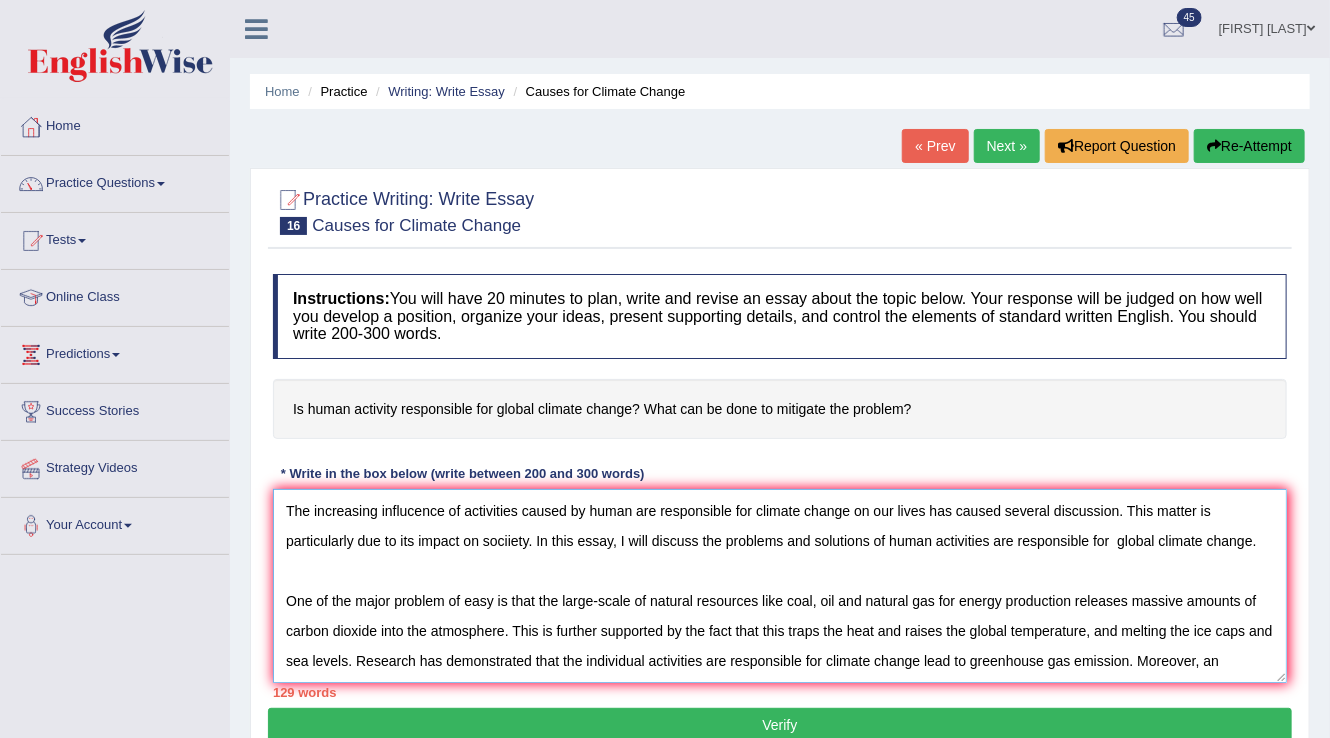 drag, startPoint x: 467, startPoint y: 515, endPoint x: 847, endPoint y: 499, distance: 380.3367 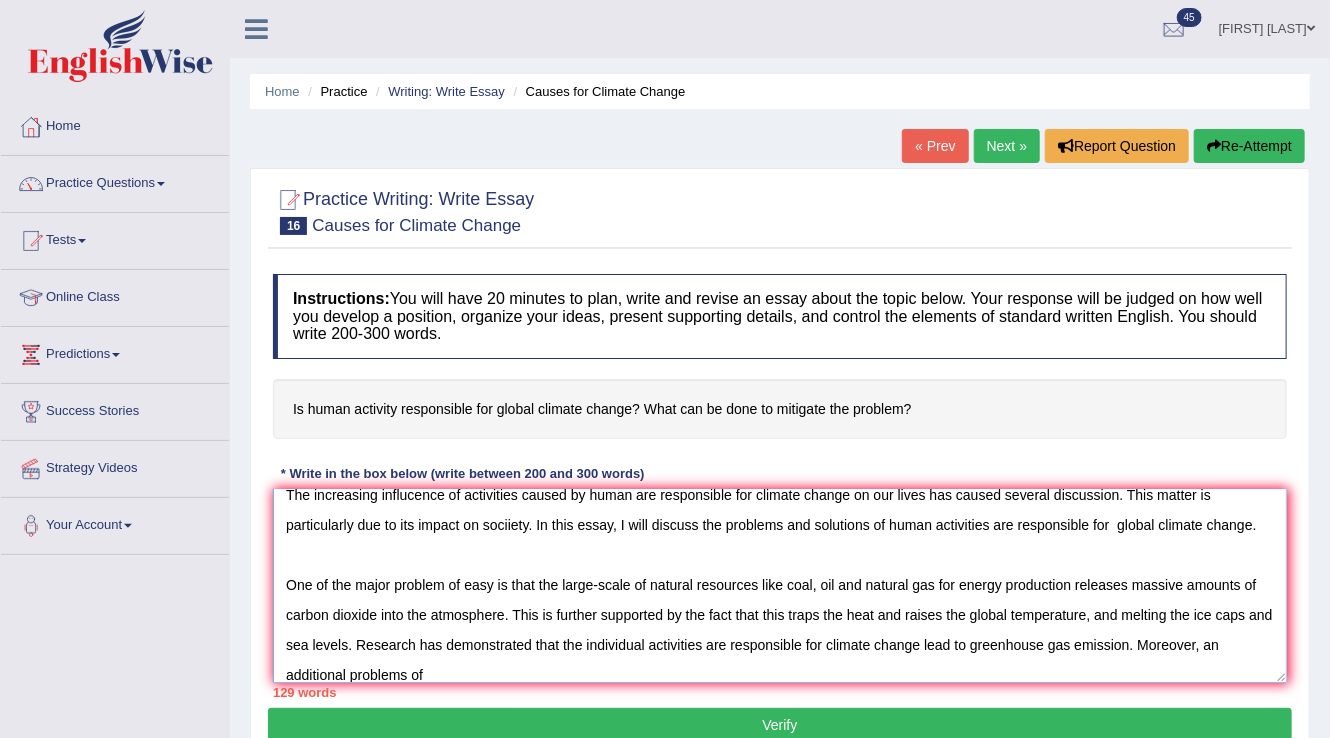 scroll, scrollTop: 29, scrollLeft: 0, axis: vertical 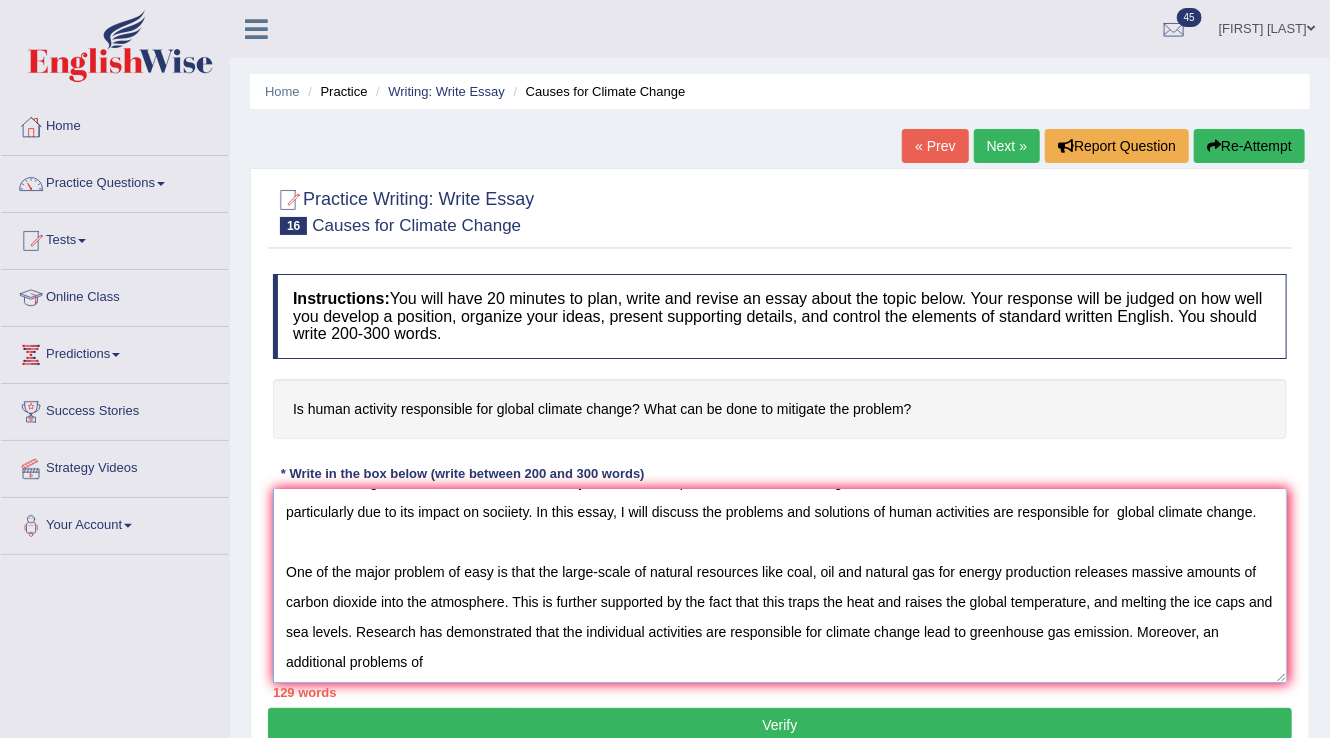 click on "The increasing influcence of activities caused by human are responsible for climate change on our lives has caused several discussion. This matter is particularly due to its impact on sociiety. In this essay, I will discuss the problems and solutions of human activities are responsible for  global climate change.
One of the major problem of easy is that the large-scale of natural resources like coal, oil and natural gas for energy production releases massive amounts of carbon dioxide into the atmosphere. This is further supported by the fact that this traps the heat and raises the global temperature, and melting the ice caps and sea levels. Research has demonstrated that the individual activities are responsible for climate change lead to greenhouse gas emission. Moreover, an additional problems of" at bounding box center (780, 586) 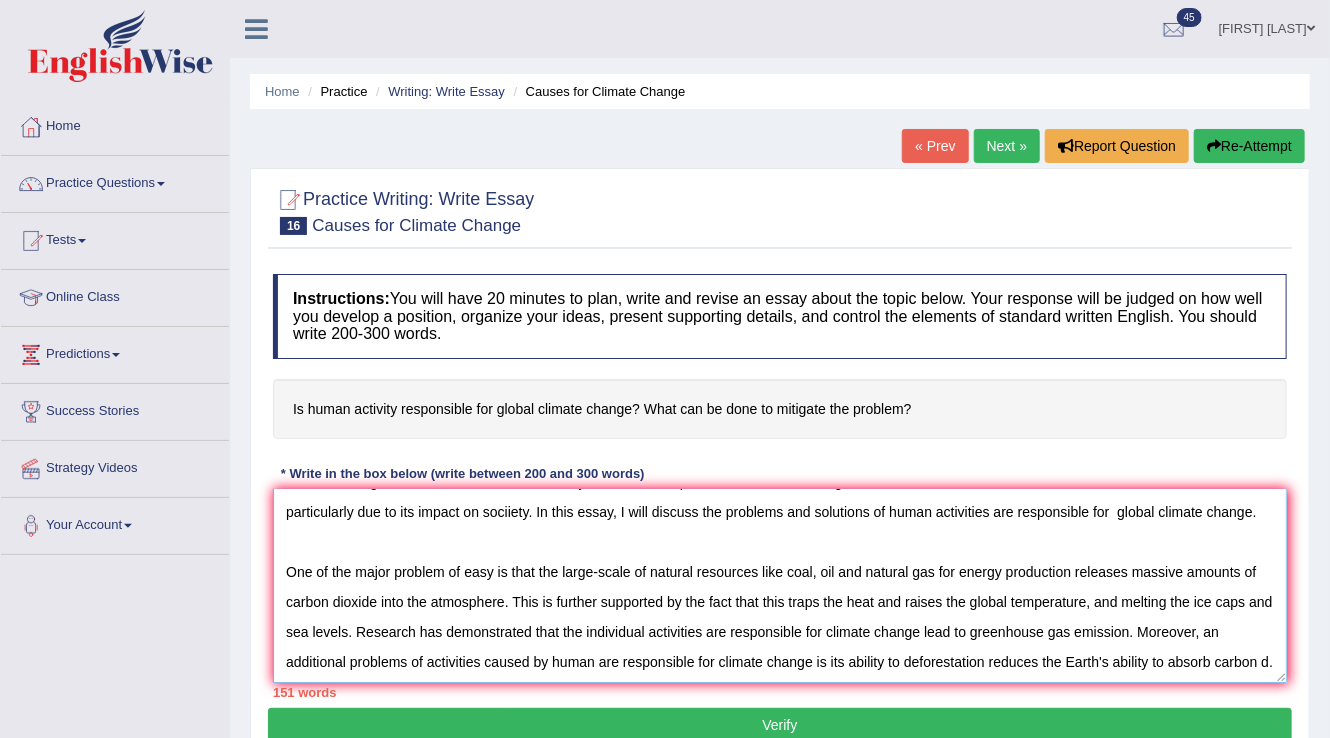 scroll, scrollTop: 46, scrollLeft: 0, axis: vertical 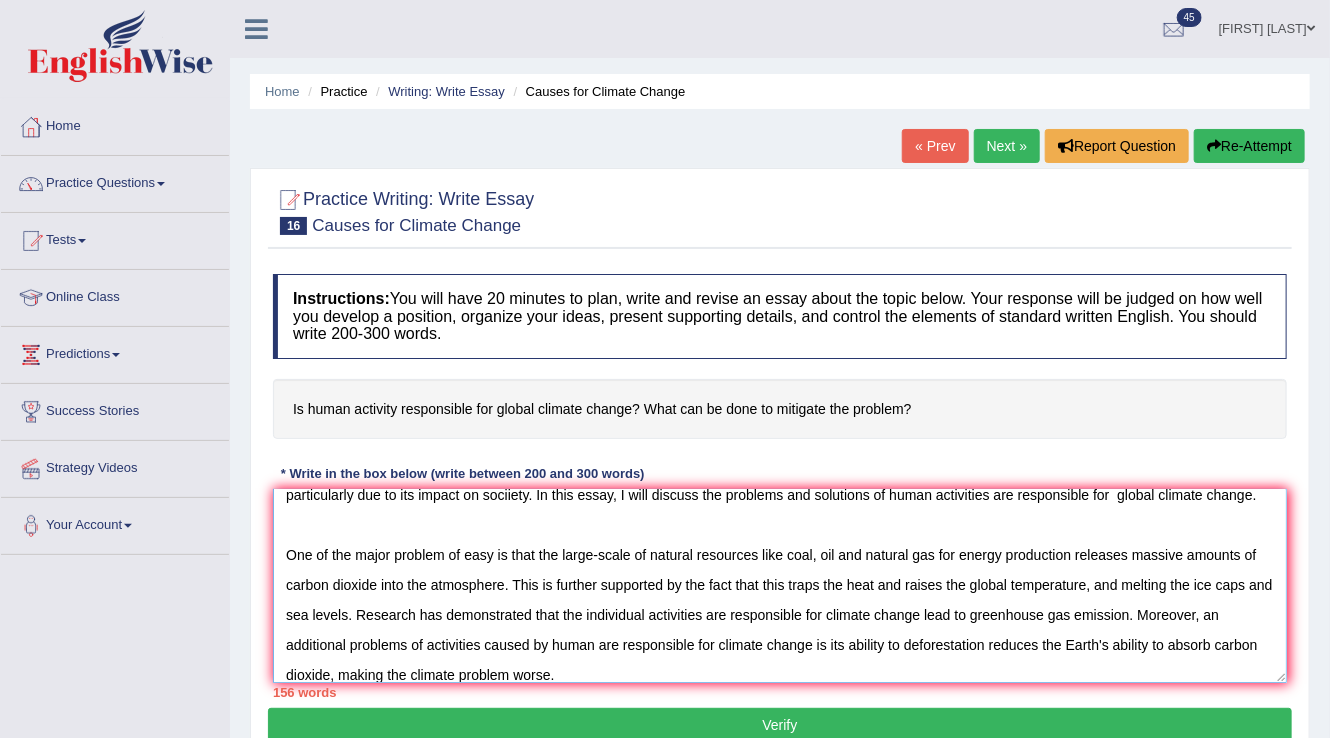 click on "The increasing influcence of activities caused by human are responsible for climate change on our lives has caused several discussion. This matter is particularly due to its impact on sociiety. In this essay, I will discuss the problems and solutions of human activities are responsible for  global climate change.
One of the major problem of easy is that the large-scale of natural resources like coal, oil and natural gas for energy production releases massive amounts of carbon dioxide into the atmosphere. This is further supported by the fact that this traps the heat and raises the global temperature, and melting the ice caps and sea levels. Research has demonstrated that the individual activities are responsible for climate change lead to greenhouse gas emission. Moreover, an additional problems of activities caused by human are responsible for climate change is its ability to deforestation reduces the Earth's ability to absorb carbon dioxide, making the climate problem worse." at bounding box center (780, 586) 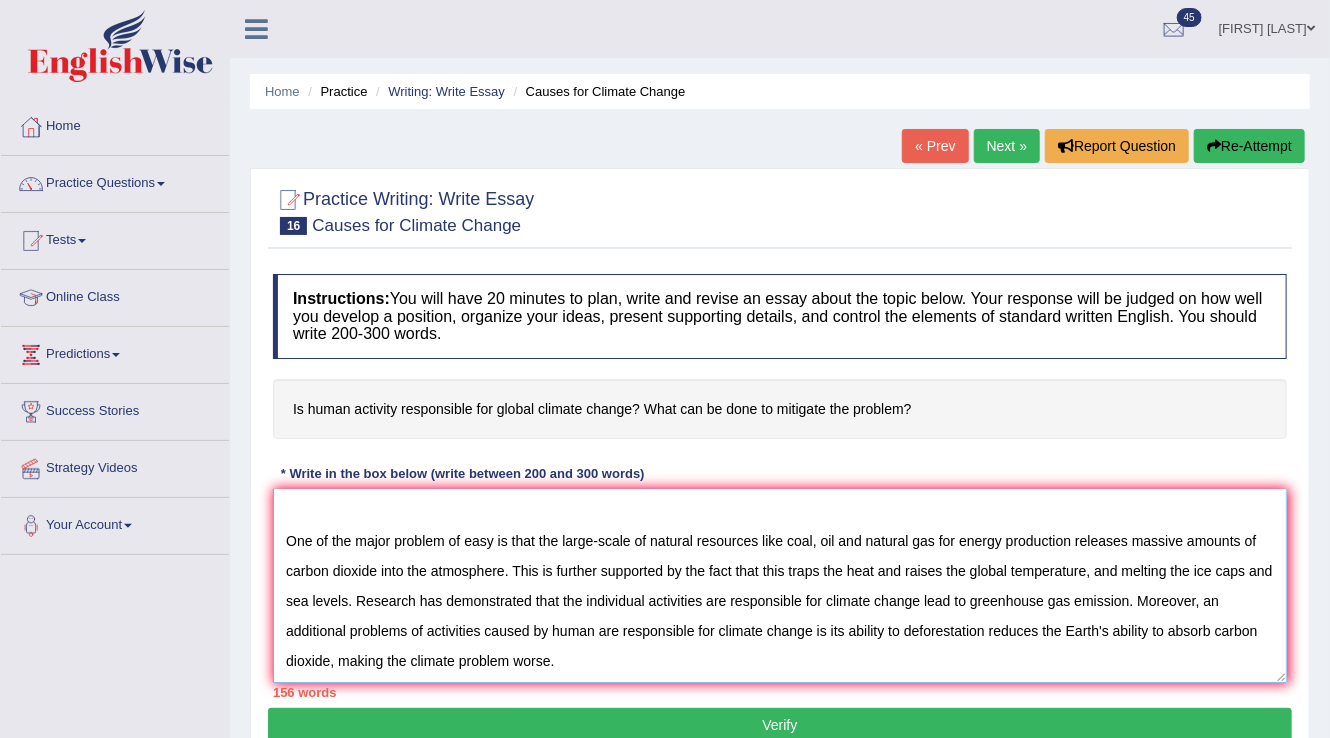 scroll, scrollTop: 106, scrollLeft: 0, axis: vertical 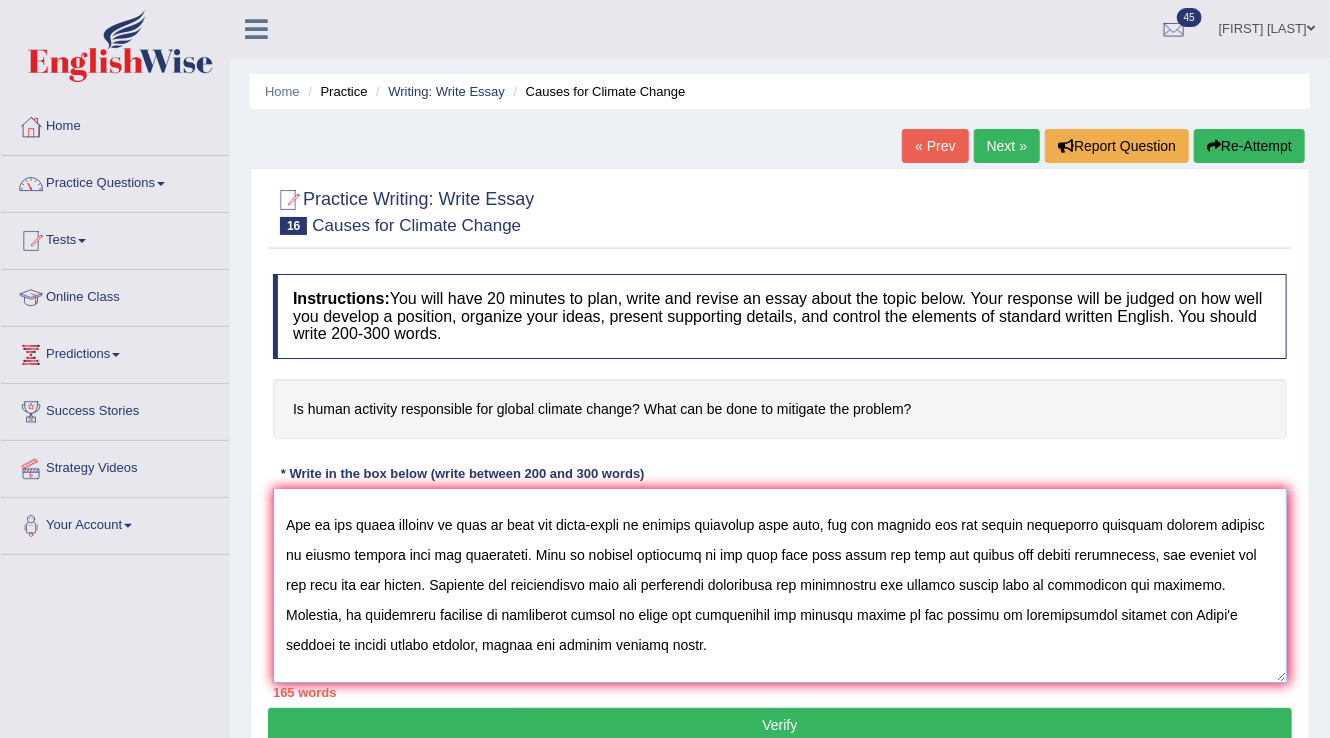 paste on "activities caused by human are responsible for climate change" 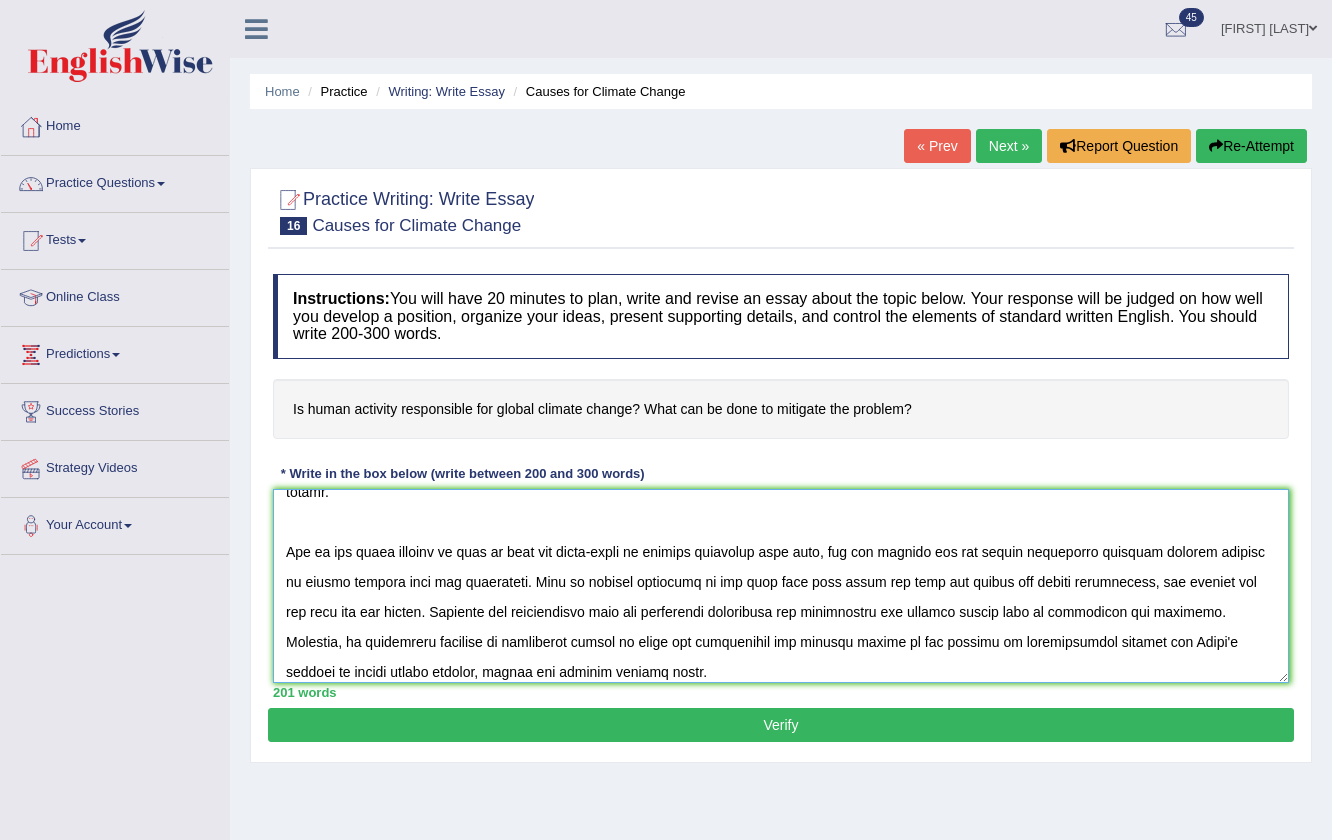 scroll, scrollTop: 80, scrollLeft: 0, axis: vertical 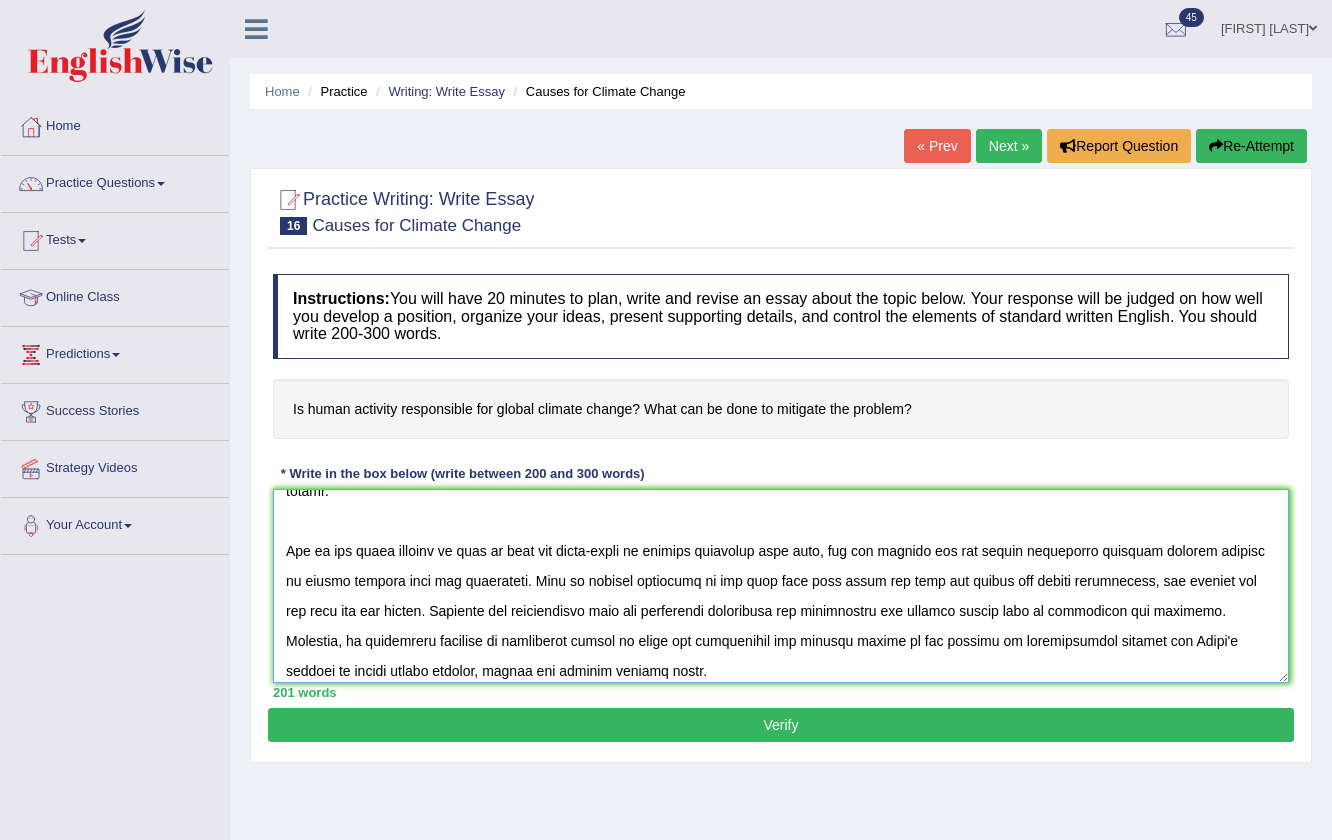 click at bounding box center (781, 586) 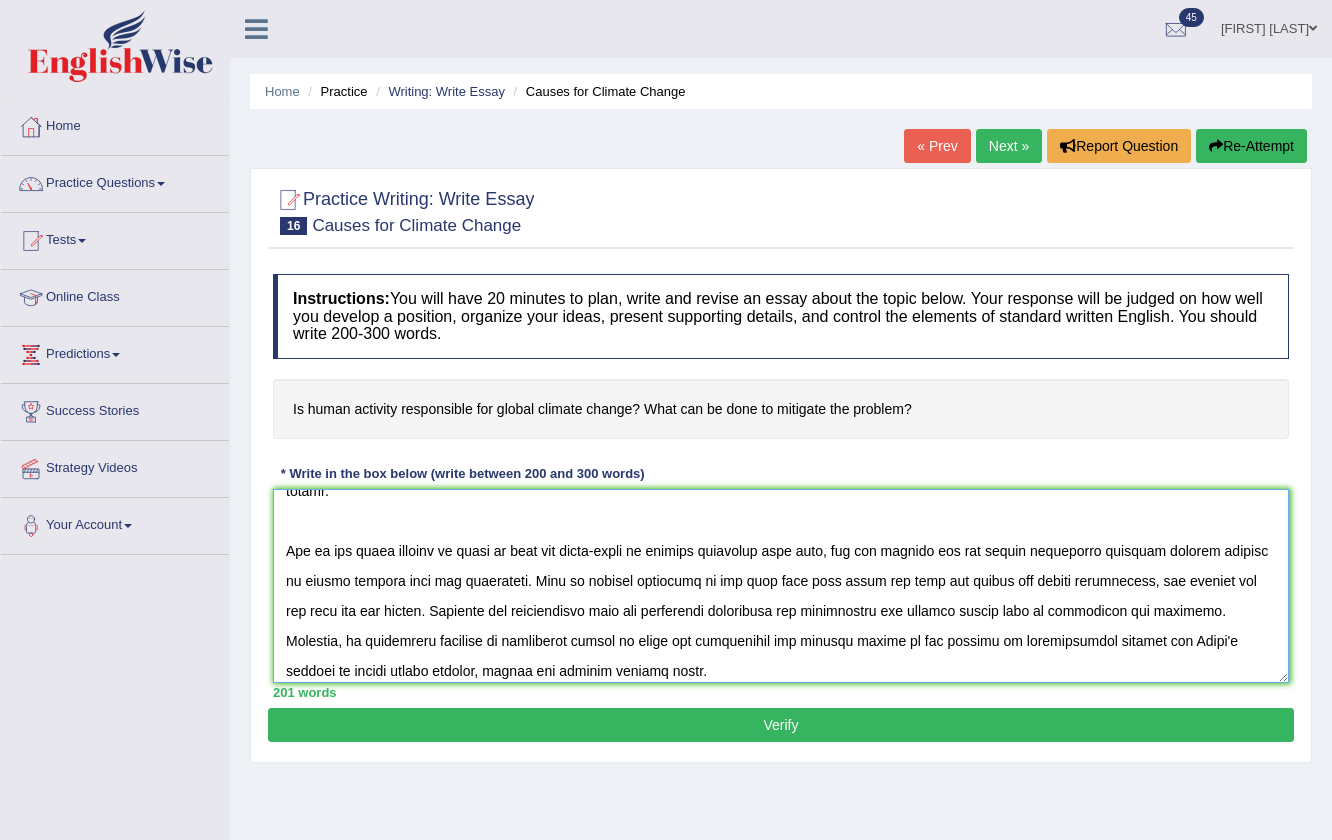 click at bounding box center [781, 586] 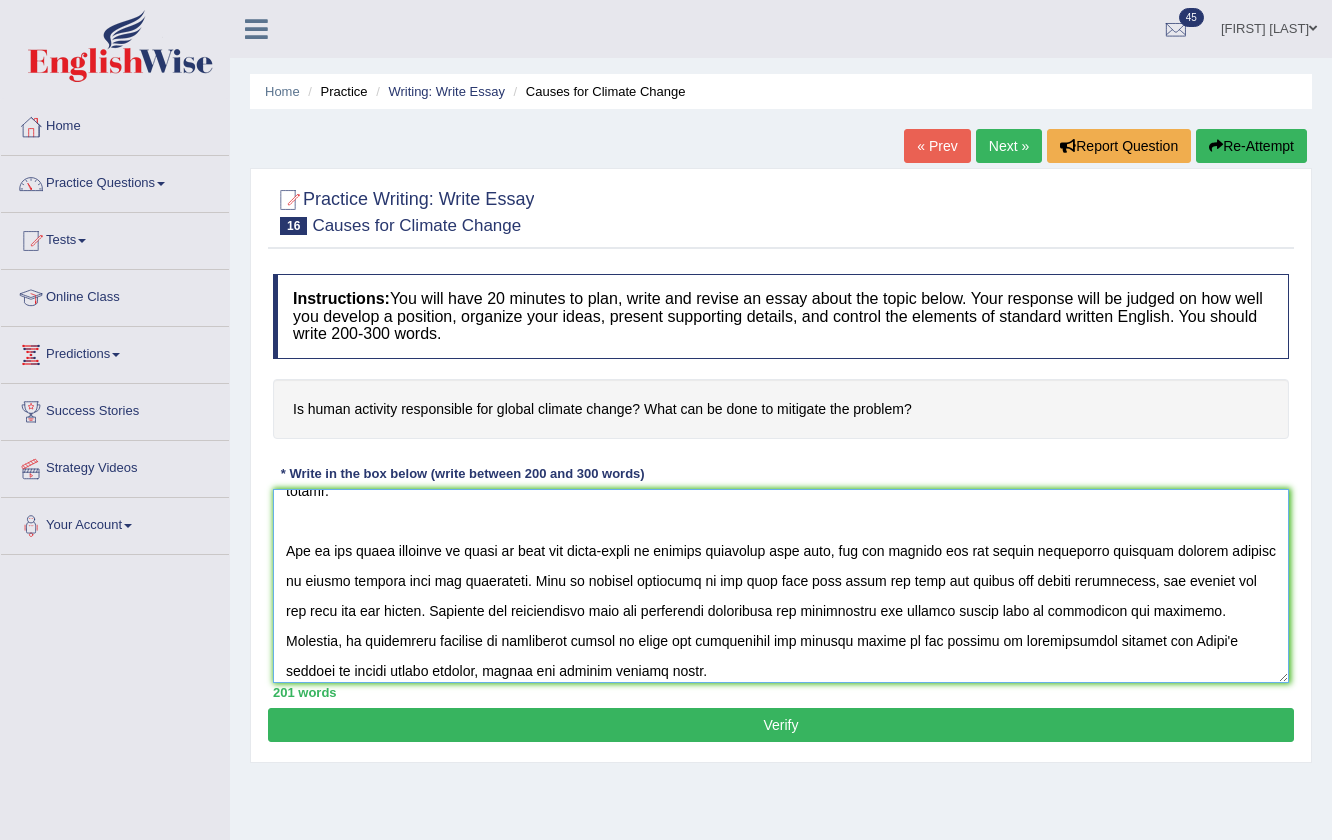 scroll, scrollTop: 149, scrollLeft: 0, axis: vertical 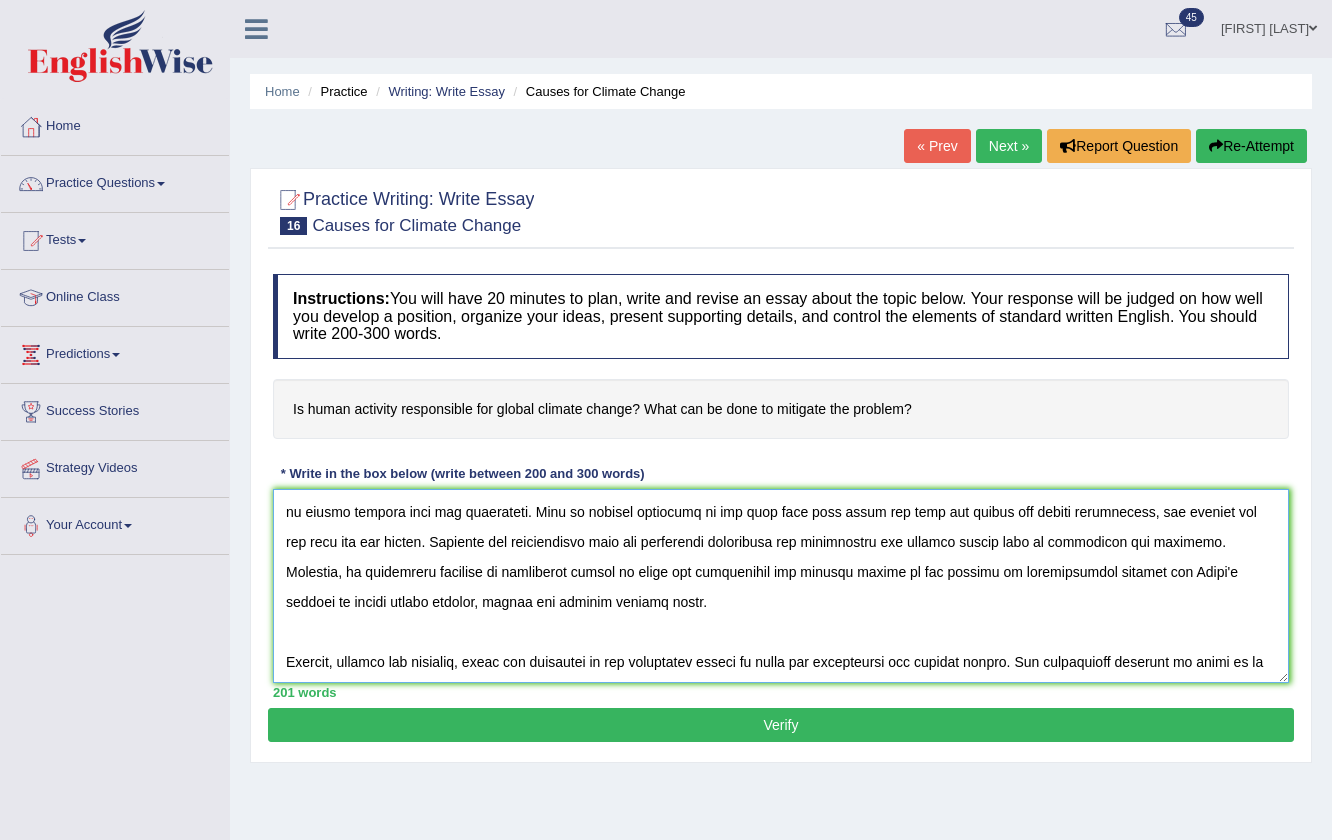 click at bounding box center [781, 586] 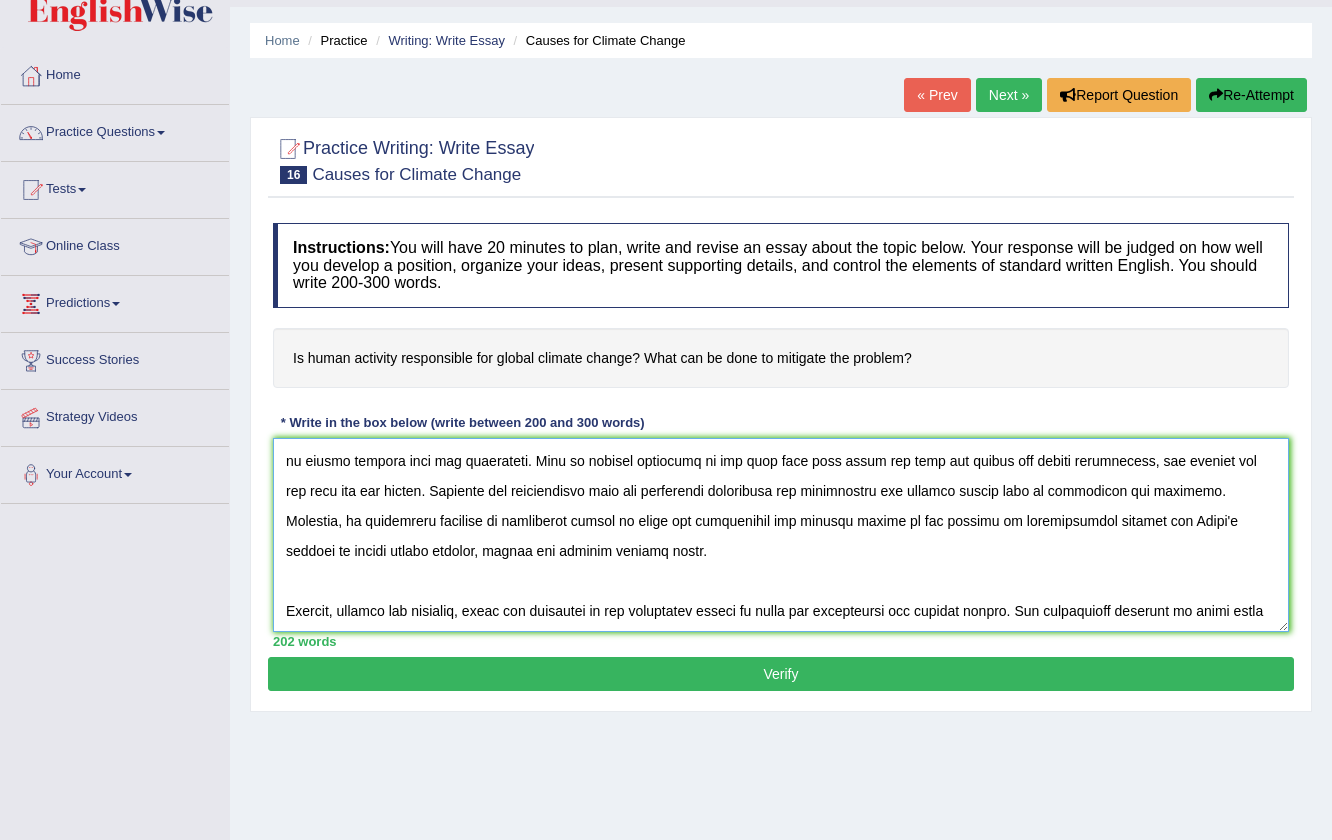 scroll, scrollTop: 80, scrollLeft: 0, axis: vertical 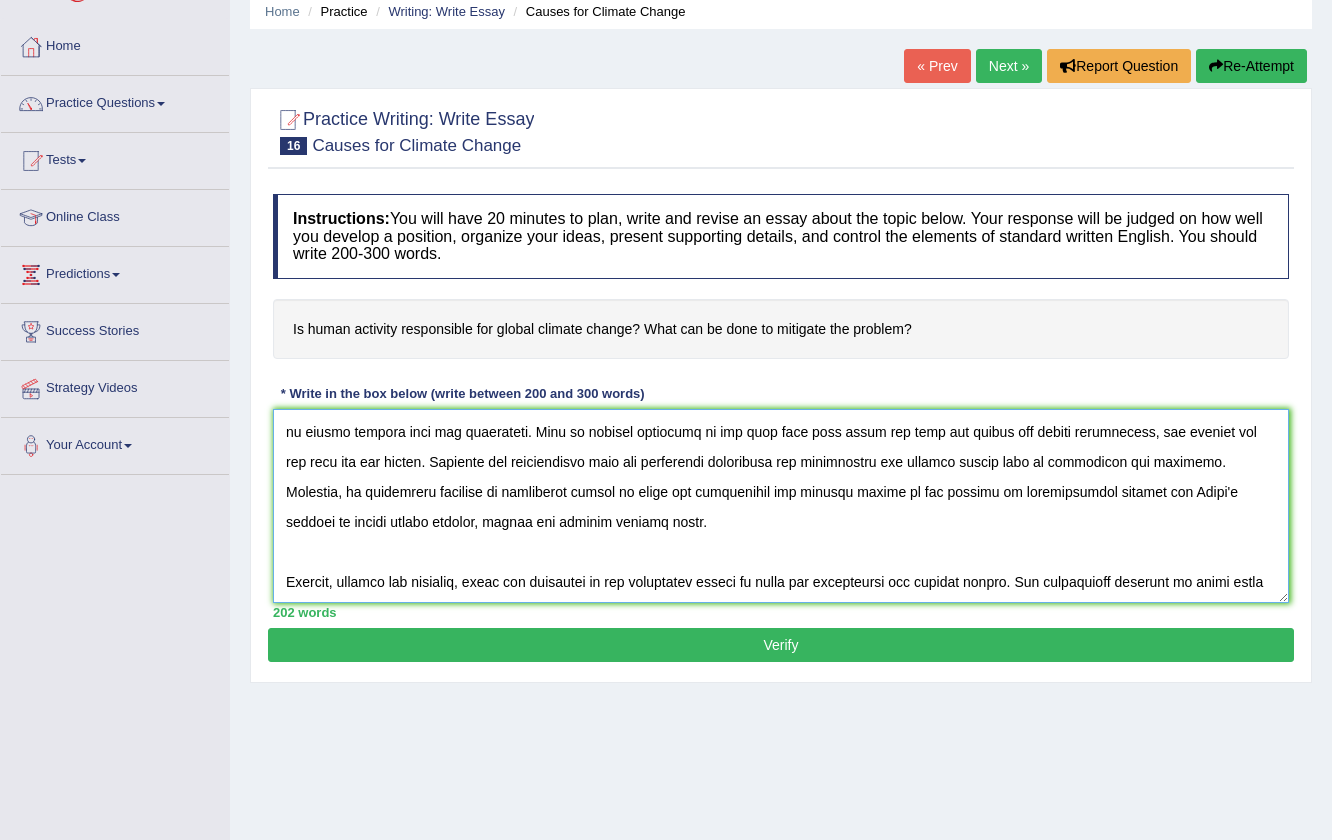 click at bounding box center [781, 506] 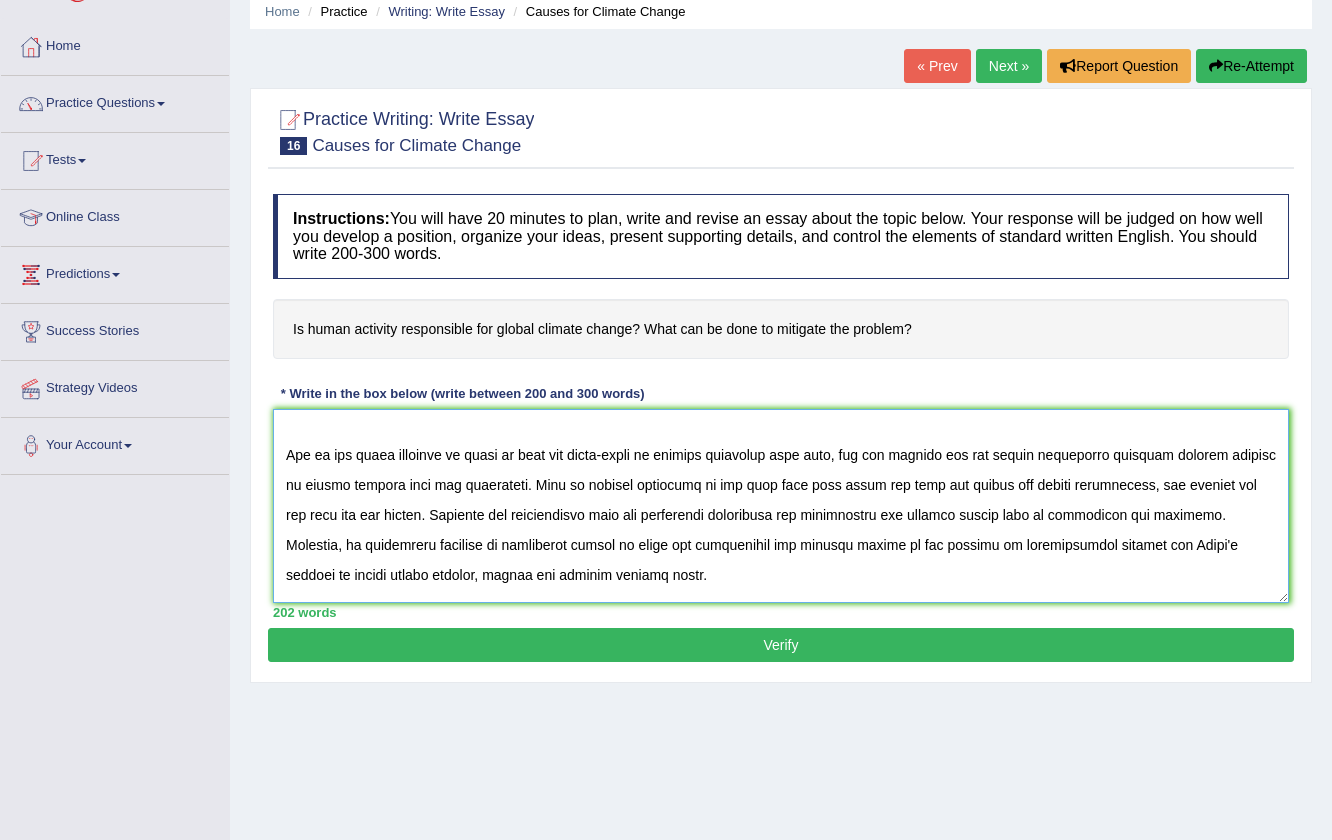 scroll, scrollTop: 69, scrollLeft: 0, axis: vertical 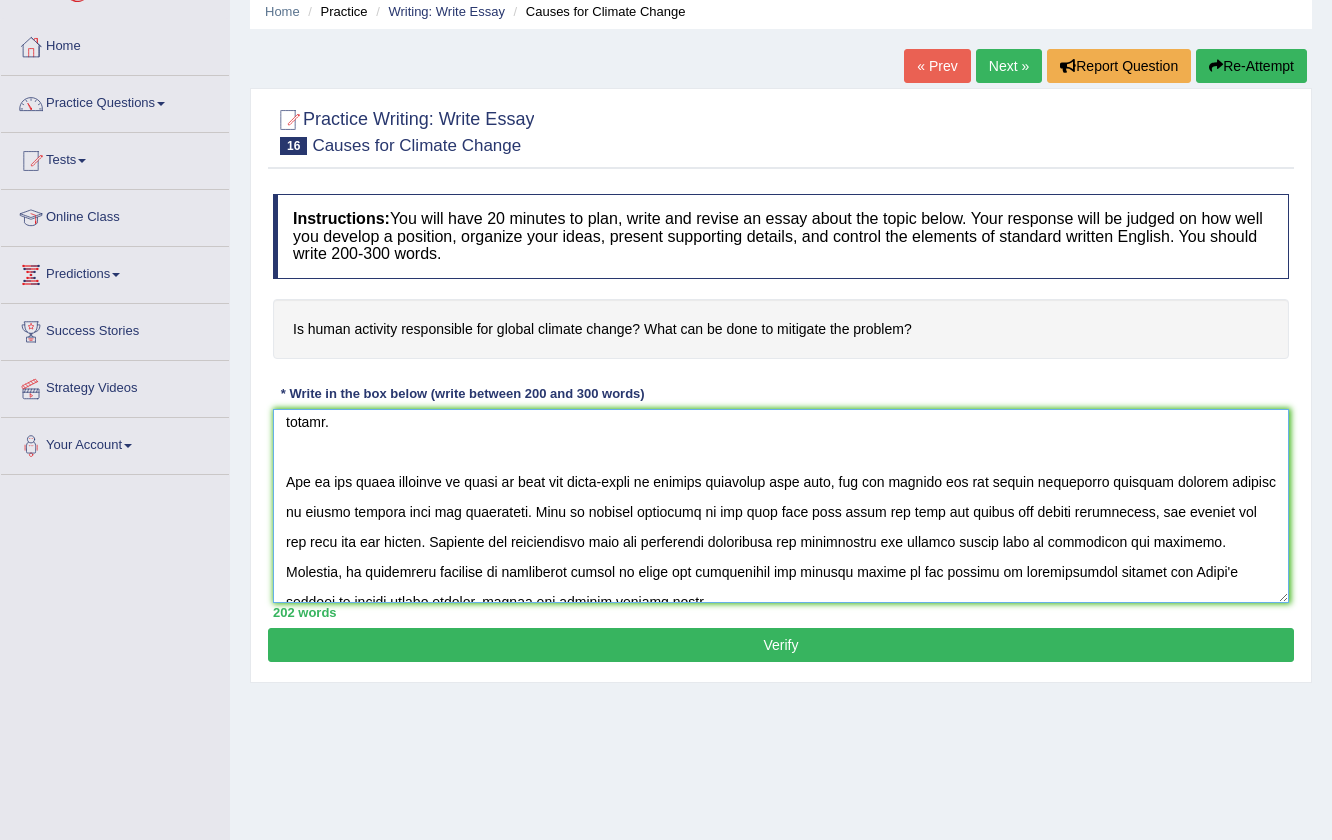click at bounding box center [781, 506] 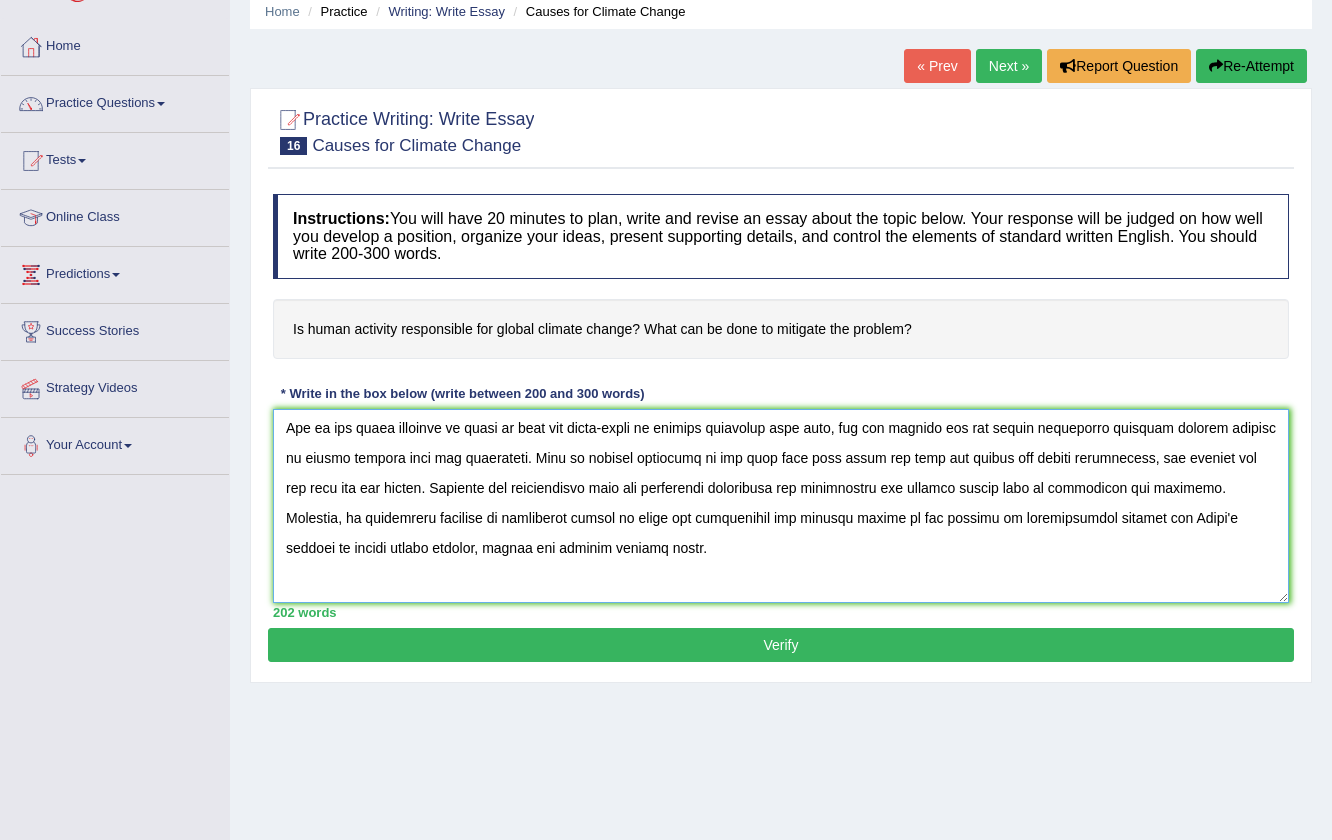 scroll, scrollTop: 149, scrollLeft: 0, axis: vertical 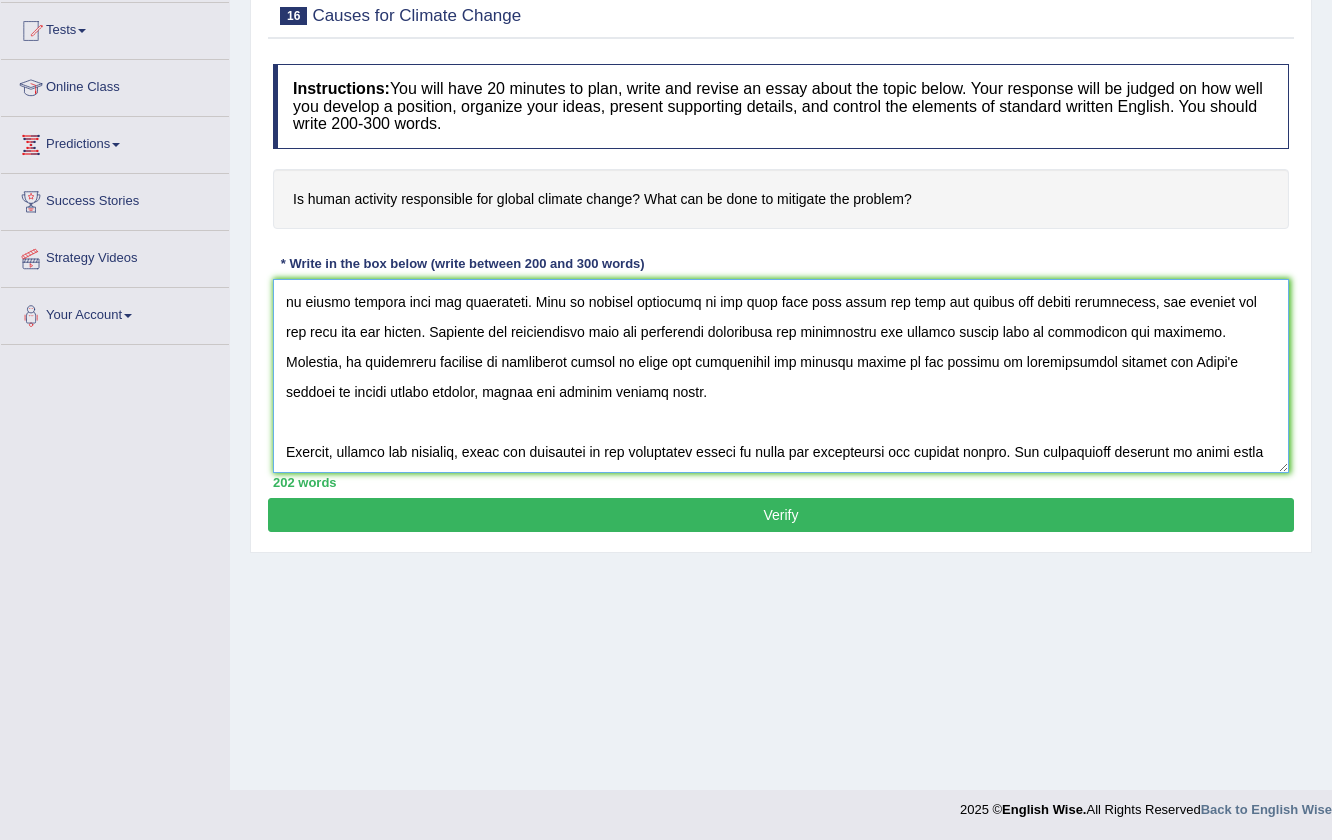 click at bounding box center (781, 376) 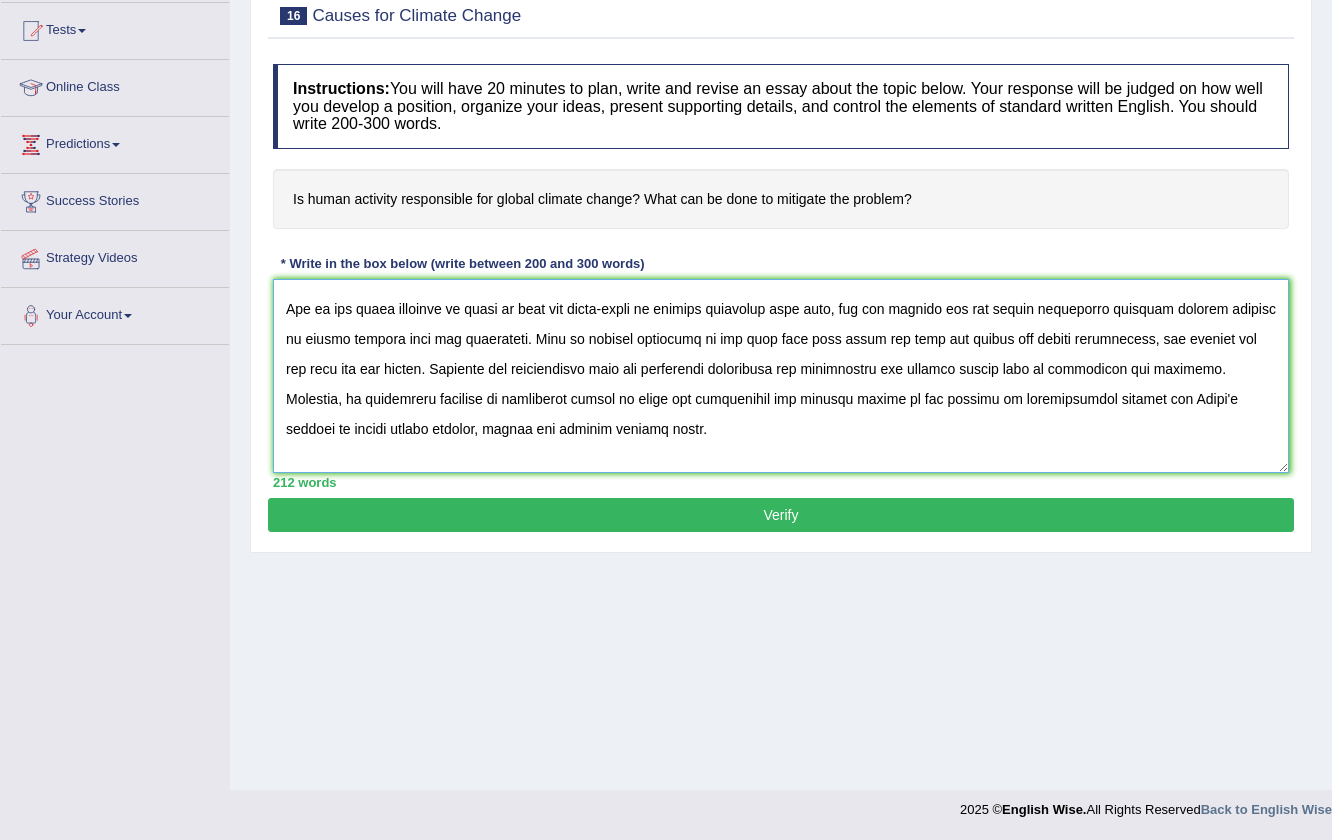scroll, scrollTop: 86, scrollLeft: 0, axis: vertical 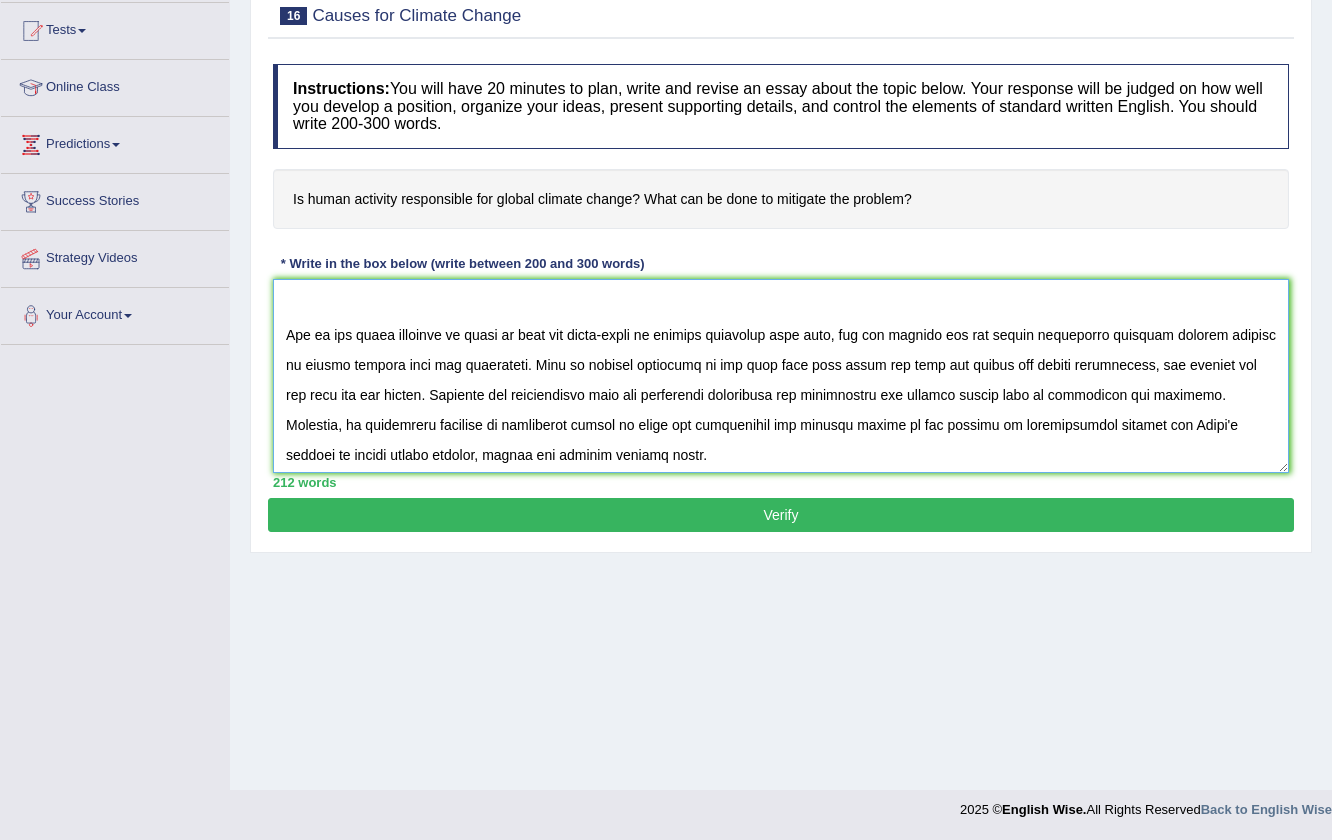 click at bounding box center [781, 376] 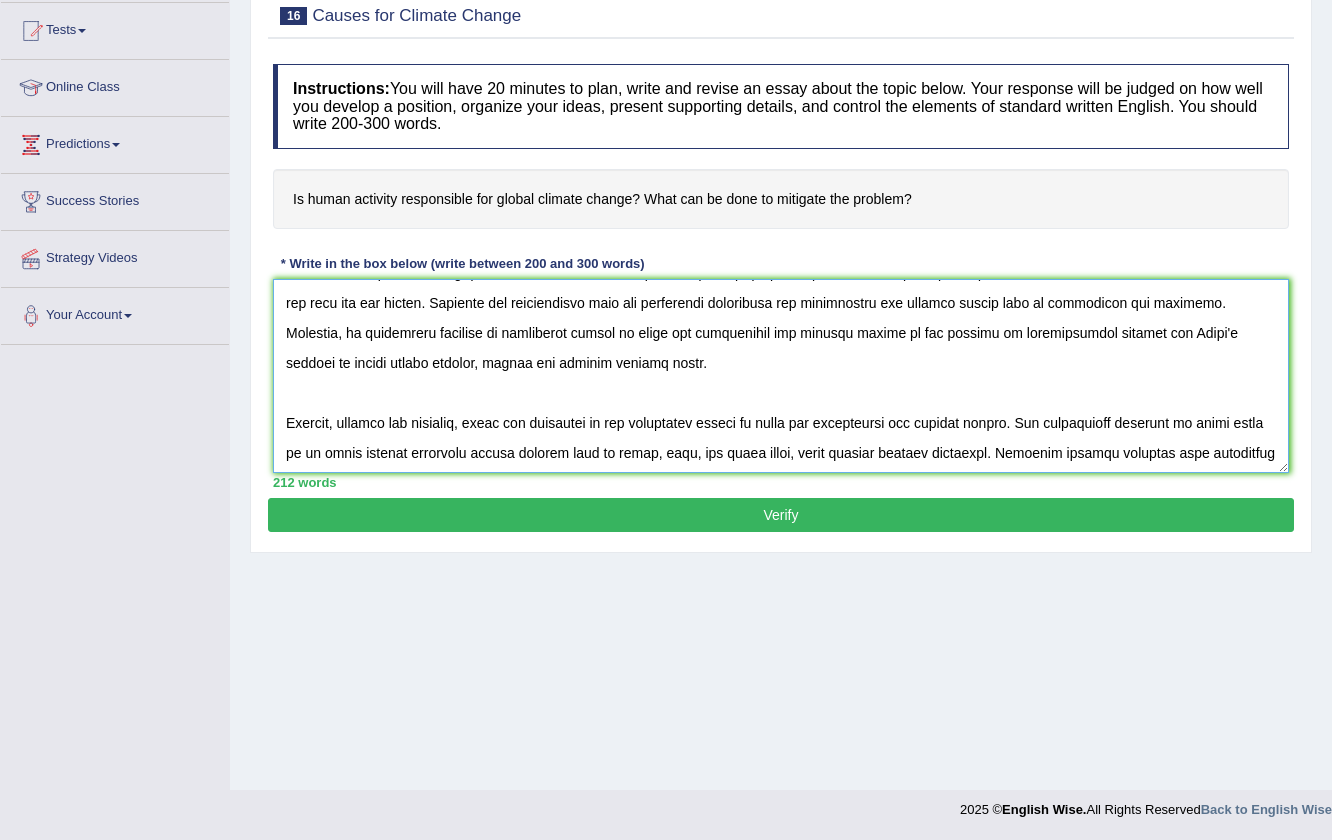 scroll, scrollTop: 180, scrollLeft: 0, axis: vertical 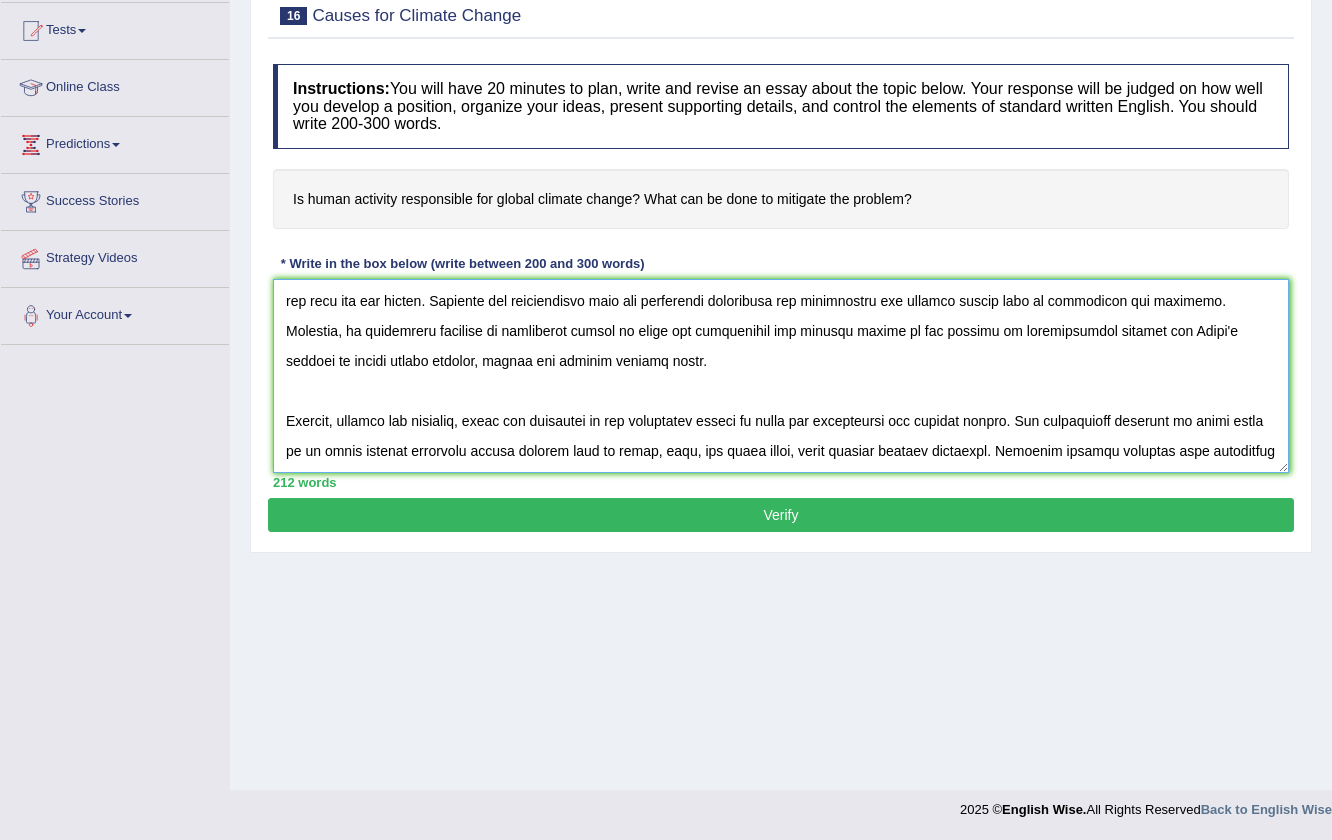 click at bounding box center [781, 376] 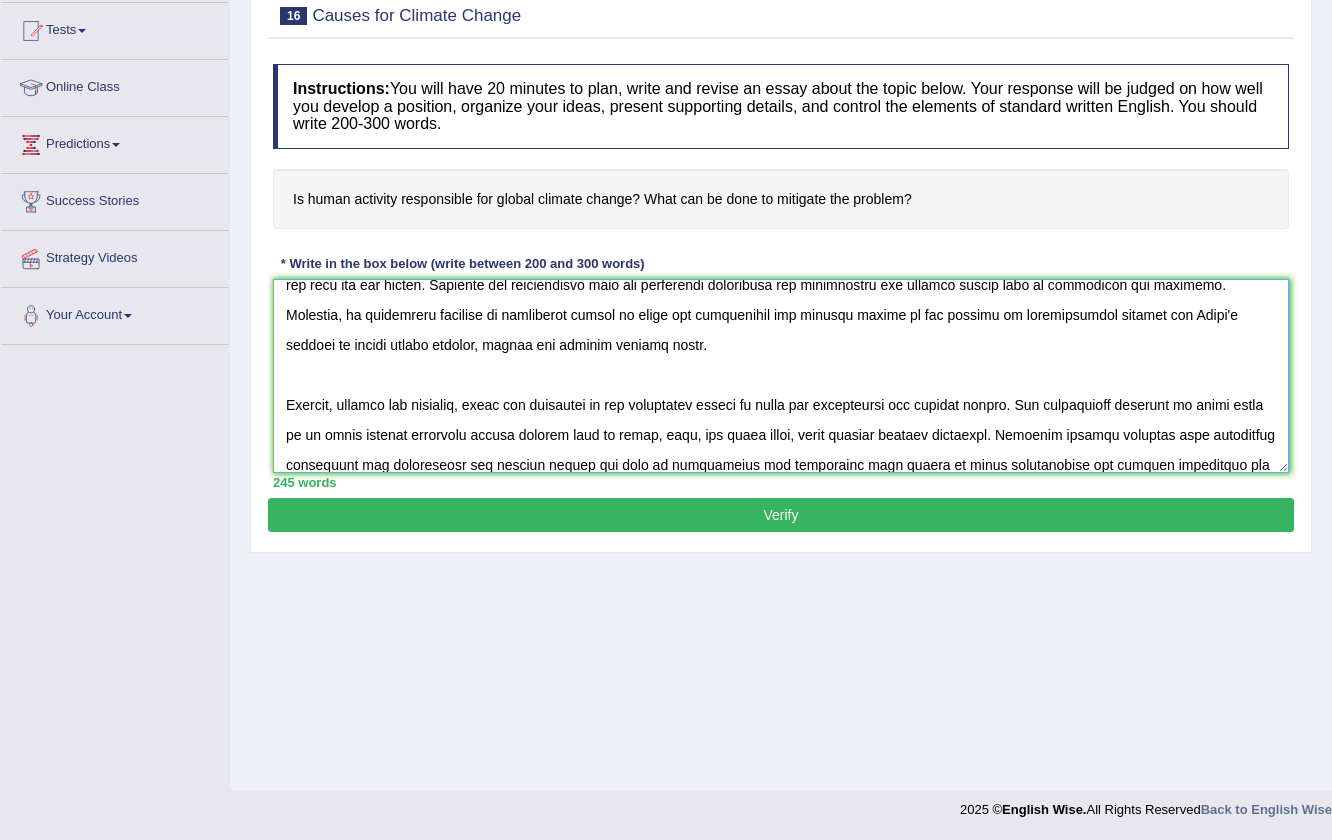 scroll, scrollTop: 226, scrollLeft: 0, axis: vertical 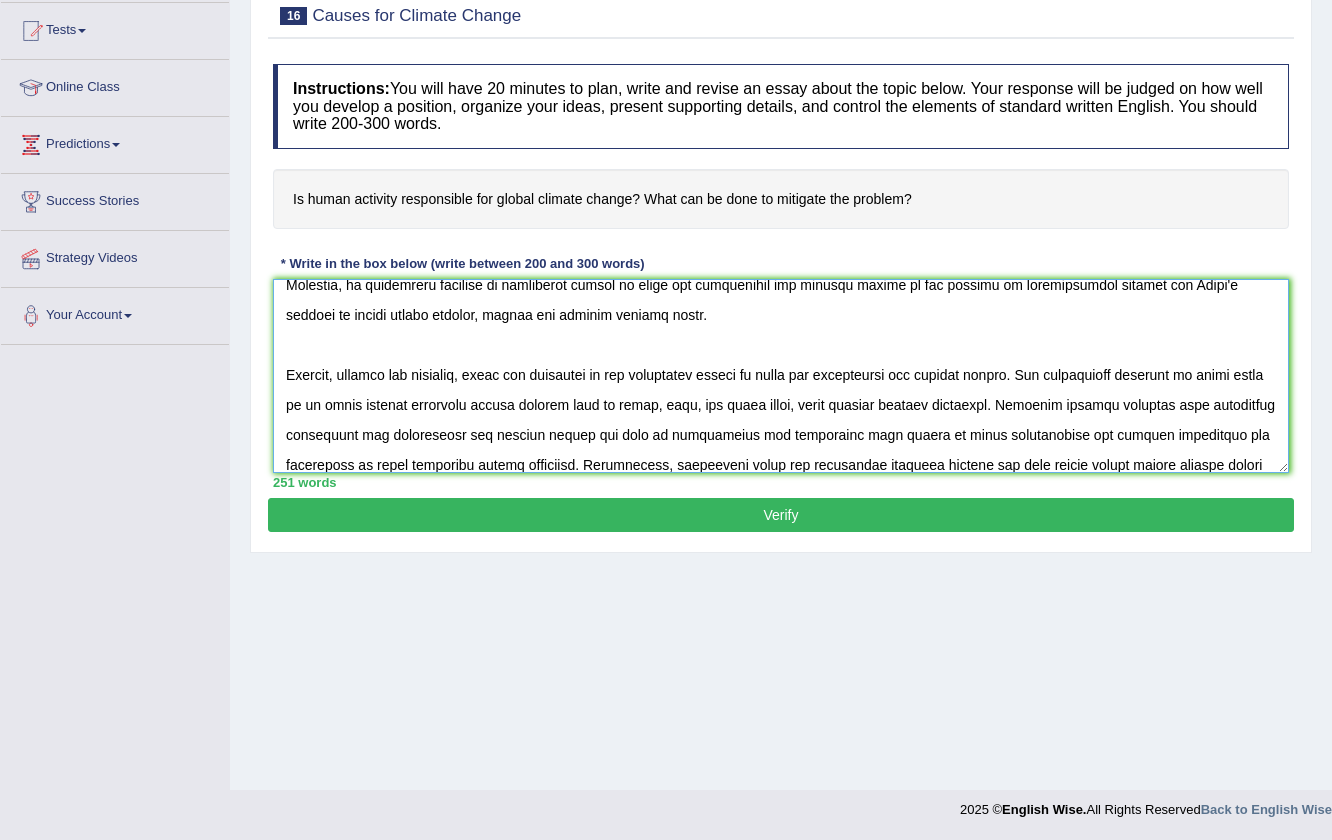click at bounding box center (781, 376) 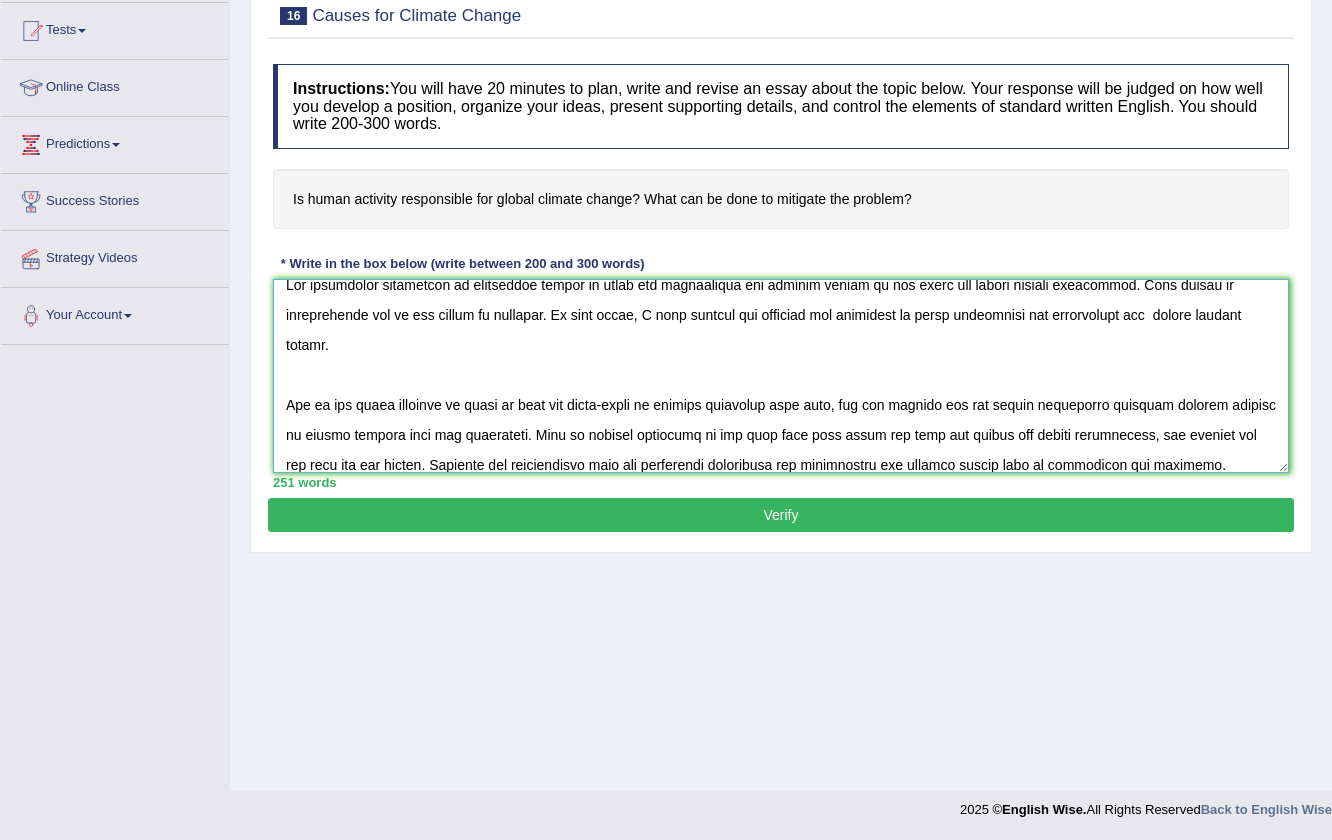 scroll, scrollTop: 0, scrollLeft: 0, axis: both 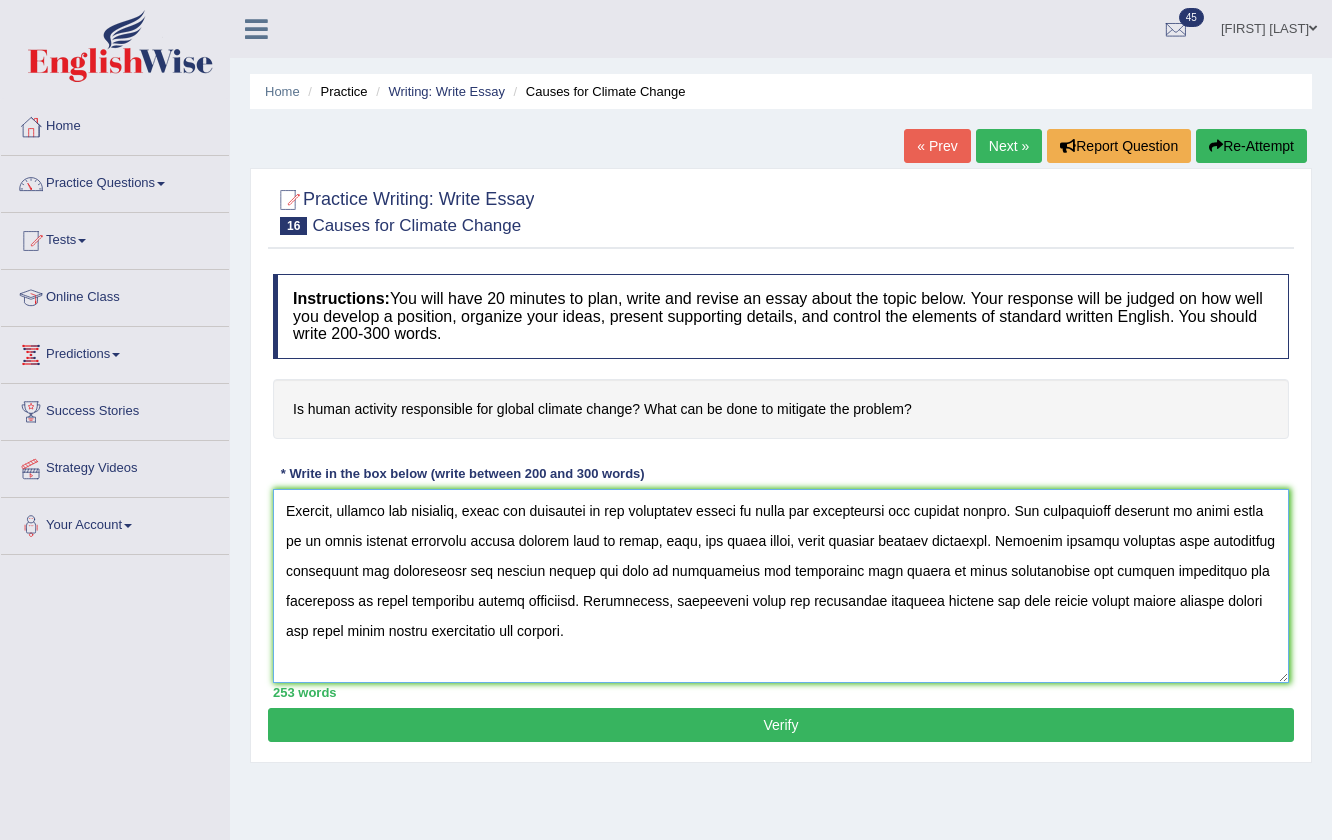 paste on "individual activities are responsible for climate change" 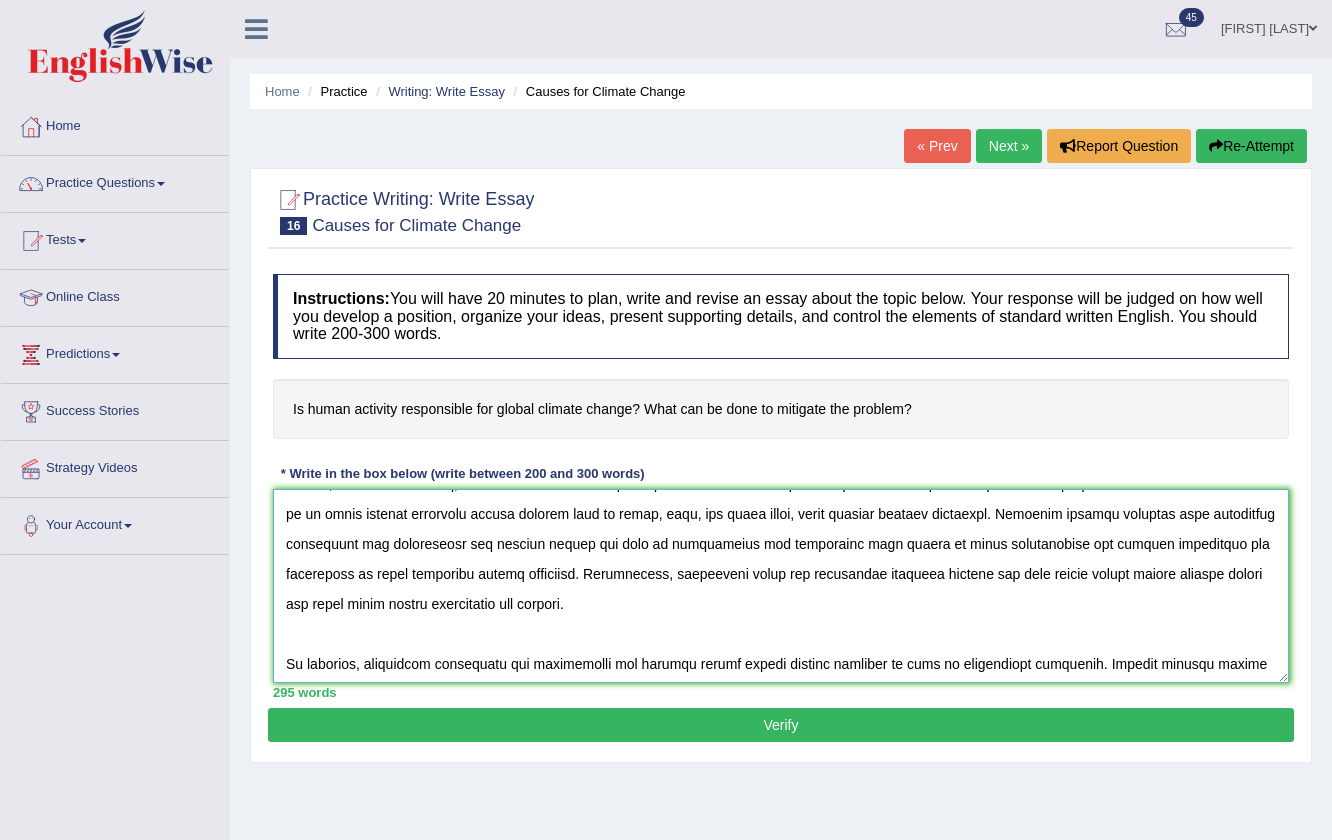 scroll, scrollTop: 329, scrollLeft: 0, axis: vertical 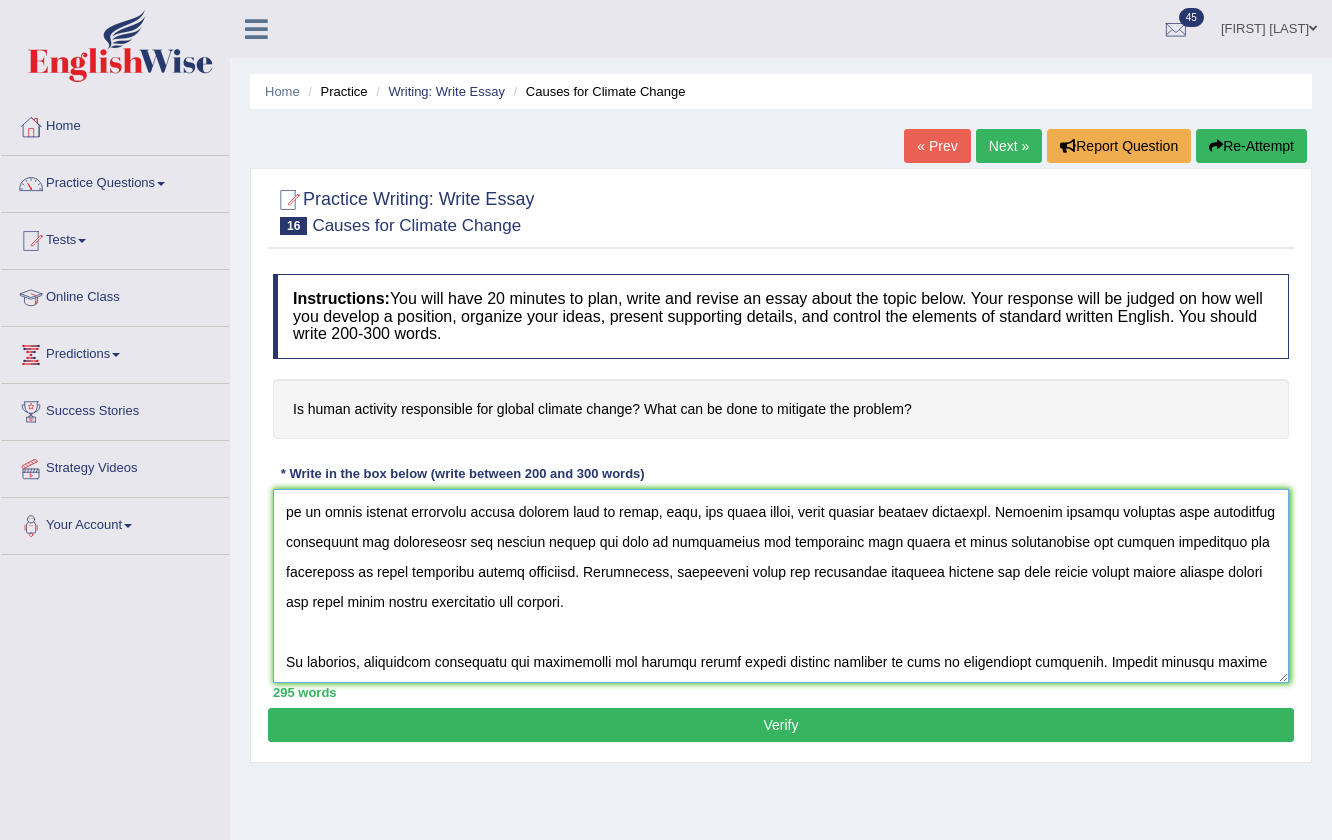 type on "The increasing influcence of activities caused by human are responsible for climate change on our lives has caused several discussion. This matter is particularly due to its impact on sociiety. In this essay, I will discuss the problems and solutions of human activities are responsible for  global climate change.
One of the major problems of essay is that the large-scale of natural resources like coal, oil and natural gas for energy production releases massive amounts of carbon dioxide into the atmosphere. This is further supported by the fact that this traps the heat and raises the global temperature, and melting the ice caps and sea levels. Research has demonstrated that the individual activities are responsible for climate change lead to greenhouse gas emission. Moreover, an additional problems of activities caused by human are responsible for climate change is its ability to deforestation reduces the Earth's ability to absorb carbon dioxide, making the climate problem worse.
However, despite the pro..." 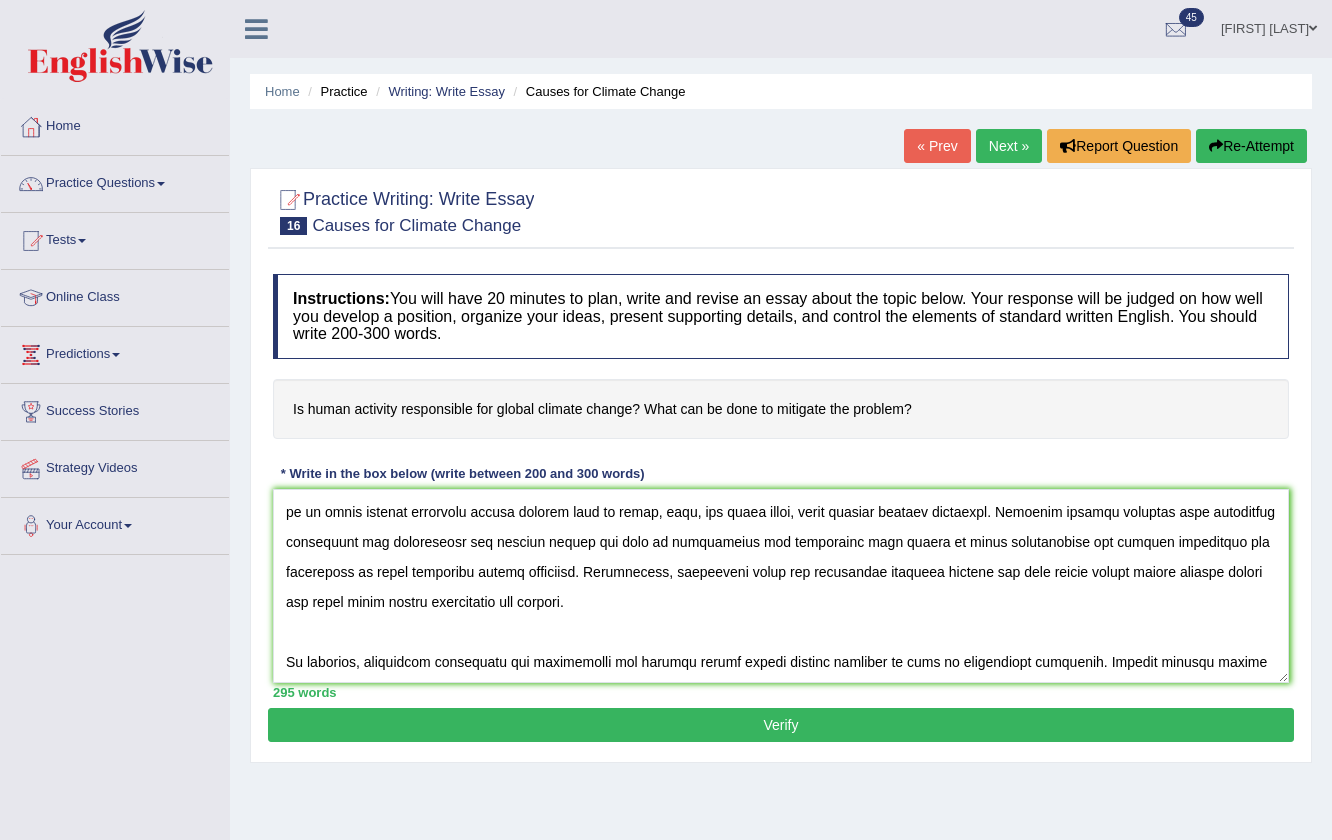 click on "Verify" at bounding box center (781, 725) 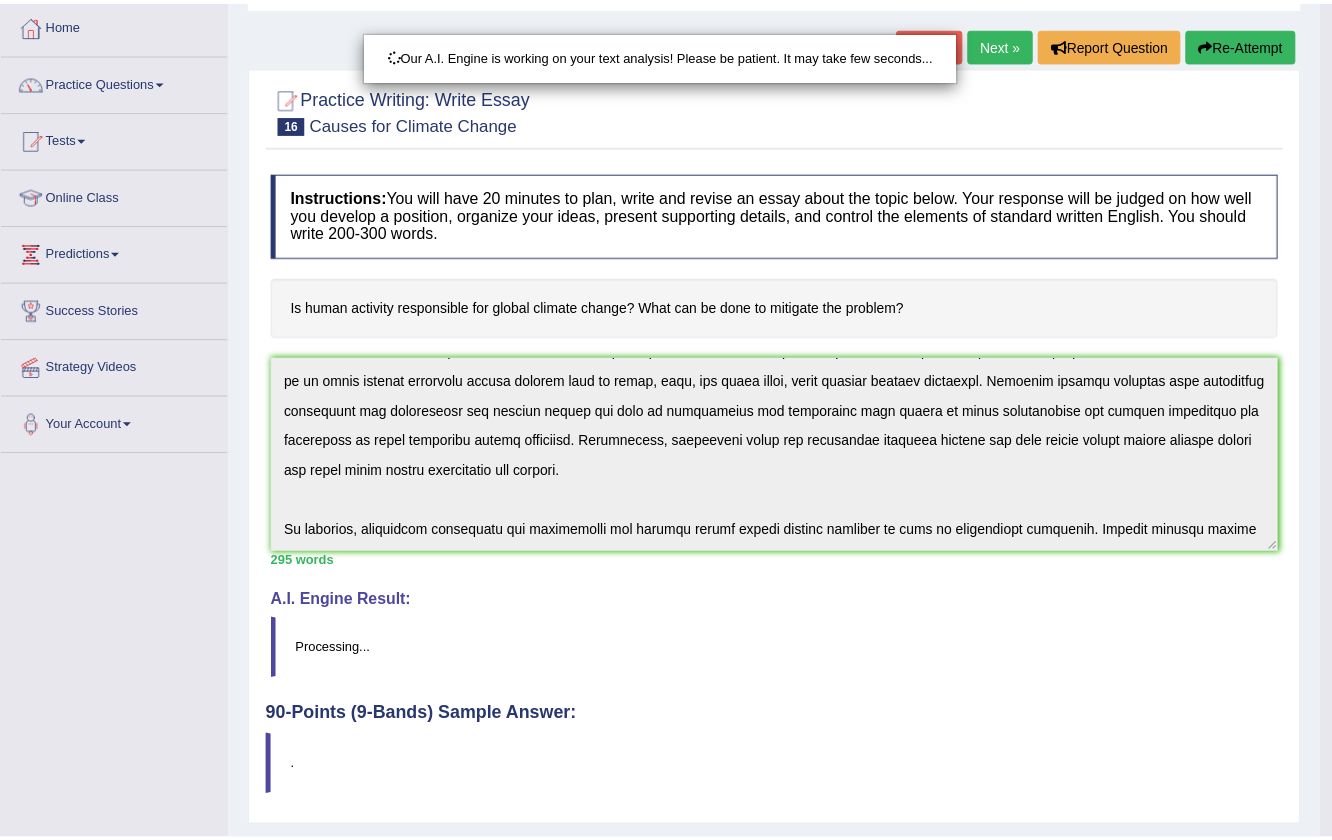 scroll, scrollTop: 160, scrollLeft: 0, axis: vertical 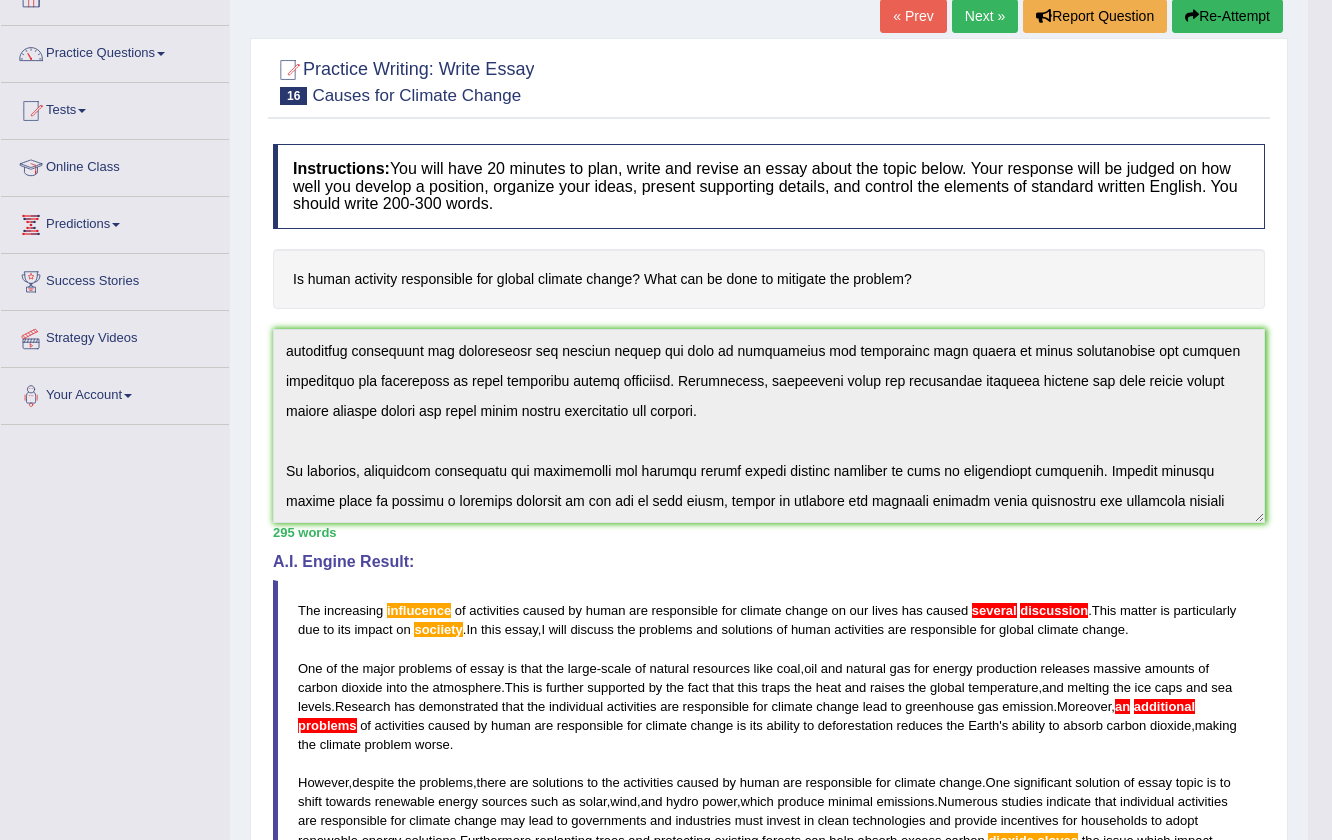 click on "Toggle navigation
Home
Practice Questions   Speaking Practice Read Aloud
Repeat Sentence
Describe Image
Re-tell Lecture
Answer Short Question
Summarize Group Discussion
Respond To A Situation
Writing Practice  Summarize Written Text
Write Essay
Reading Practice  Reading & Writing: Fill In The Blanks
Choose Multiple Answers
Re-order Paragraphs
Fill In The Blanks
Choose Single Answer
Listening Practice  Summarize Spoken Text
Highlight Incorrect Words
Highlight Correct Summary
Select Missing Word
Choose Single Answer
Choose Multiple Answers
Fill In The Blanks
Write From Dictation
Pronunciation
Tests
Take Mock Test" at bounding box center [666, 290] 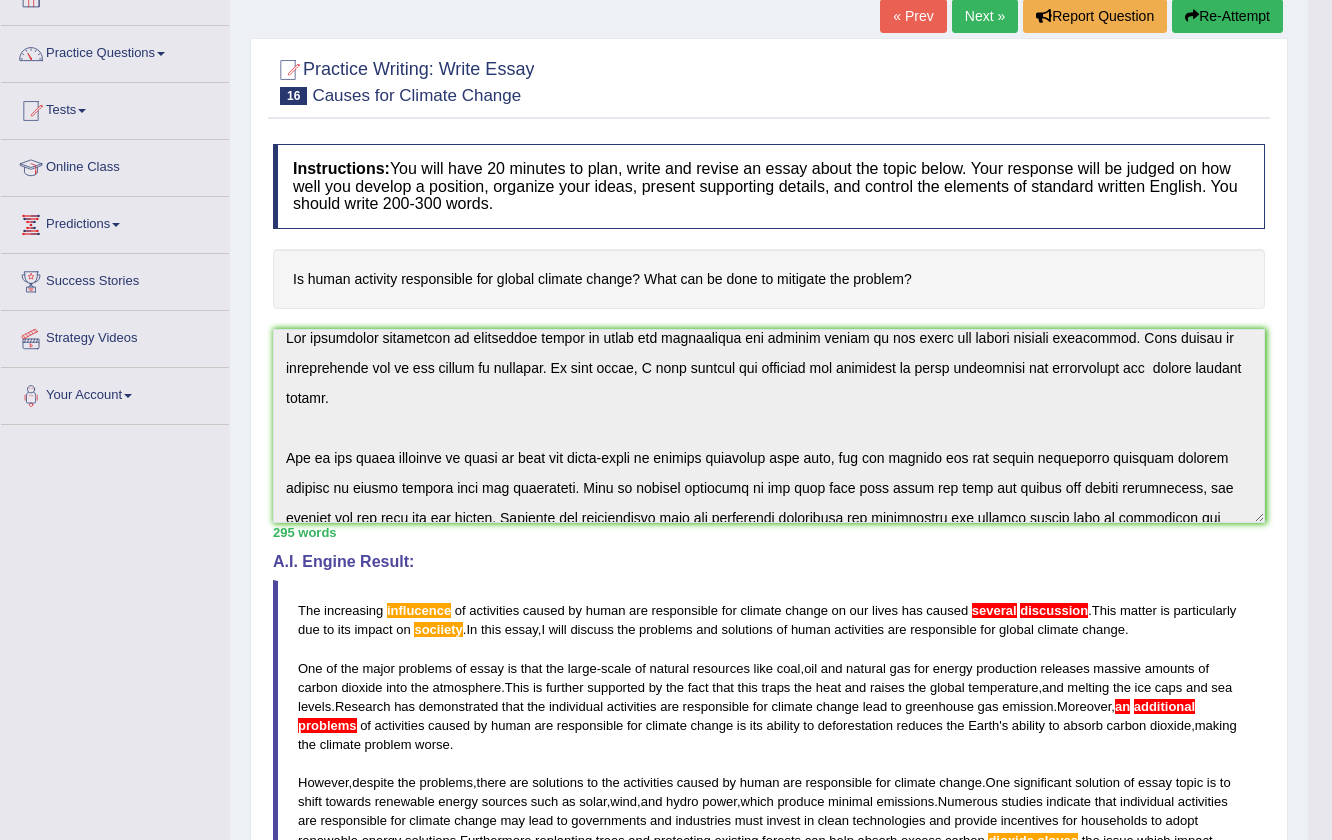 scroll, scrollTop: 0, scrollLeft: 0, axis: both 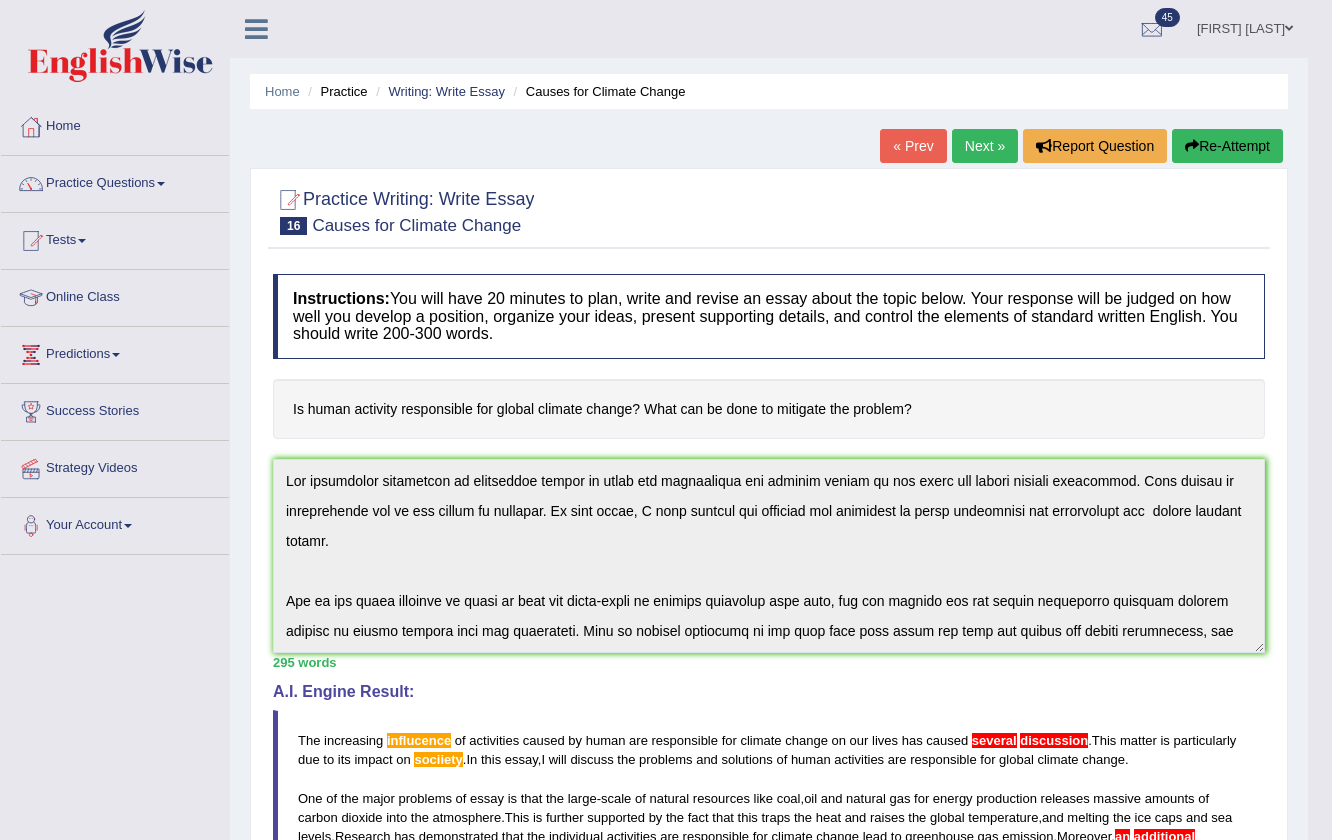 click on "Re-Attempt" at bounding box center [1227, 146] 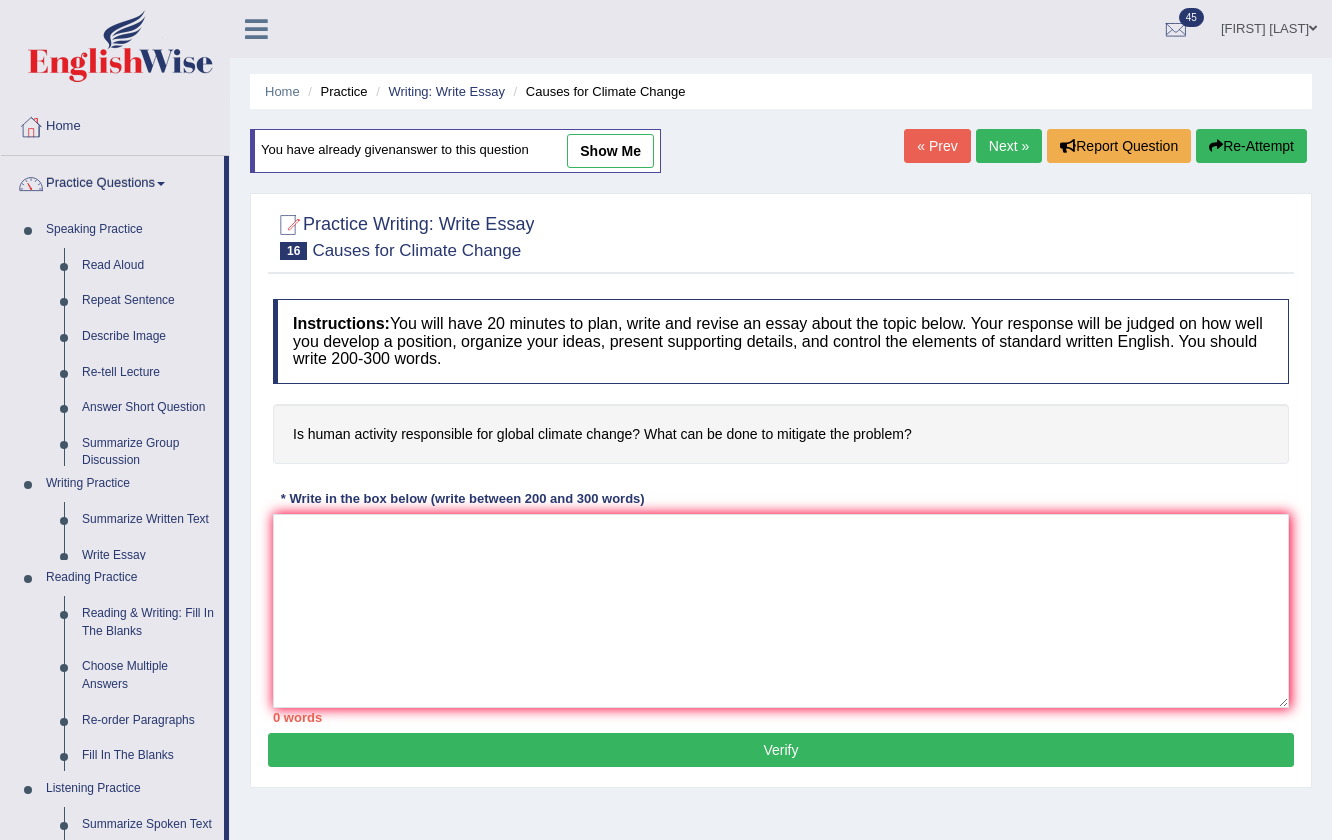 scroll, scrollTop: 0, scrollLeft: 0, axis: both 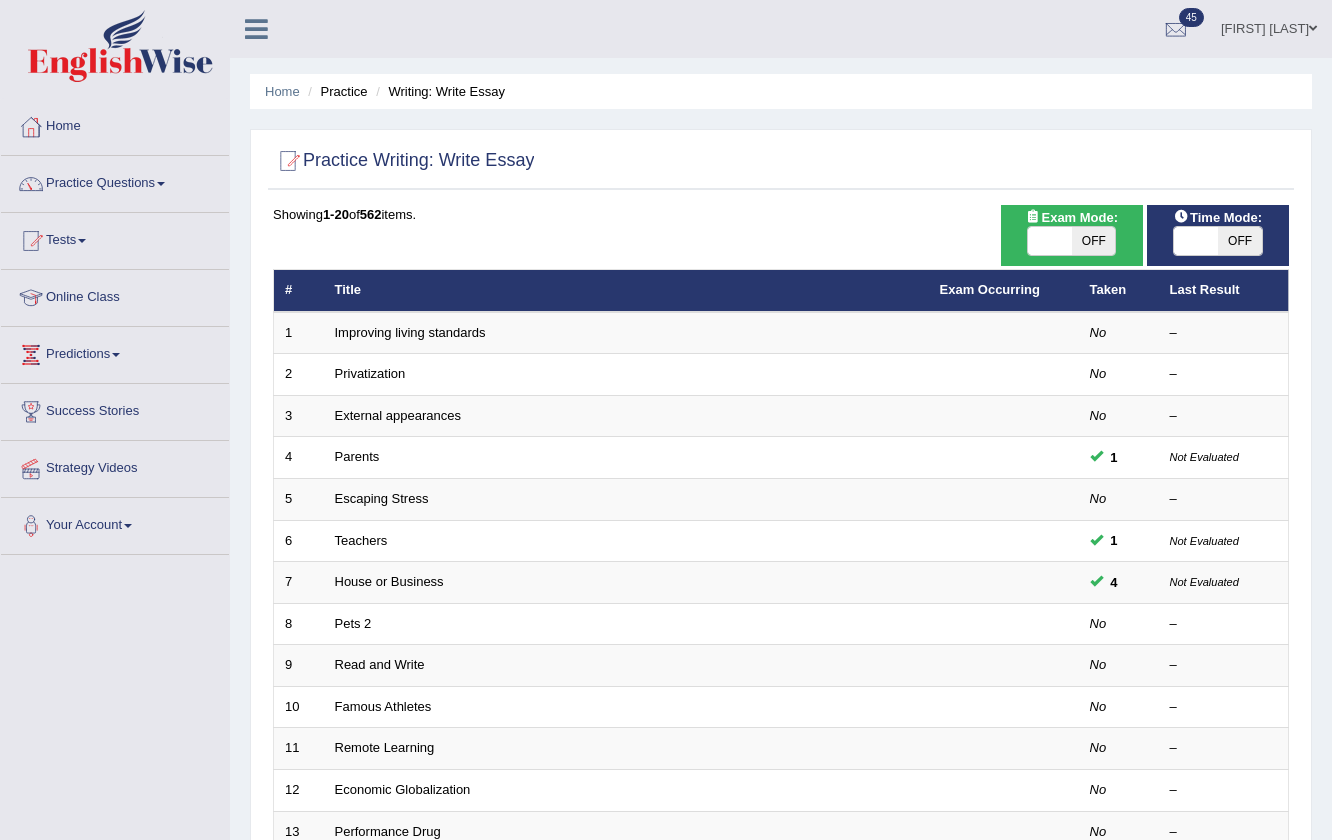 click on "OFF" at bounding box center [1094, 241] 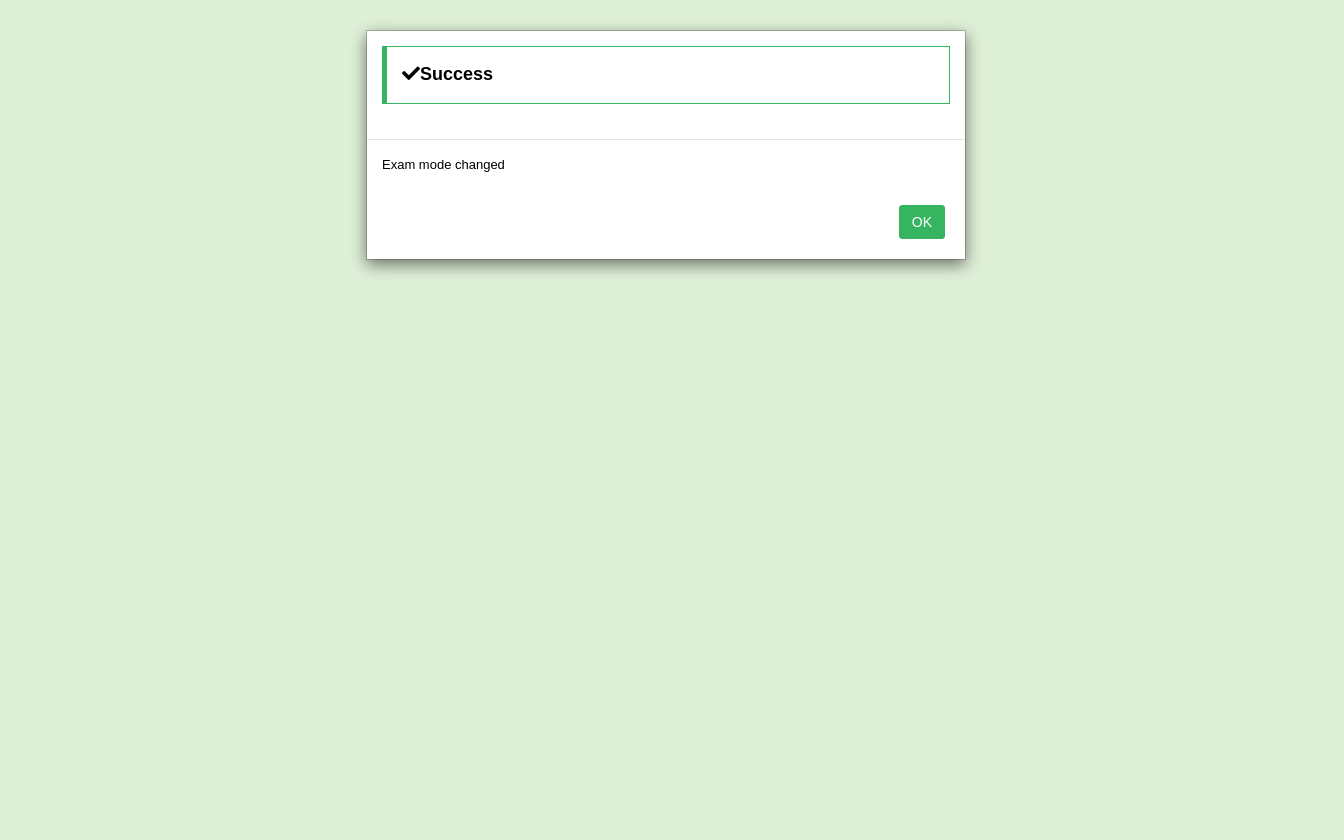 click on "OK" at bounding box center (922, 222) 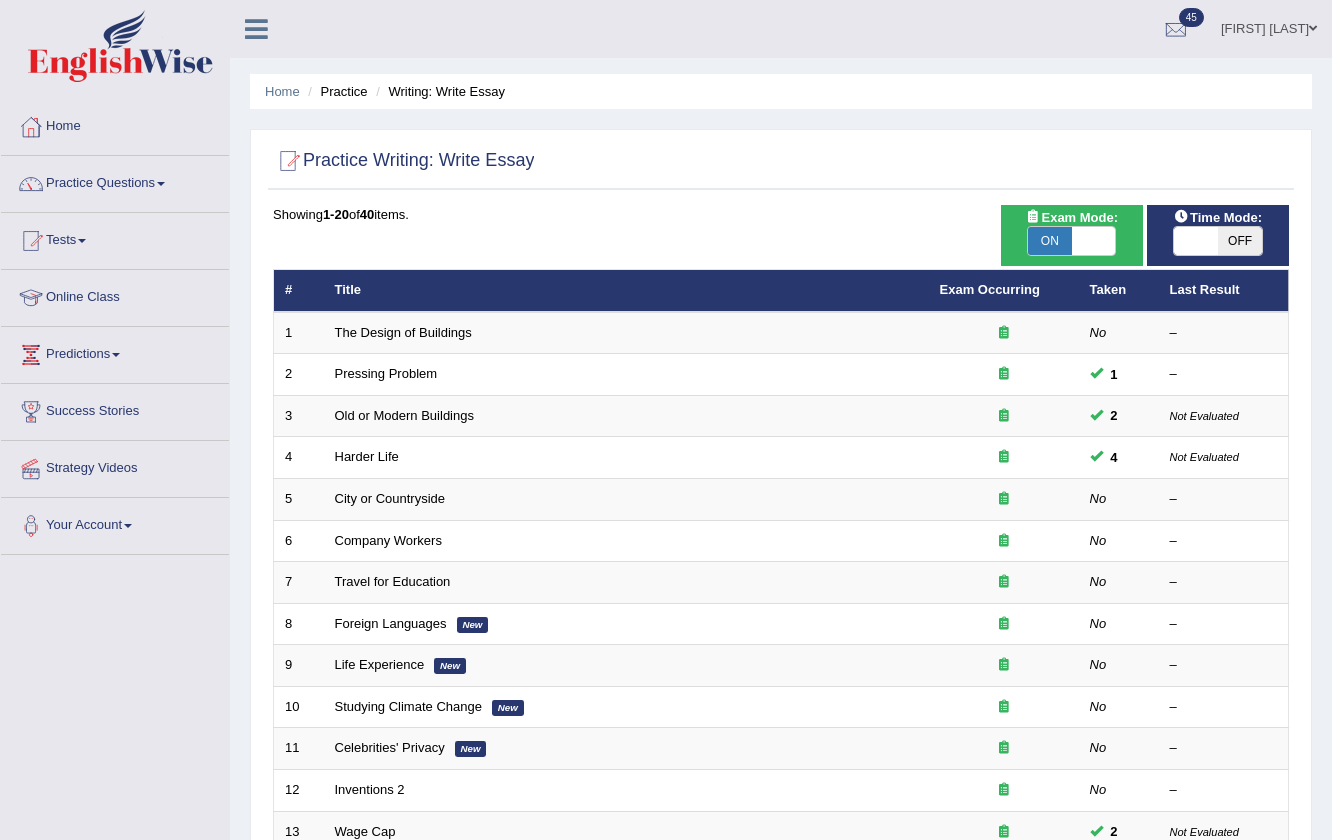 scroll, scrollTop: 0, scrollLeft: 0, axis: both 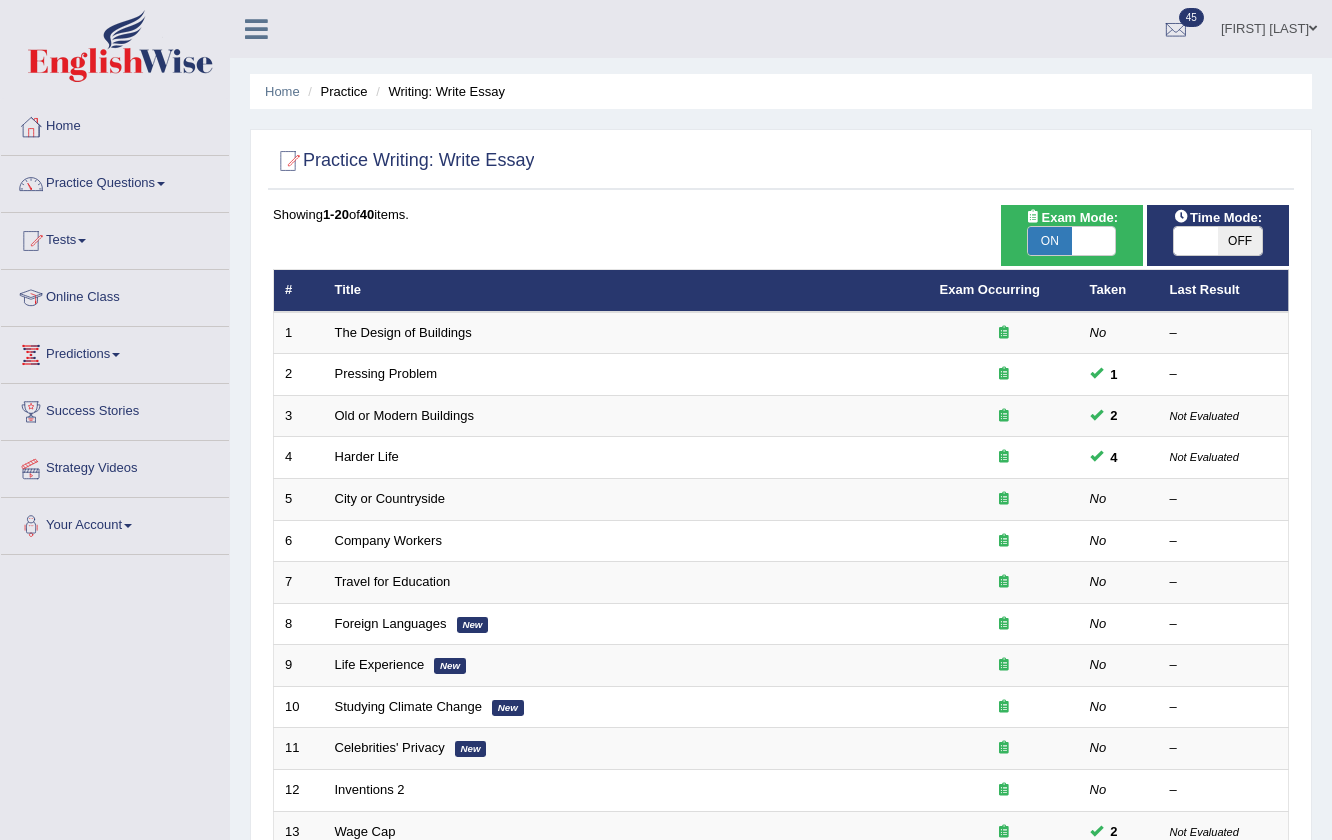 click on "OFF" at bounding box center [1240, 241] 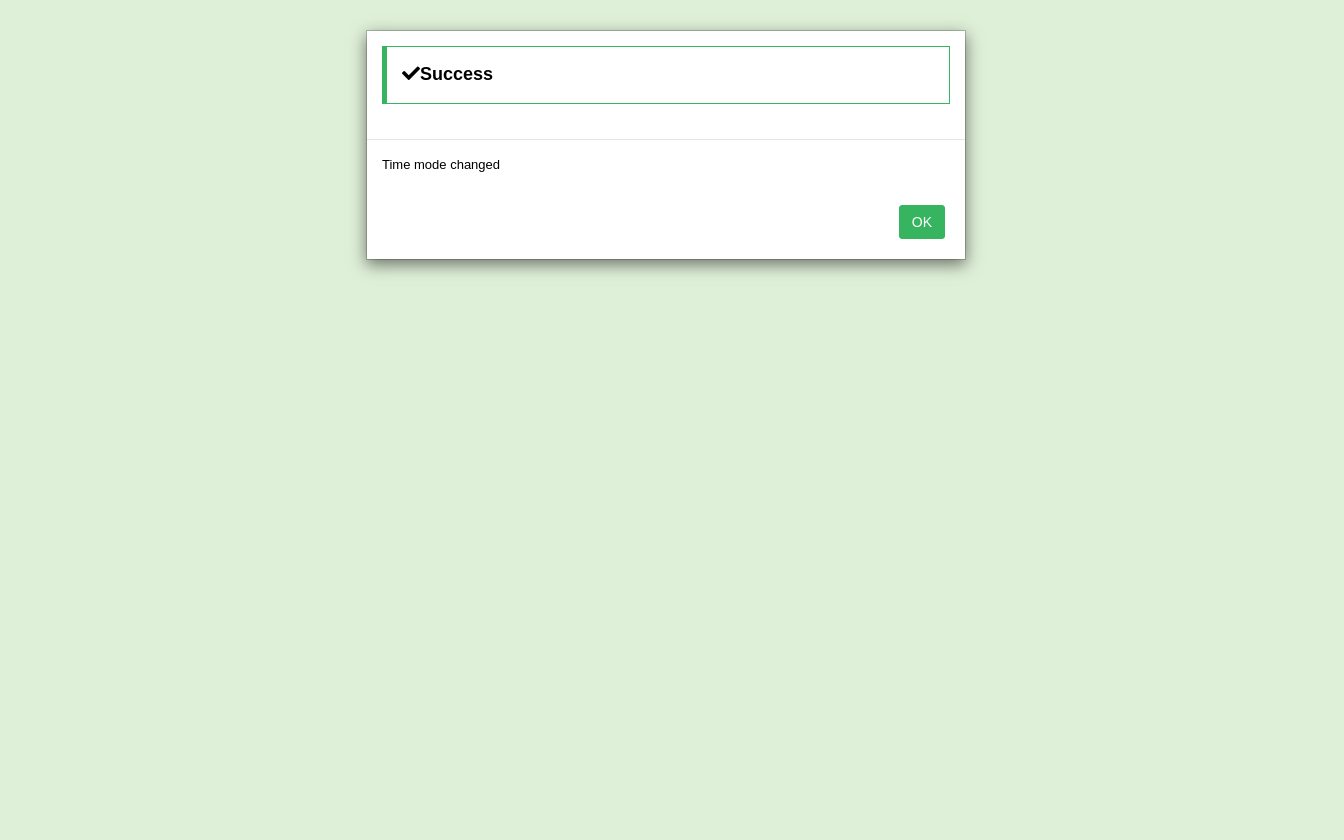 click on "OK" at bounding box center [922, 222] 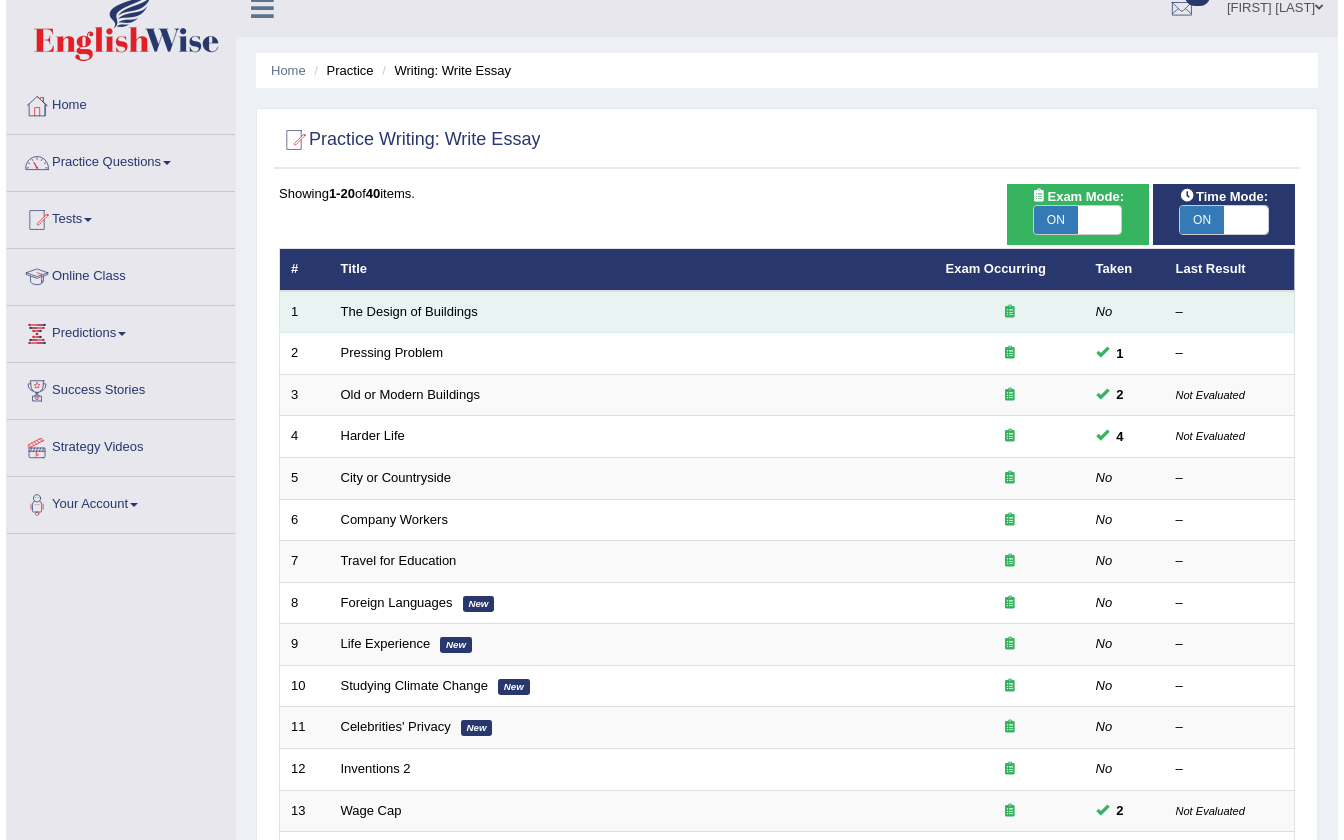 scroll, scrollTop: 0, scrollLeft: 0, axis: both 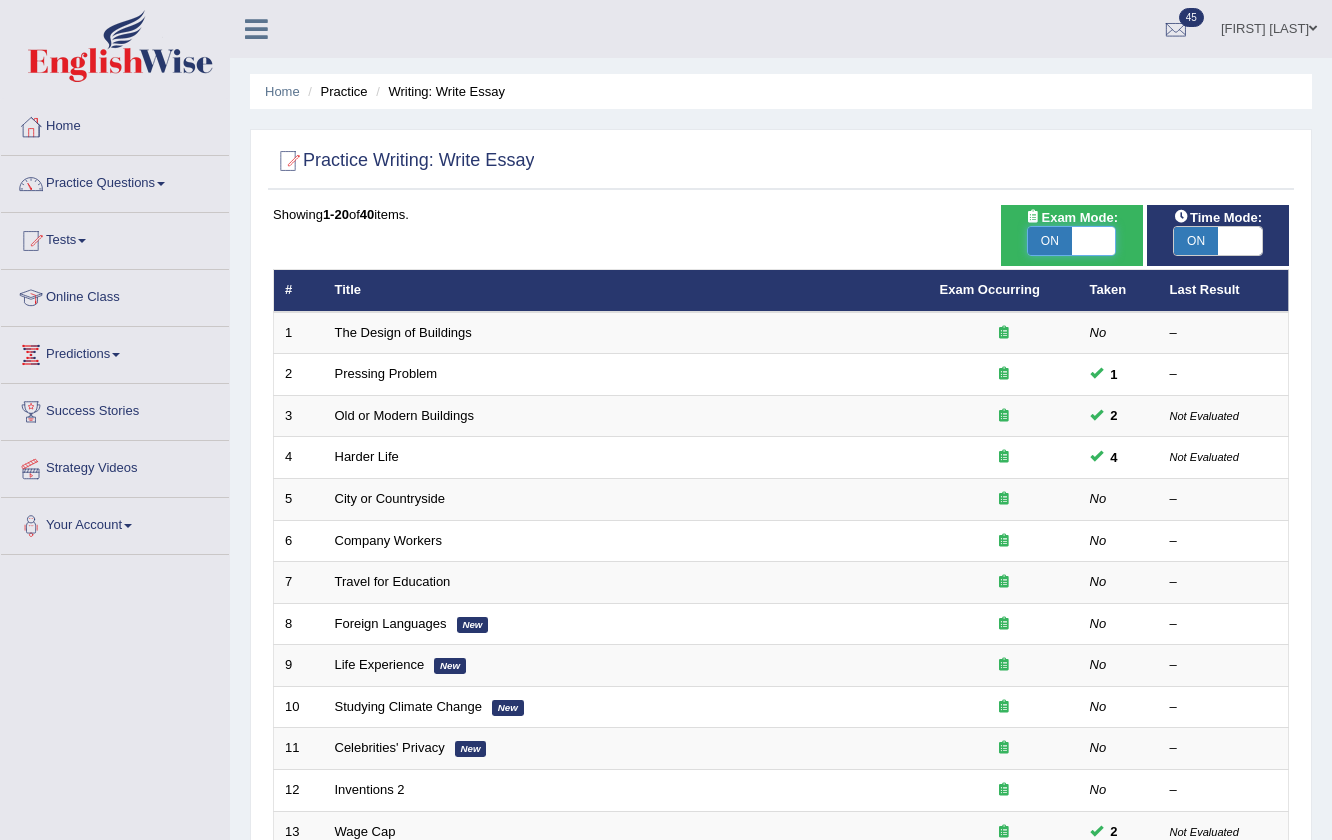 click at bounding box center [1094, 241] 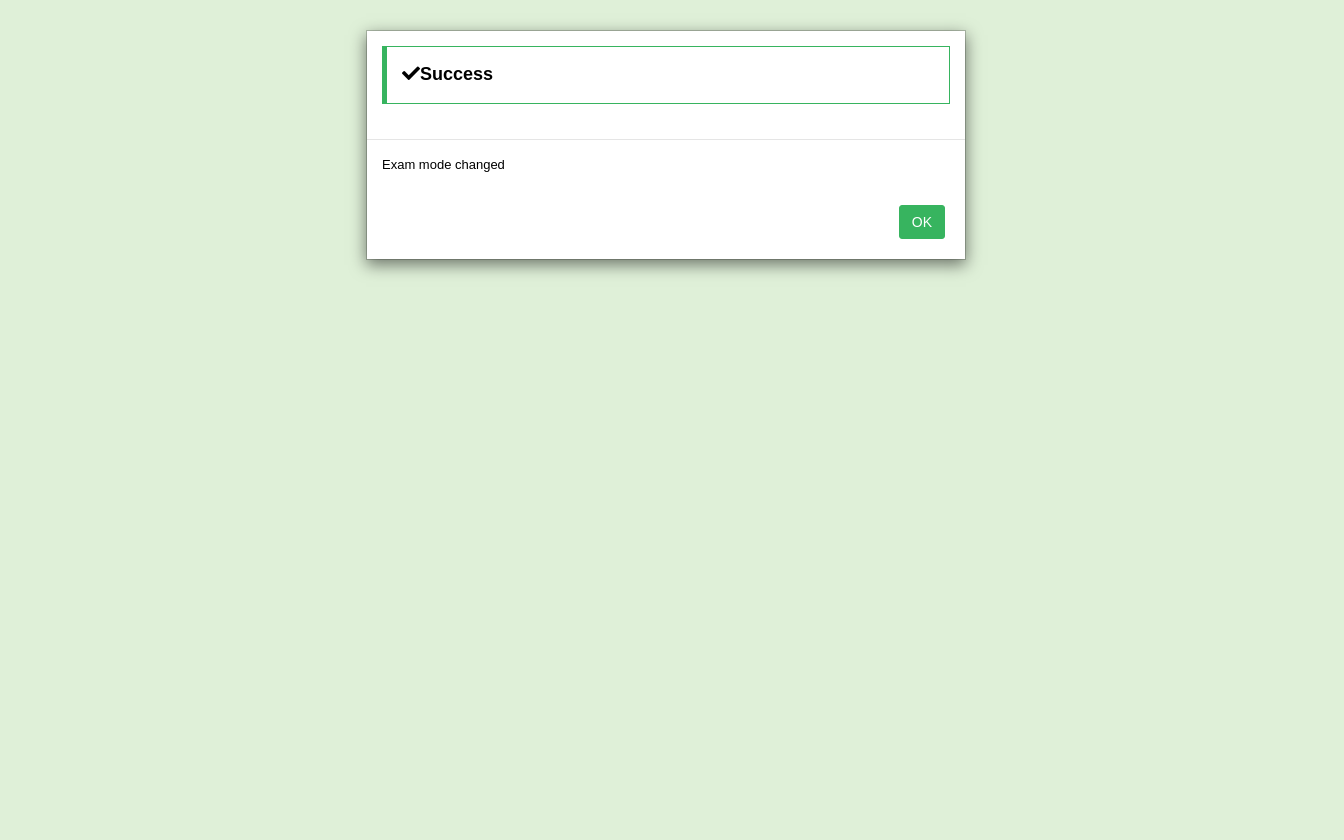 click on "OK" at bounding box center (922, 222) 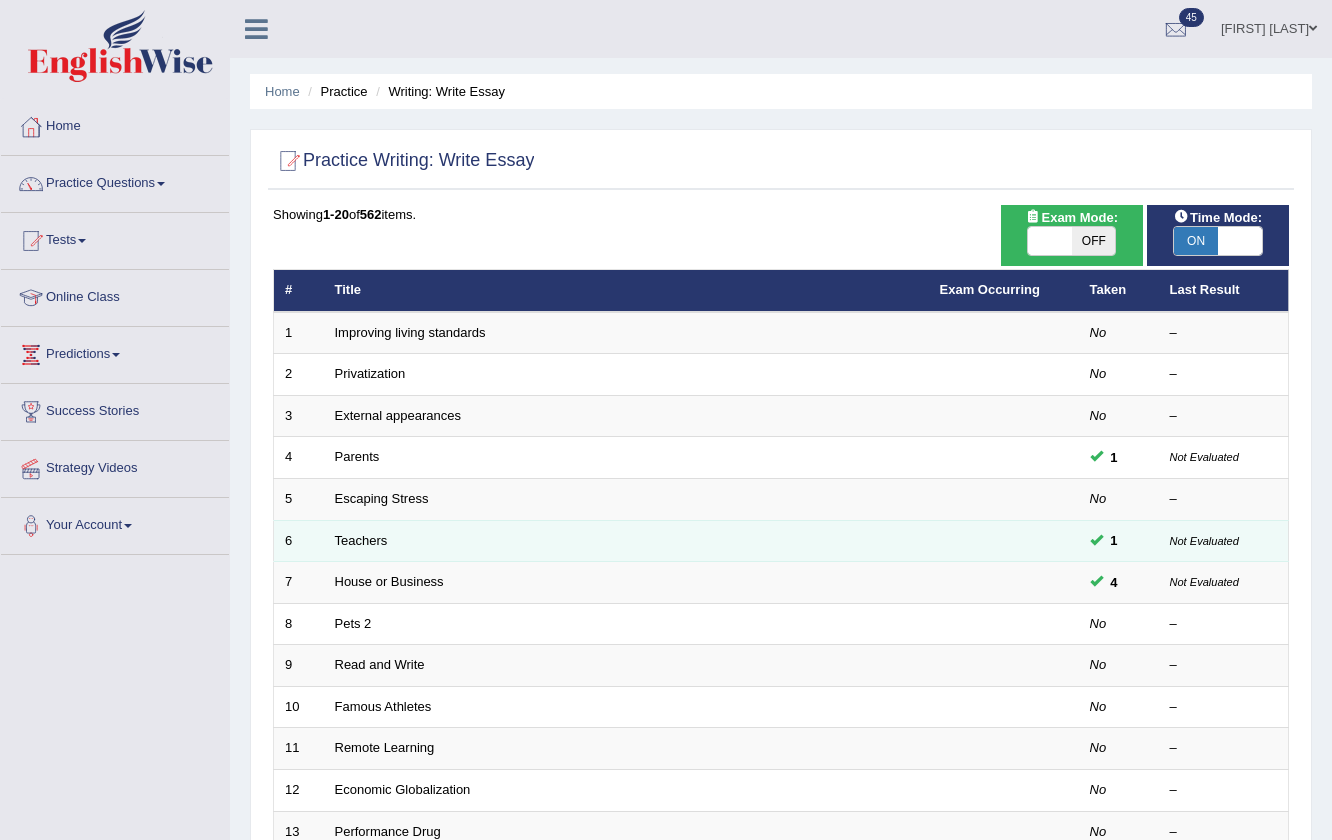 scroll, scrollTop: 0, scrollLeft: 0, axis: both 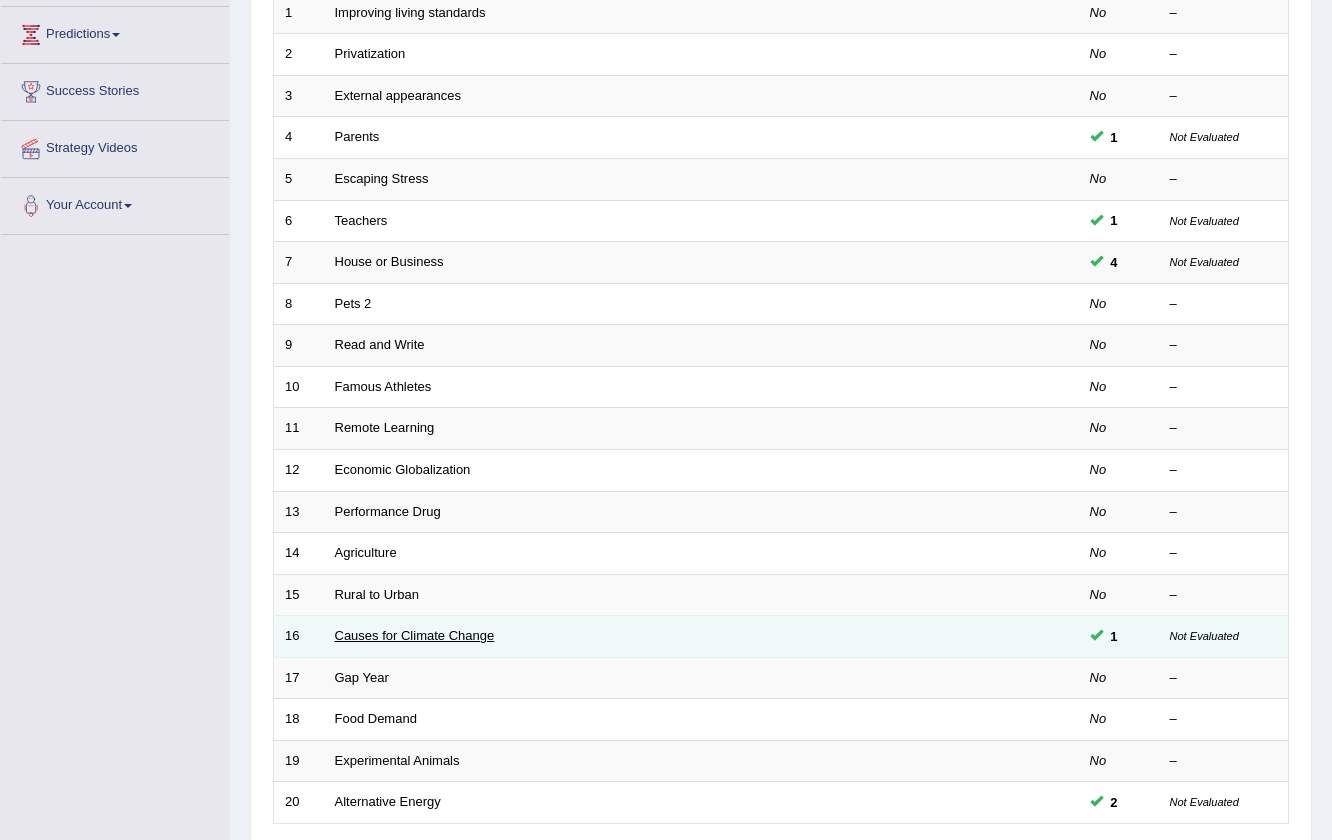 click on "Causes for Climate Change" at bounding box center (415, 635) 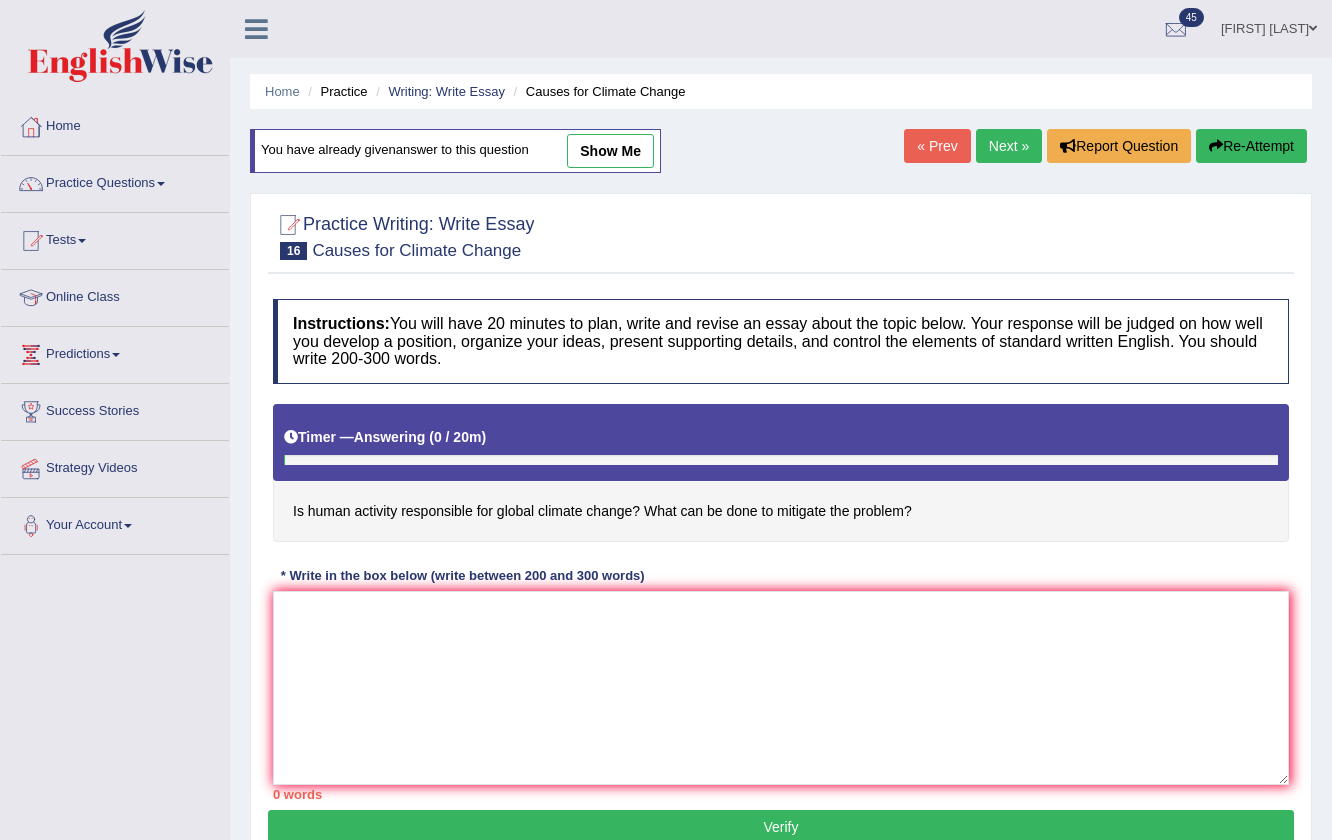 scroll, scrollTop: 0, scrollLeft: 0, axis: both 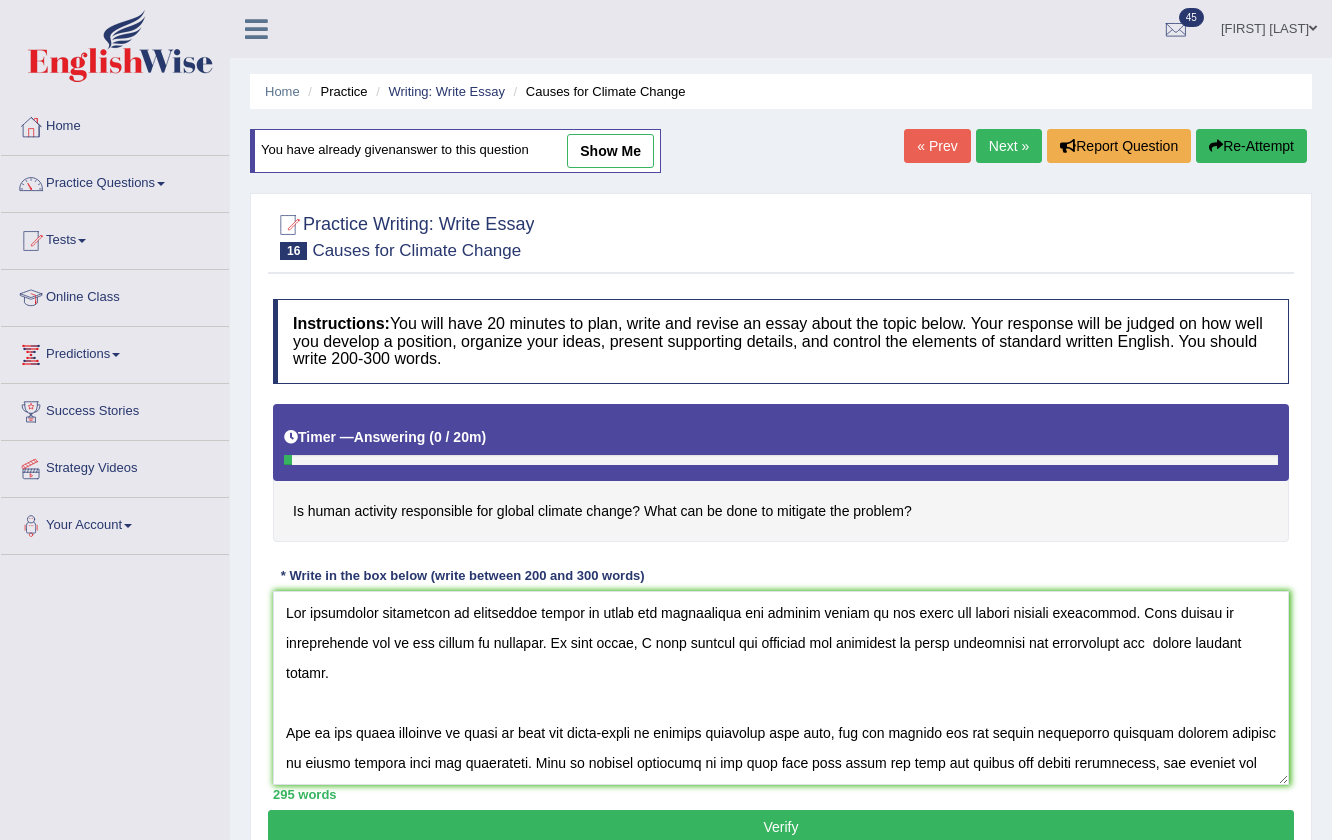 click at bounding box center [781, 688] 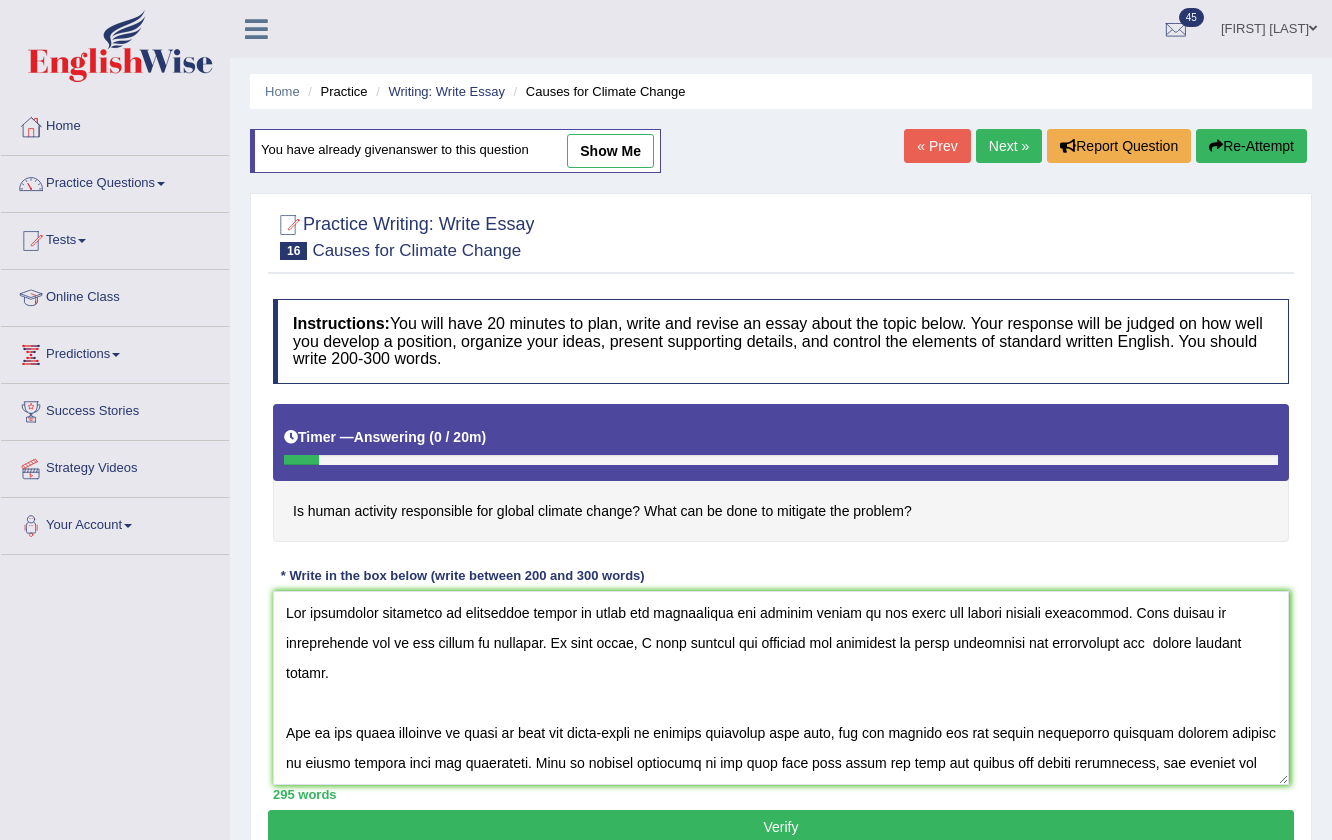 click at bounding box center [781, 688] 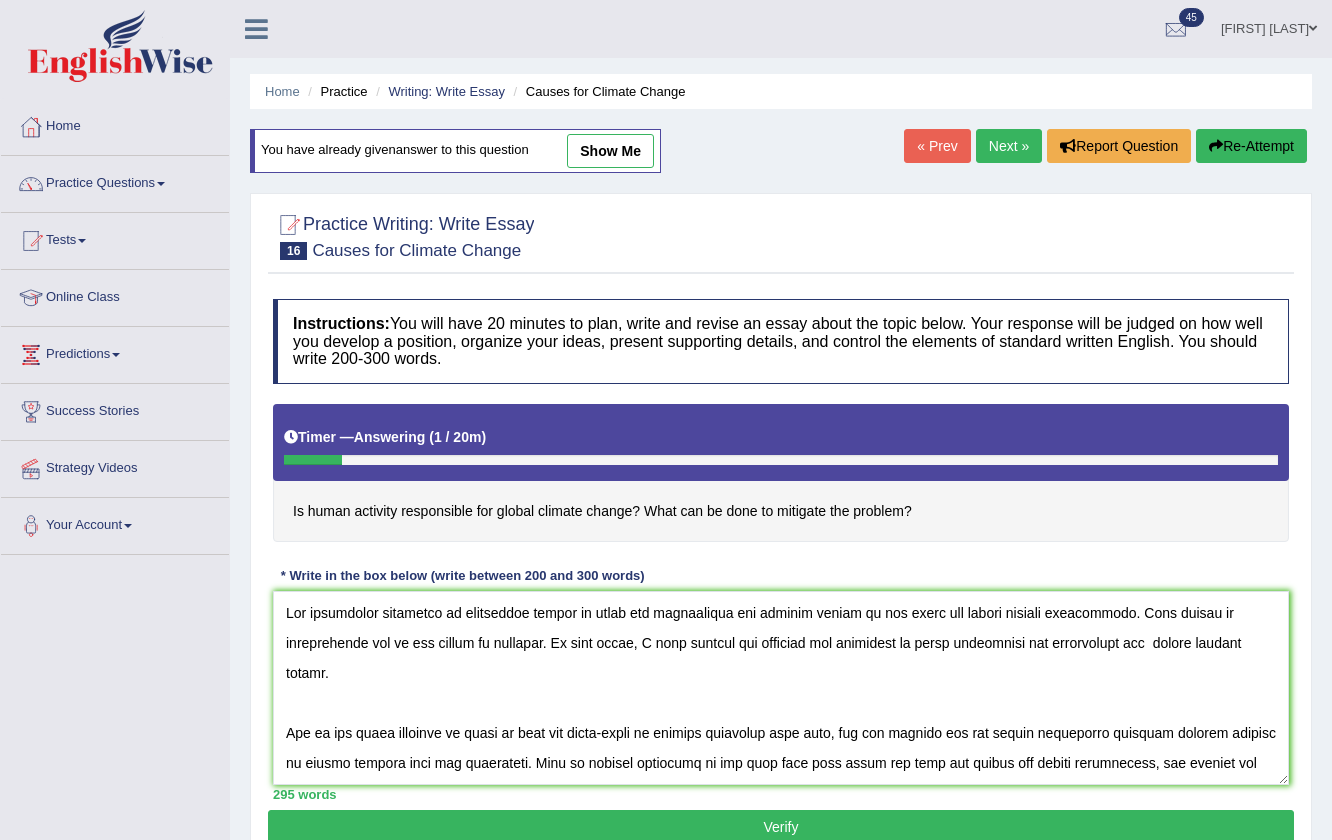 click at bounding box center [781, 688] 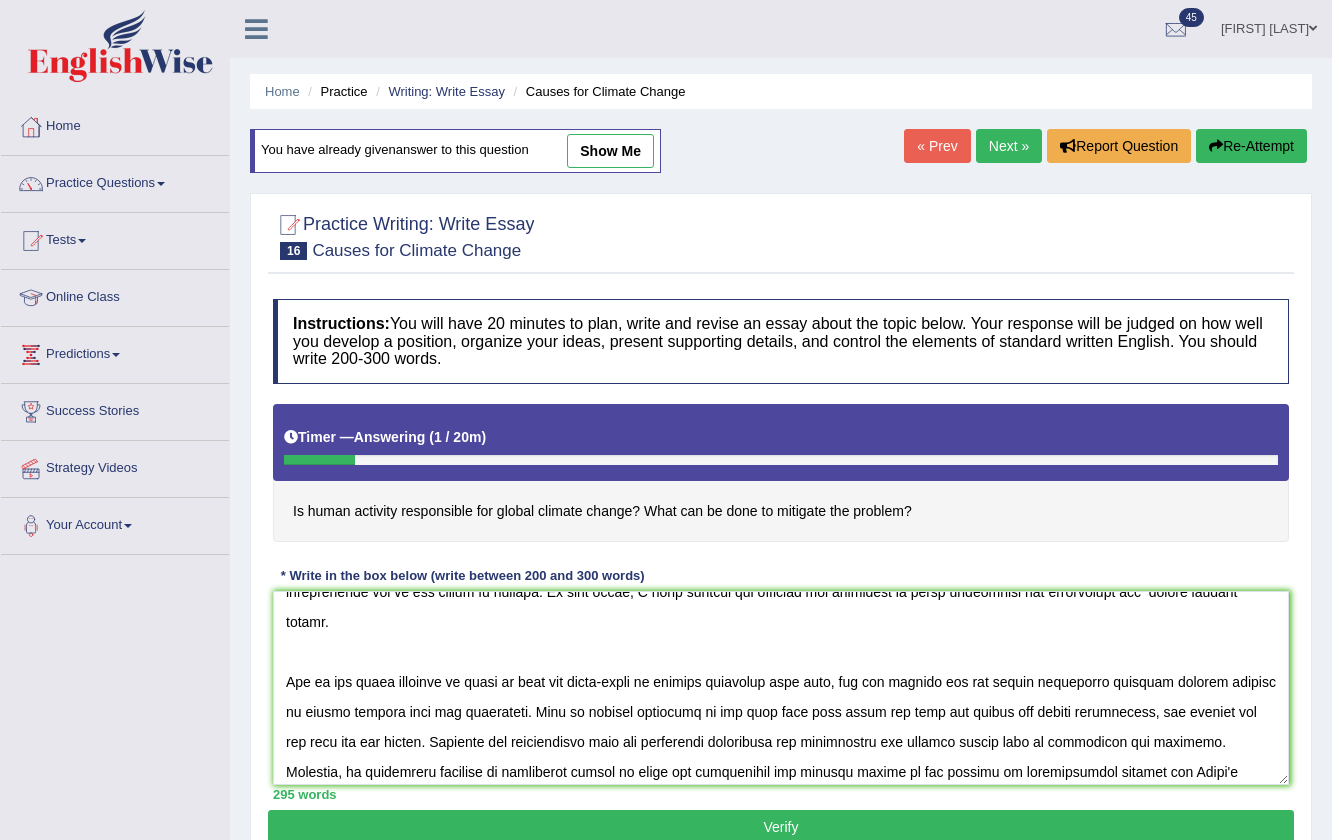 scroll, scrollTop: 80, scrollLeft: 0, axis: vertical 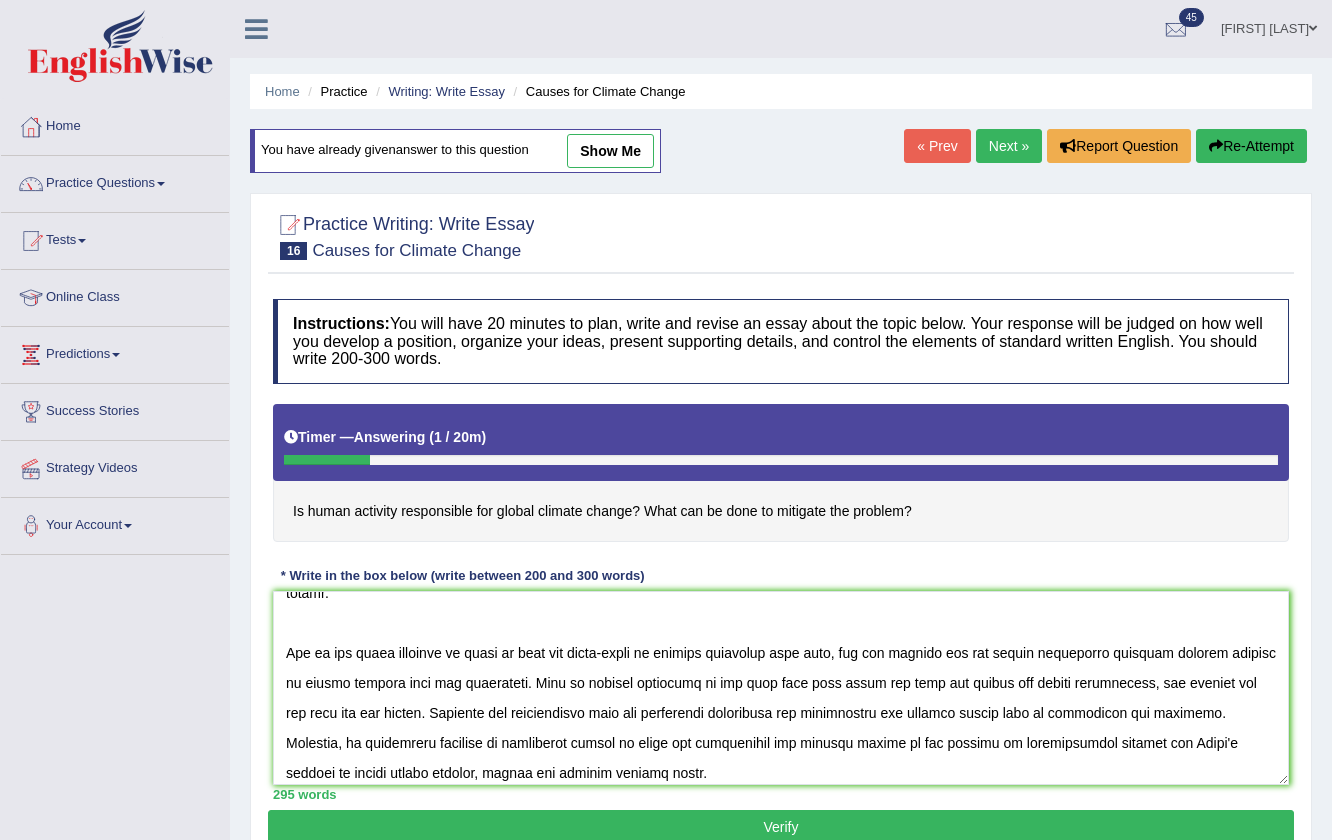 click at bounding box center (781, 688) 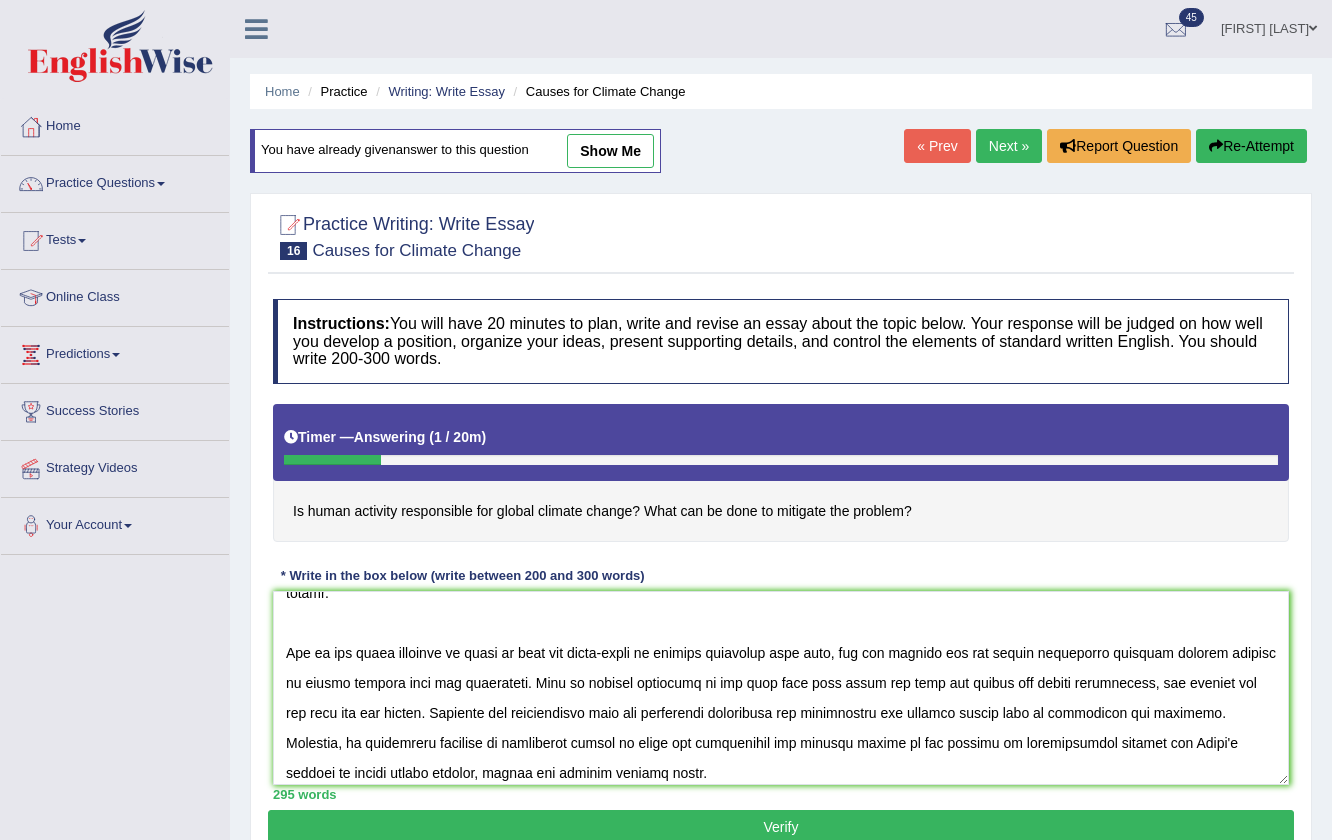 click at bounding box center (781, 688) 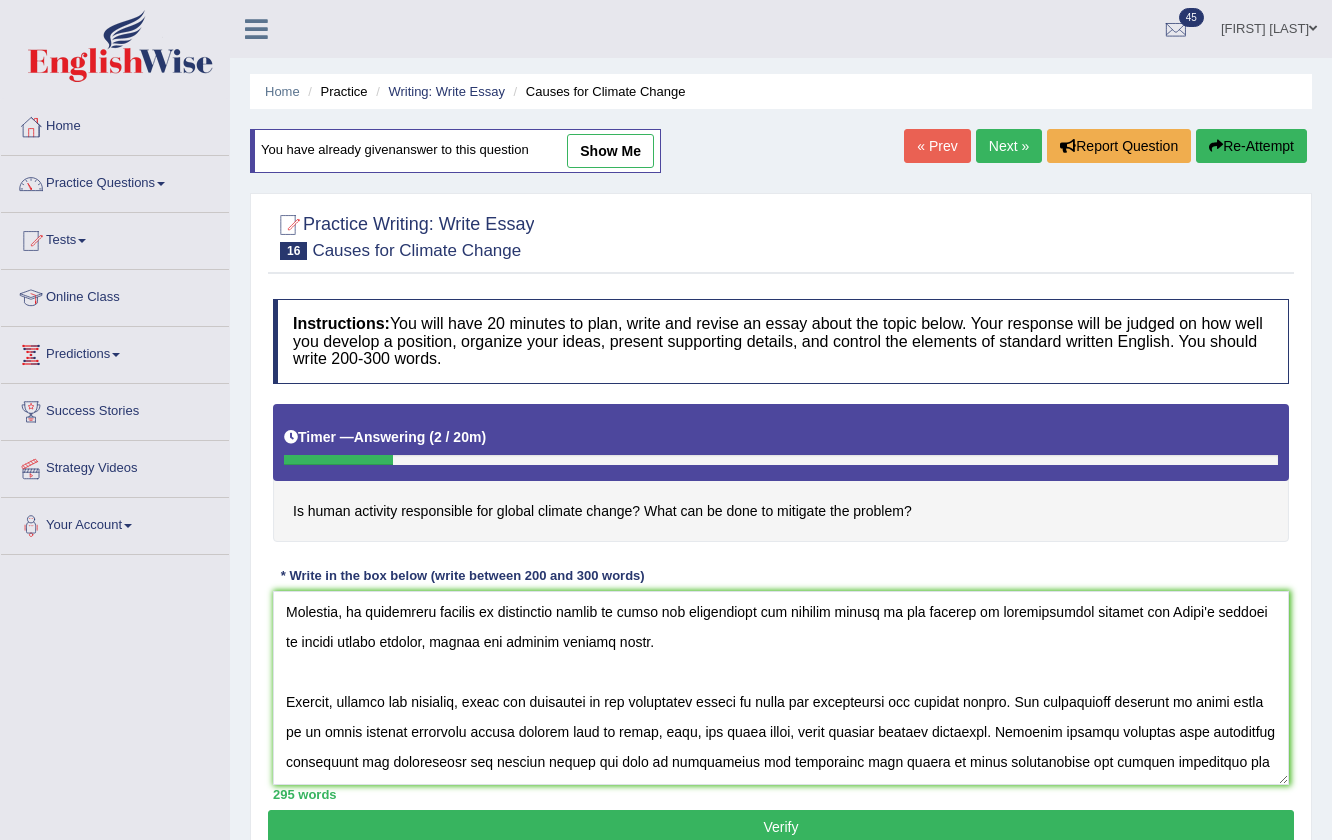 scroll, scrollTop: 240, scrollLeft: 0, axis: vertical 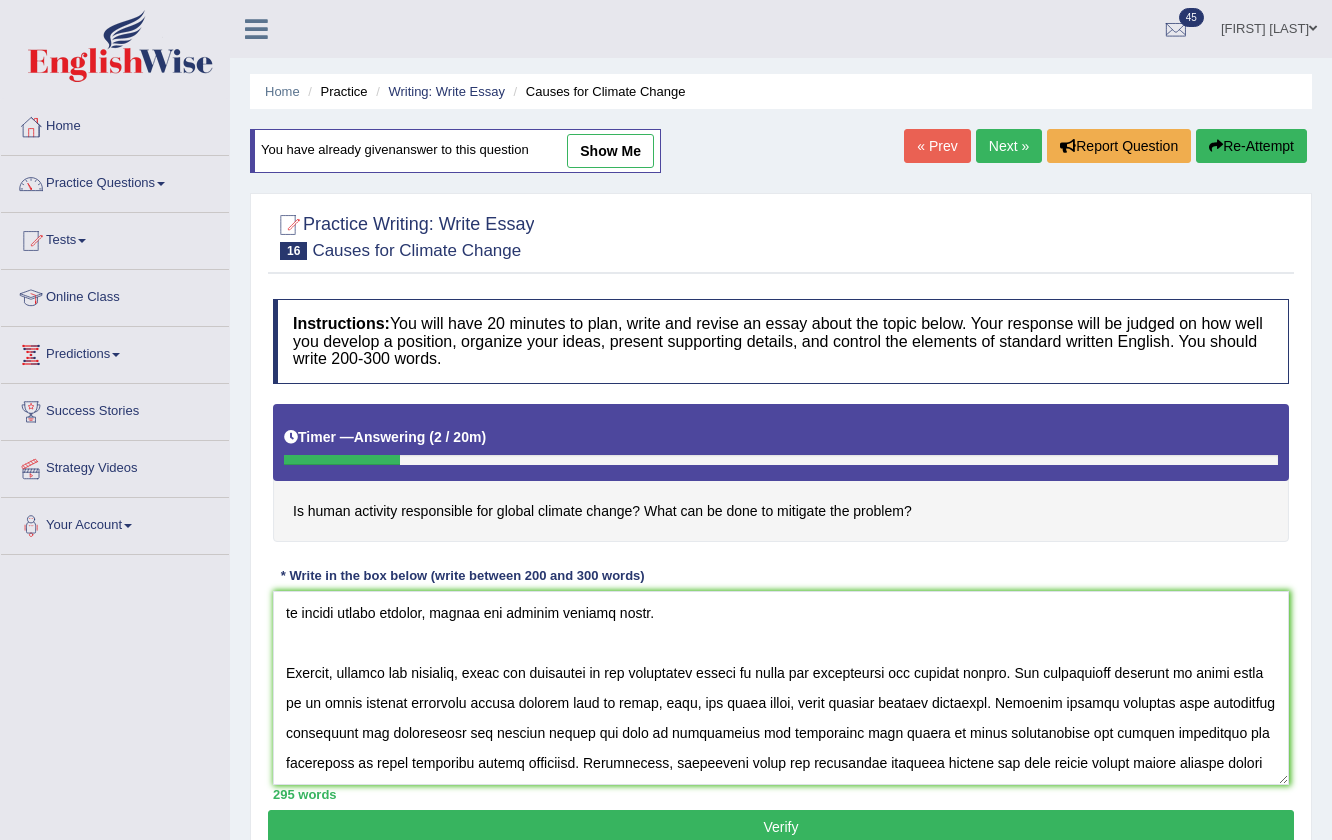 click at bounding box center [781, 688] 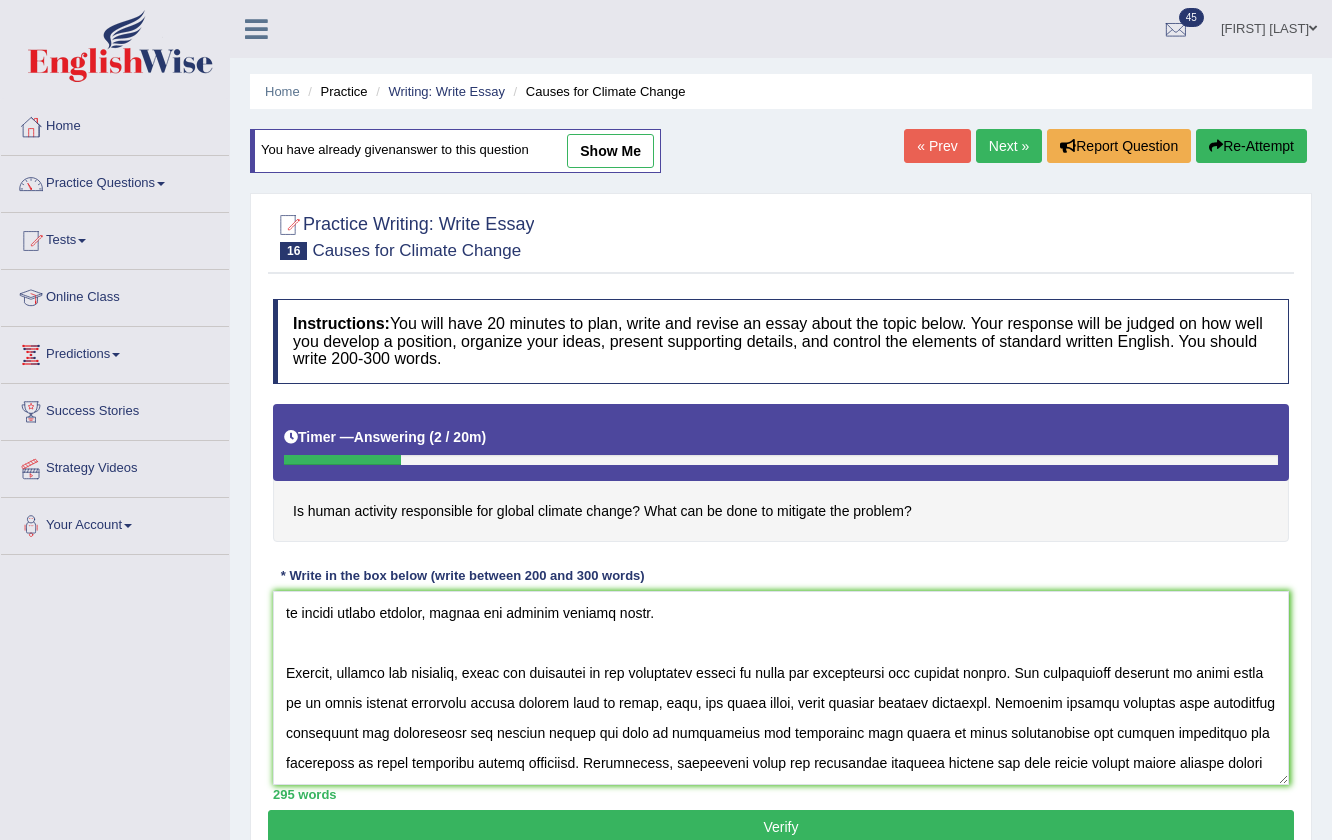 click at bounding box center [781, 688] 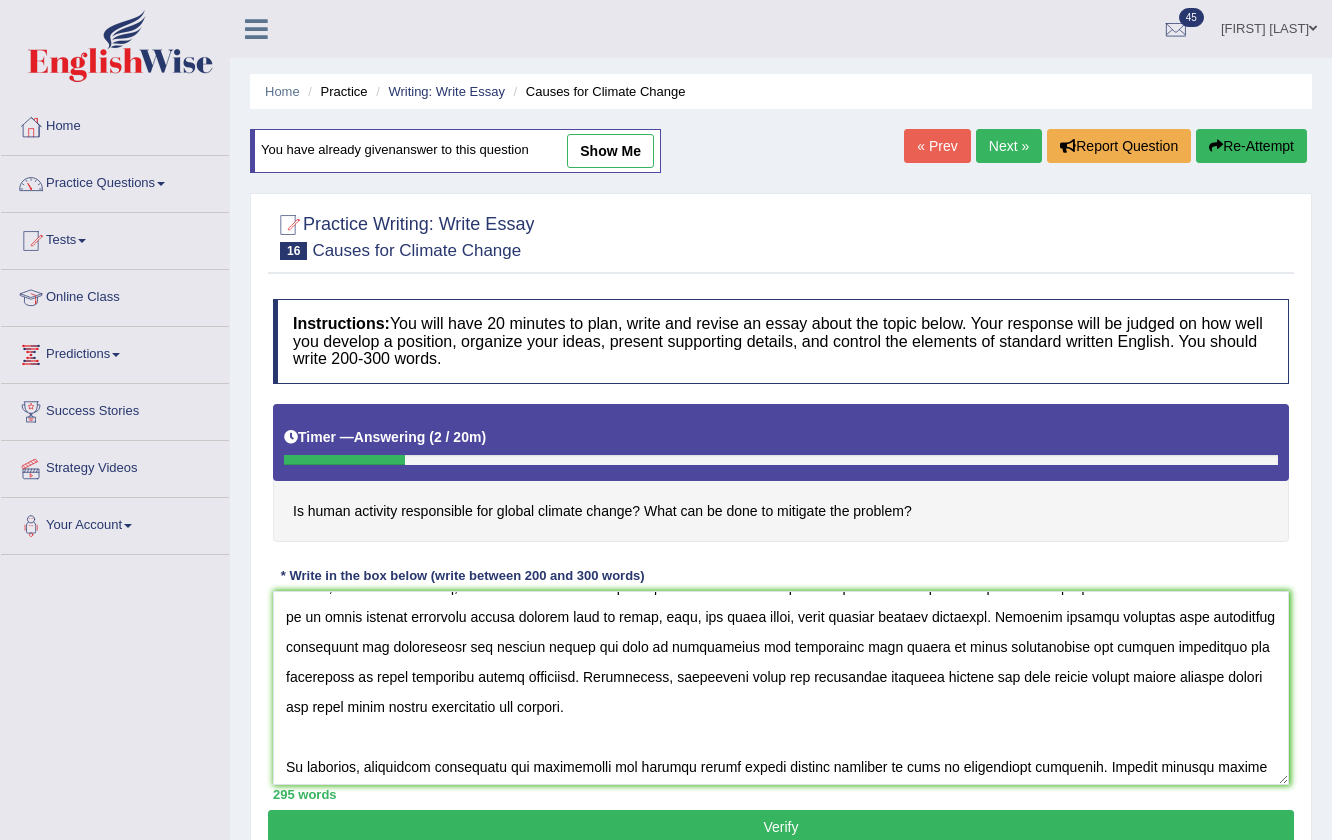 scroll, scrollTop: 330, scrollLeft: 0, axis: vertical 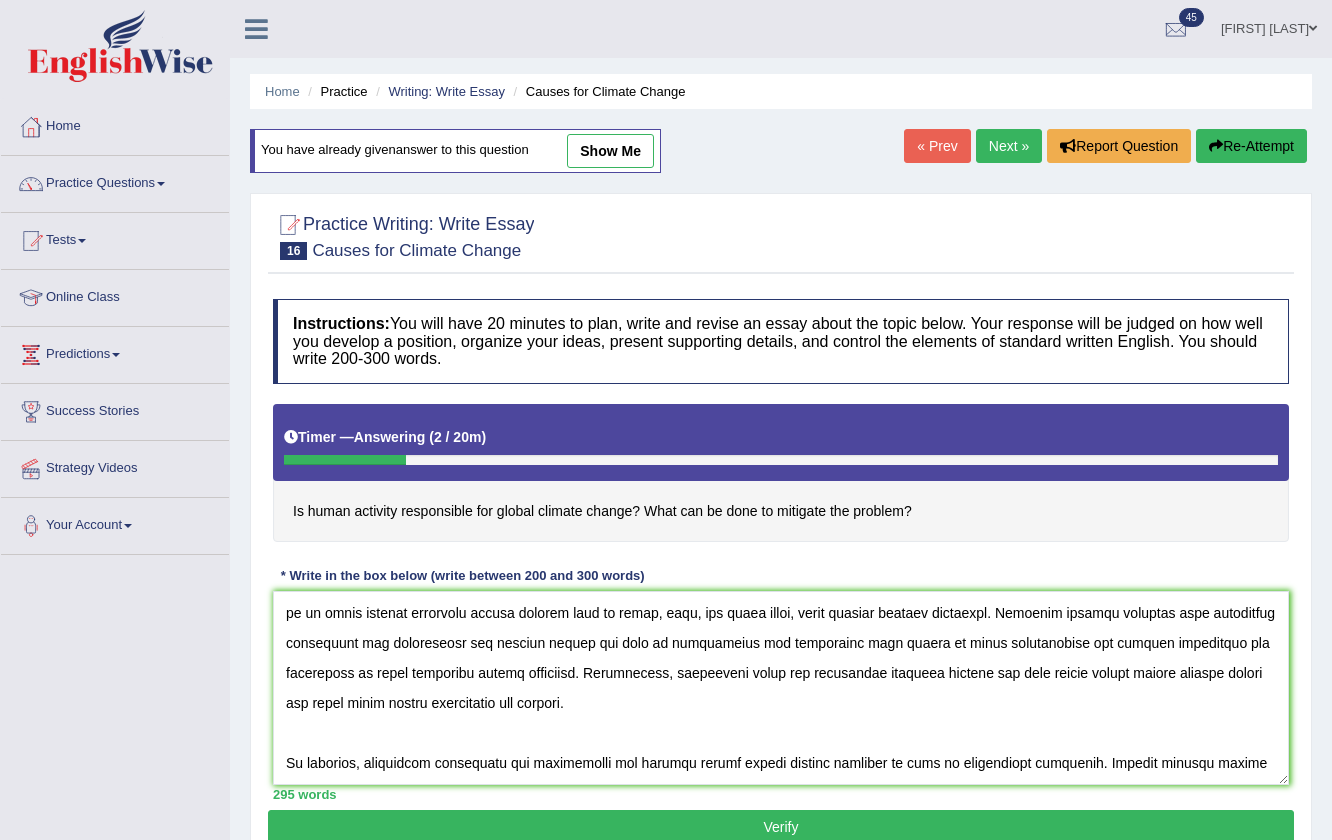 click at bounding box center [781, 688] 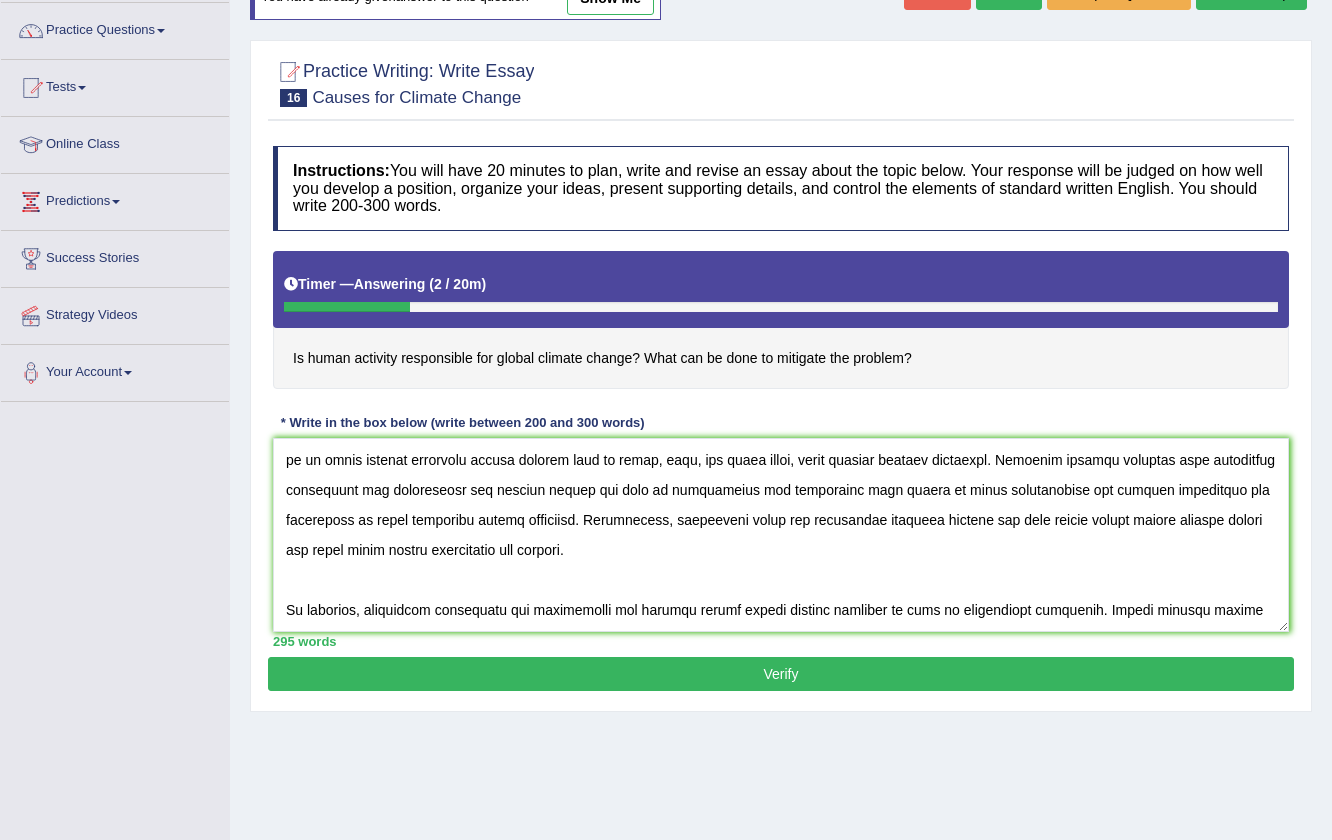 scroll, scrollTop: 160, scrollLeft: 0, axis: vertical 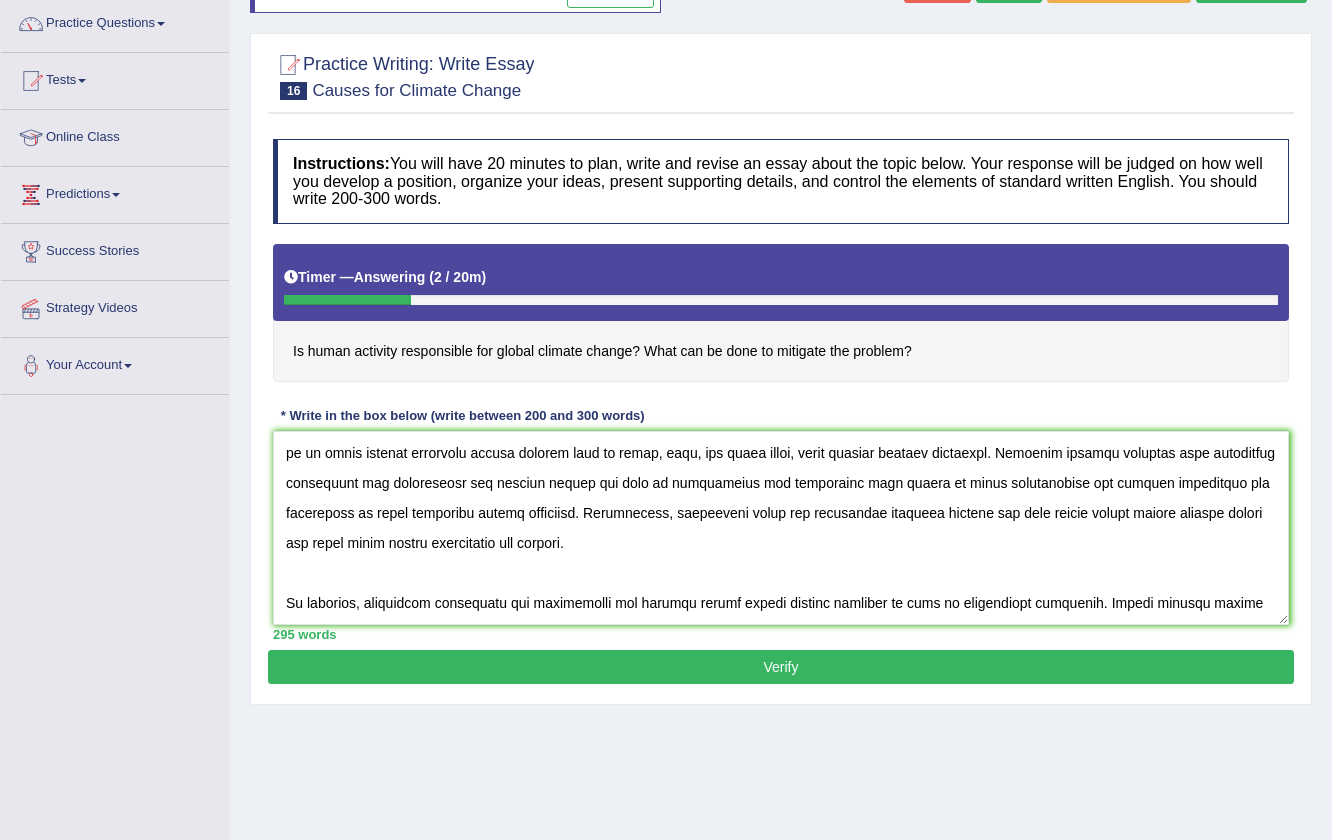 type on "The increasing influence of activities caused by human are responsible for climate change on our lives has caused several discussions. This matter is particularly due to its impact on society. In this essay, I will discuss the problems and solutions of human activities are responsible for  global climate change.
One of the major problems of essay is that the large-scale of natural resources like coal, oil and natural gas for energy production releases massive amounts of carbon dioxide into the atmosphere. This is further supported by the fact that this traps the heat and raises the global temperature, and melting the ice caps and sea levels. Research has demonstrated that the individual activities are responsible for climate change lead to greenhouse gas emission. Moreover, an additional problem of activities caused by human are responsible for climate change is its ability to deforestation reduces the Earth's ability to absorb carbon dioxide, making the climate problem worse.
However, despite the probl..." 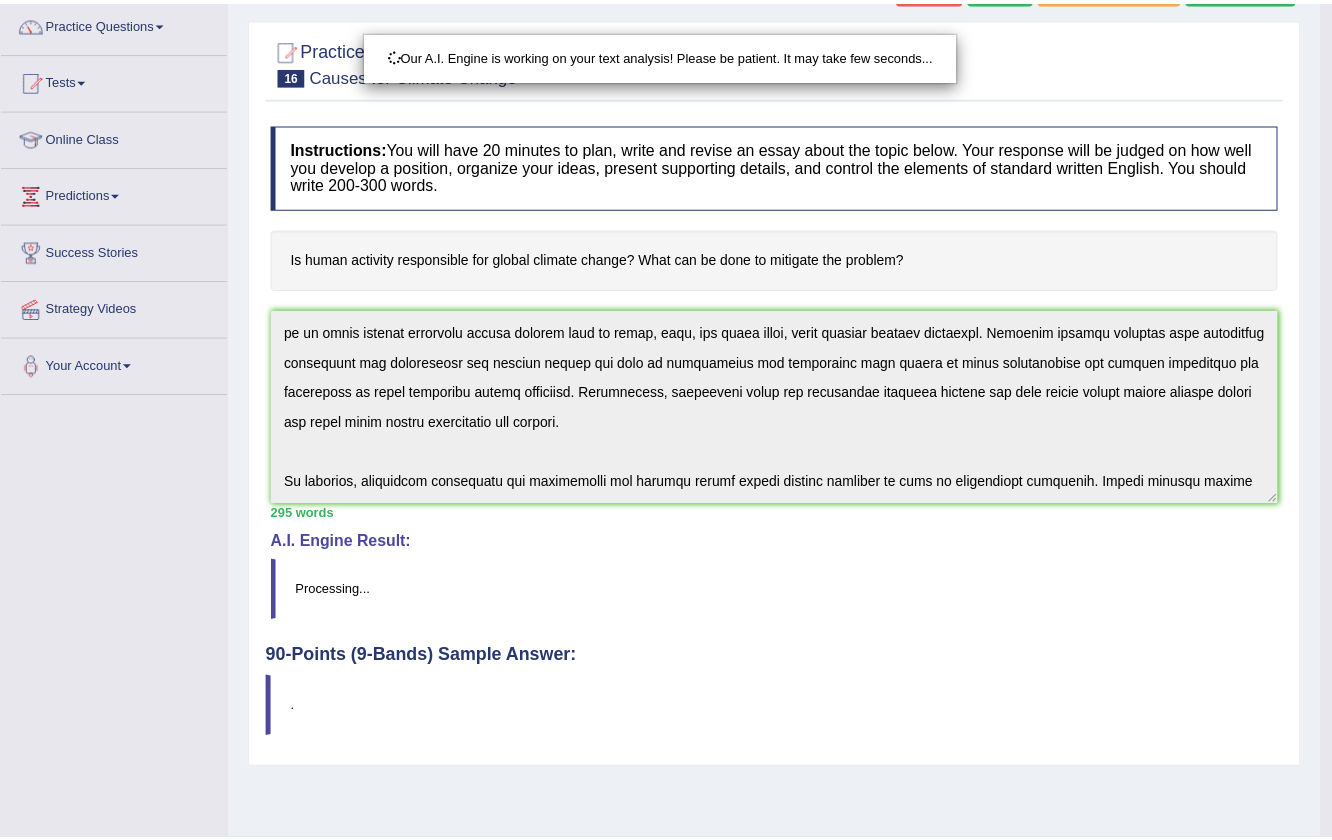 scroll, scrollTop: 360, scrollLeft: 0, axis: vertical 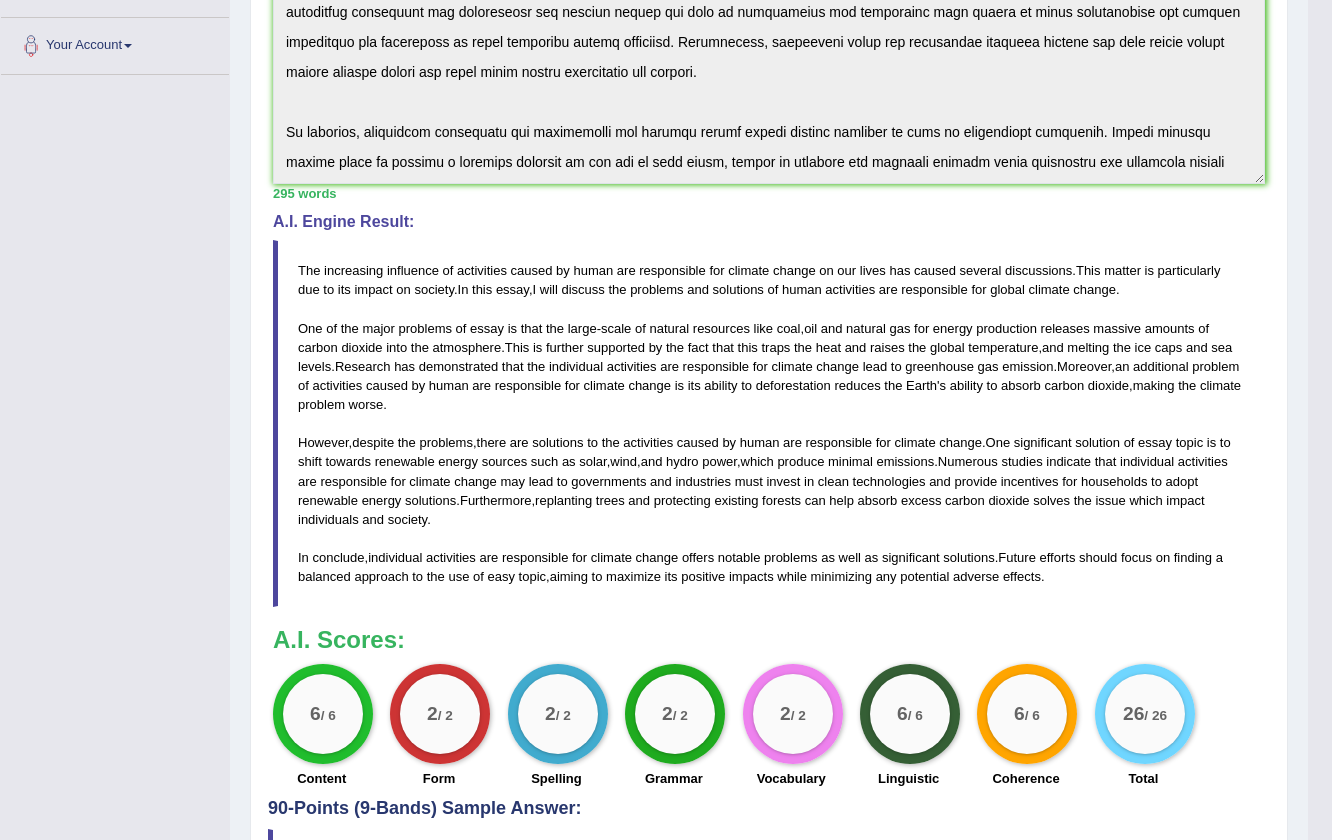 click on "Vocabulary" at bounding box center [791, 778] 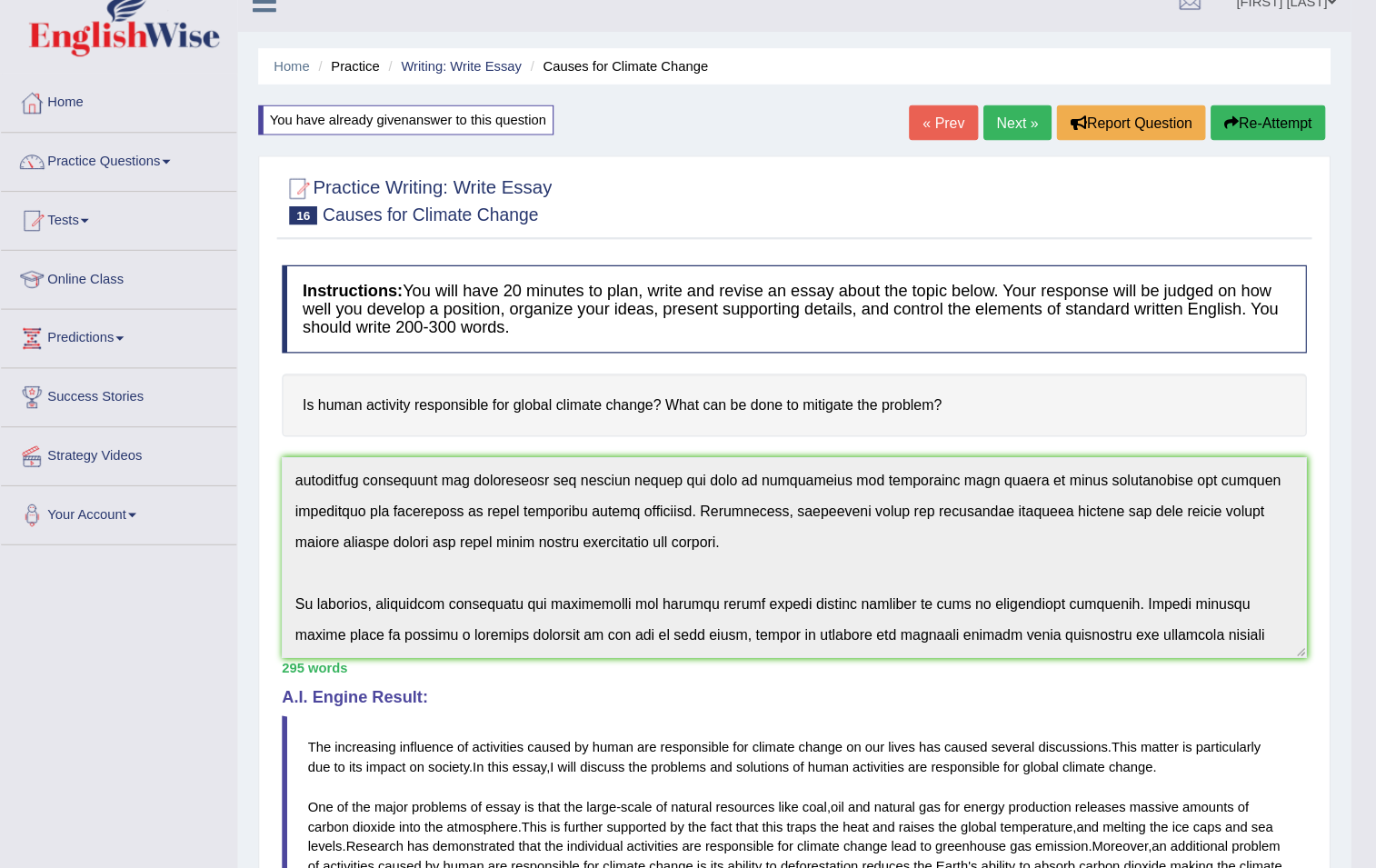 scroll, scrollTop: 0, scrollLeft: 0, axis: both 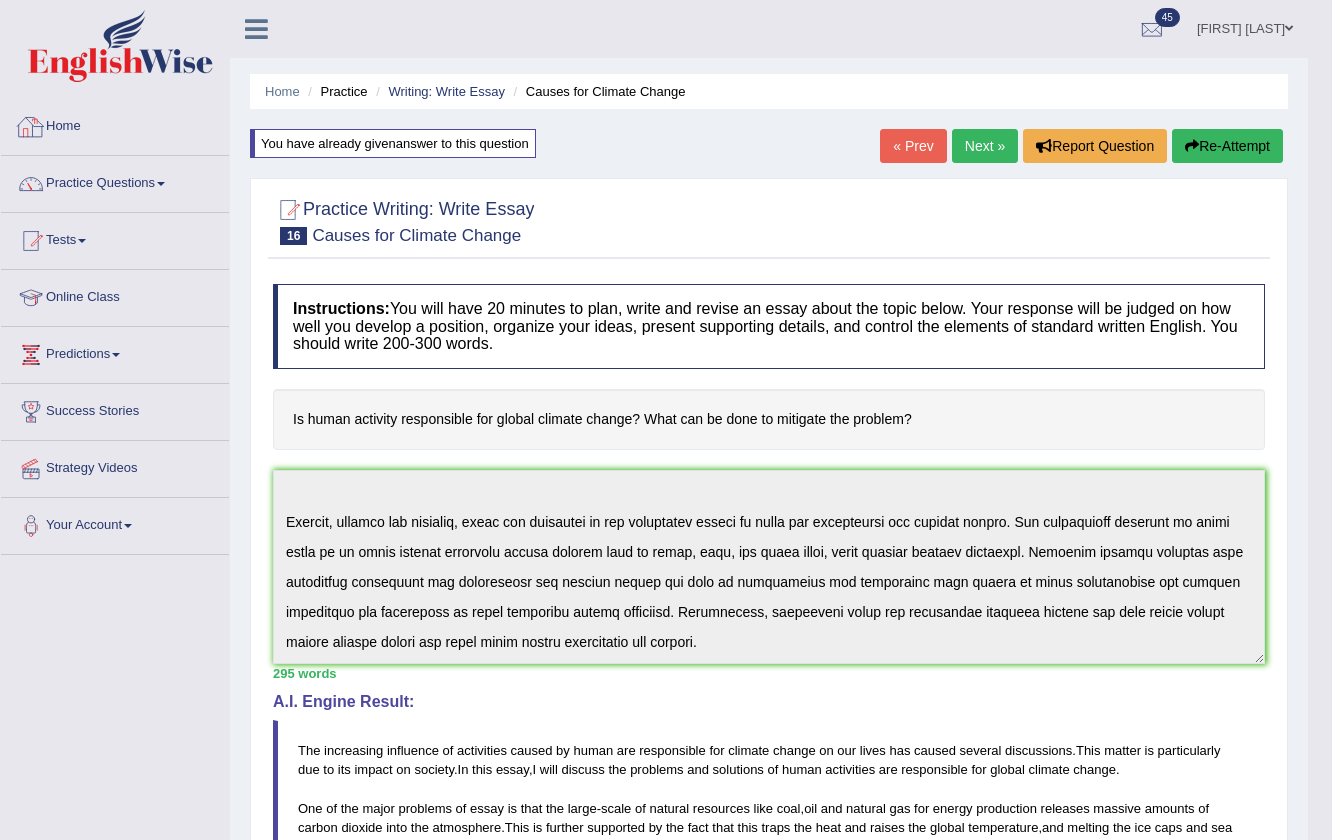 click on "Home" at bounding box center (115, 124) 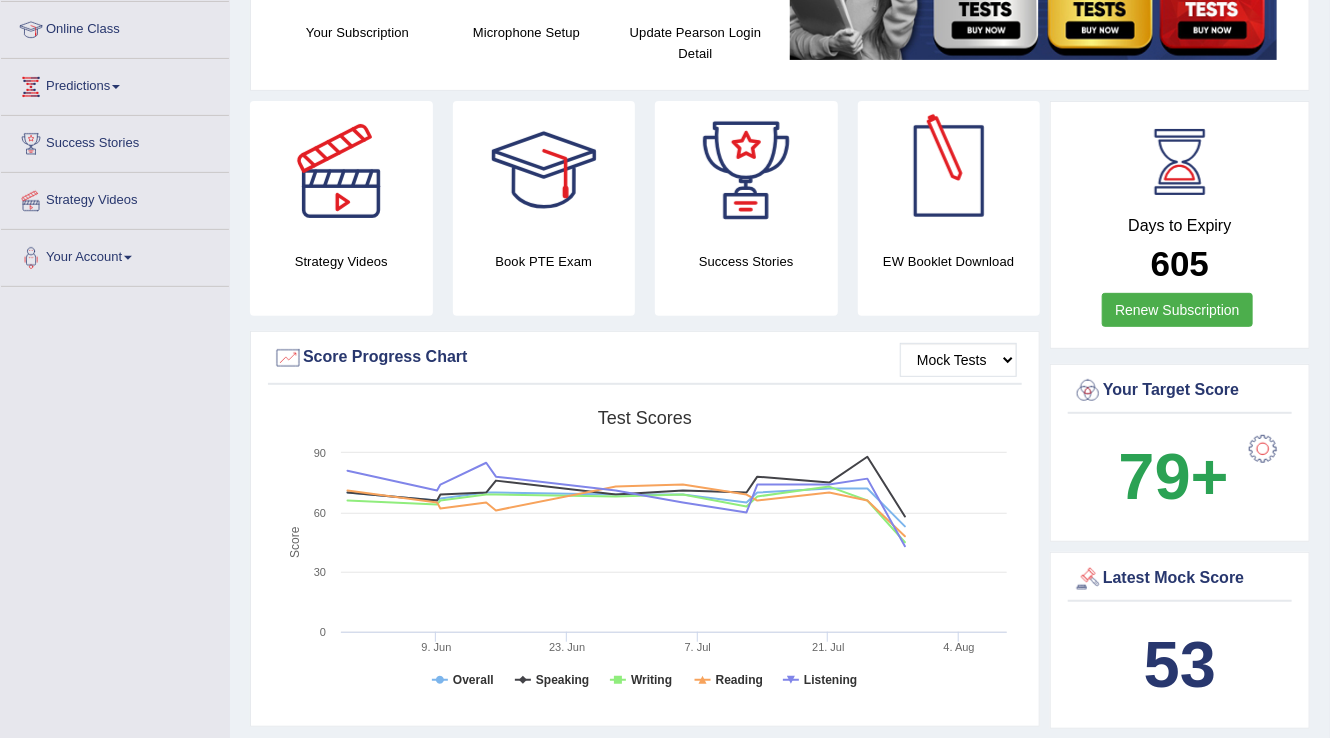 scroll, scrollTop: 0, scrollLeft: 0, axis: both 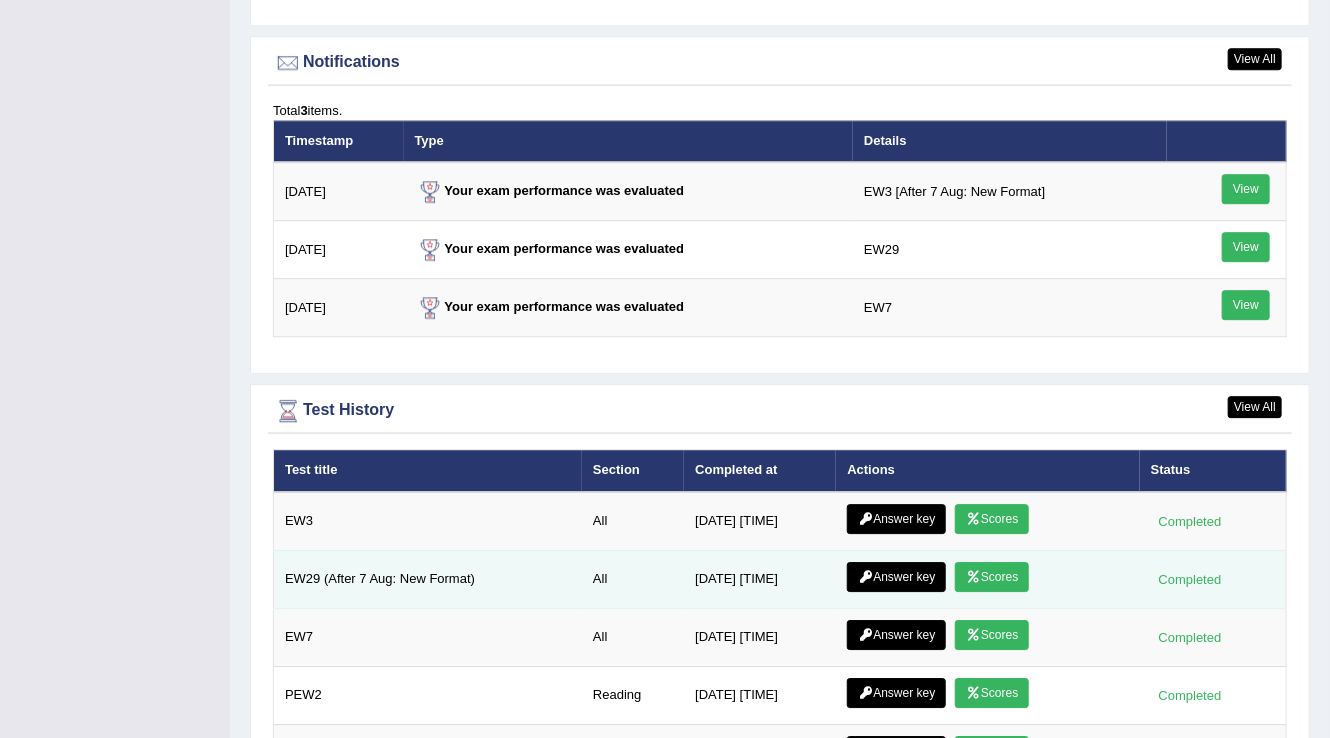 click on "Scores" at bounding box center [992, 577] 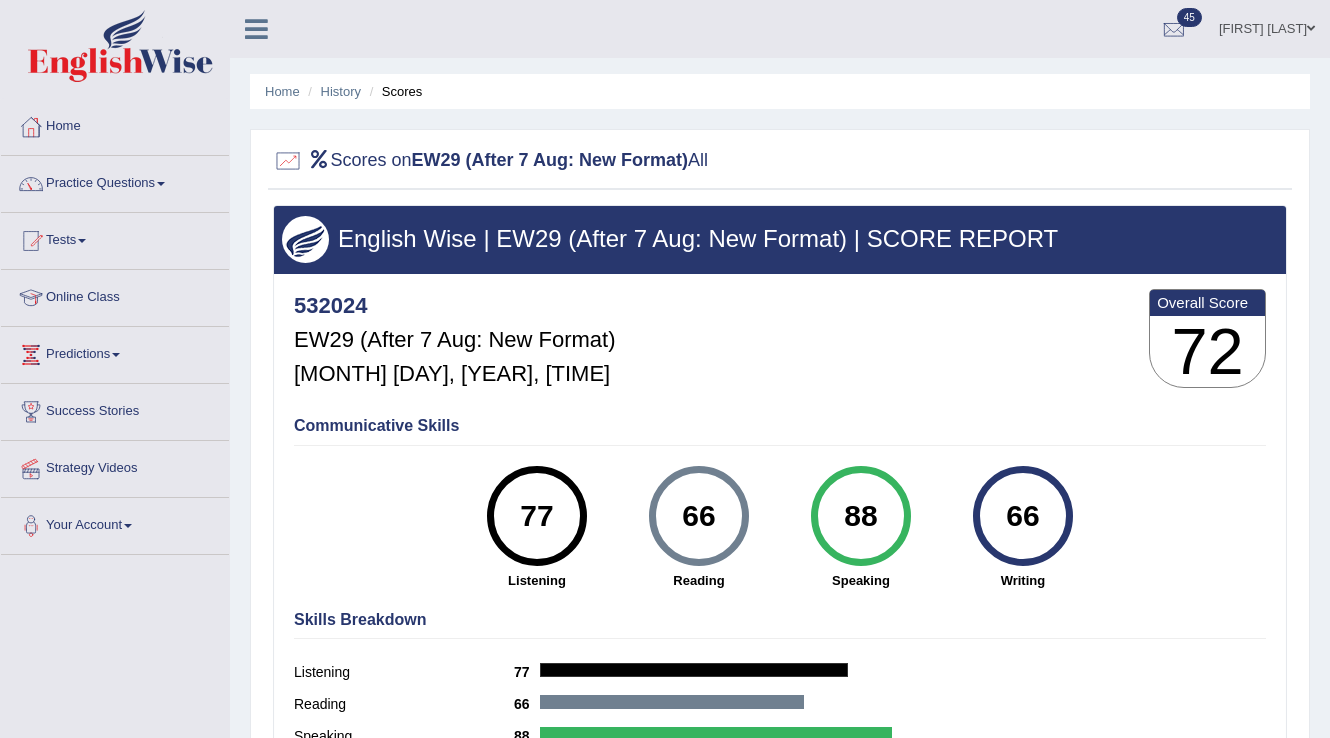scroll, scrollTop: 0, scrollLeft: 0, axis: both 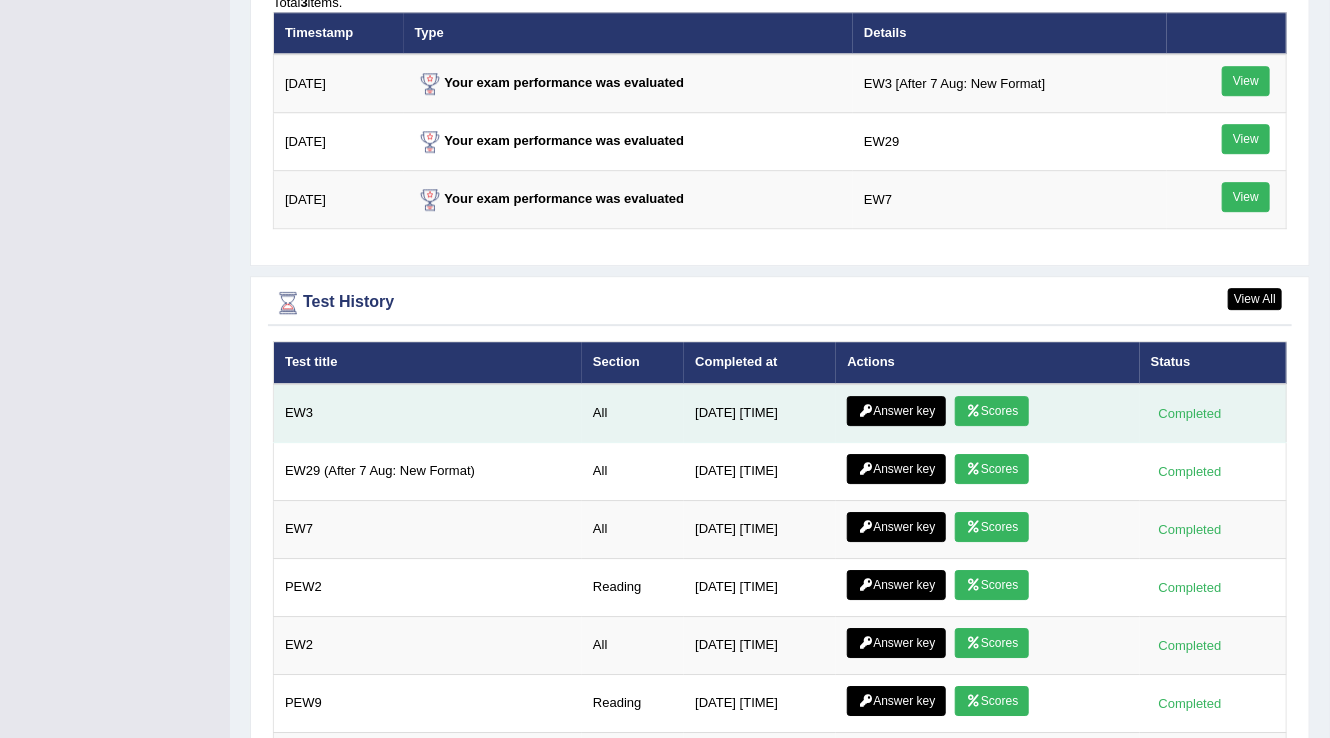 click on "Scores" at bounding box center [992, 411] 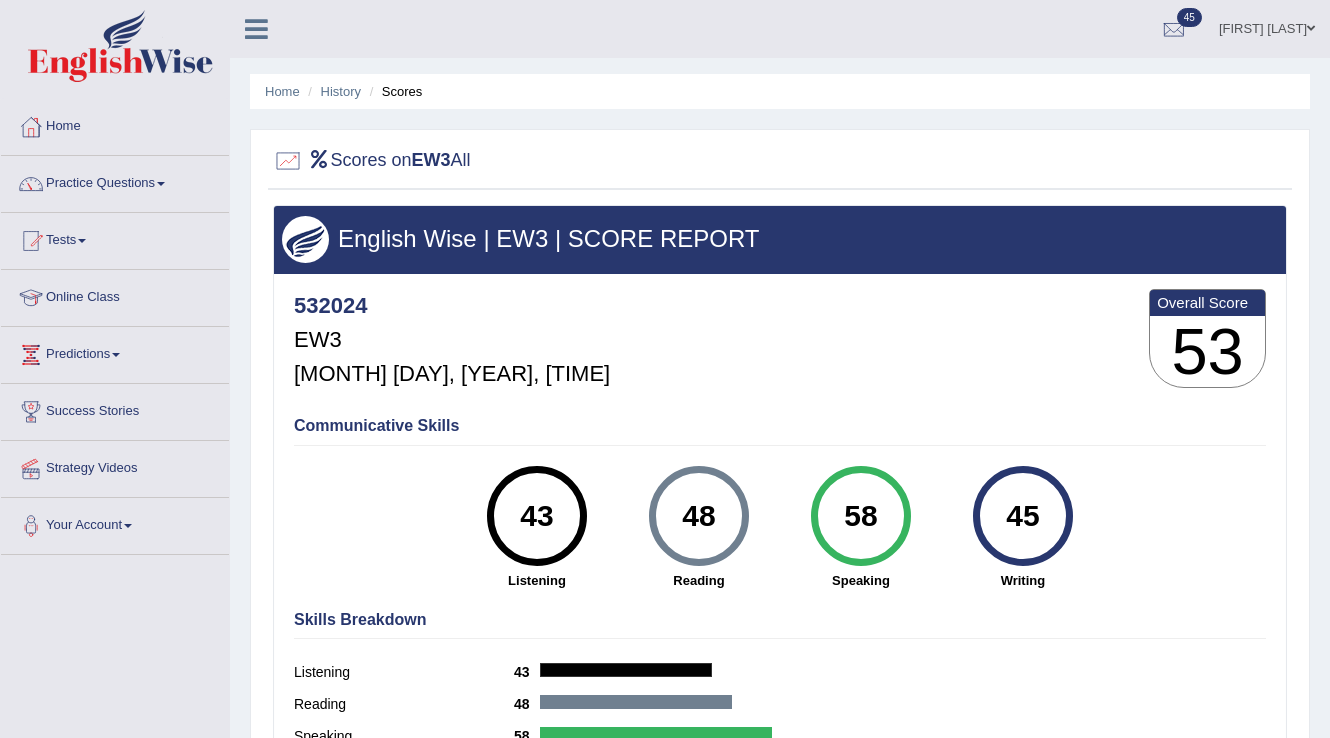 scroll, scrollTop: 0, scrollLeft: 0, axis: both 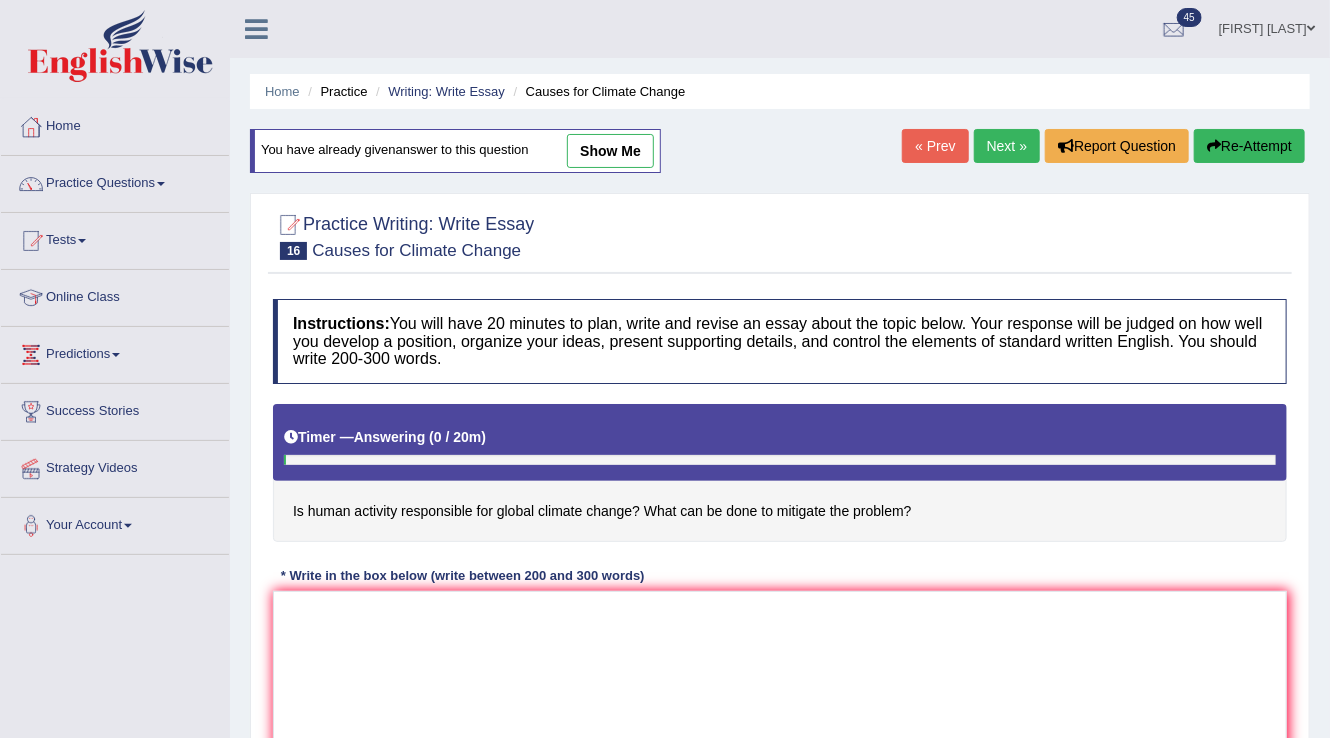 click on "show me" at bounding box center (610, 151) 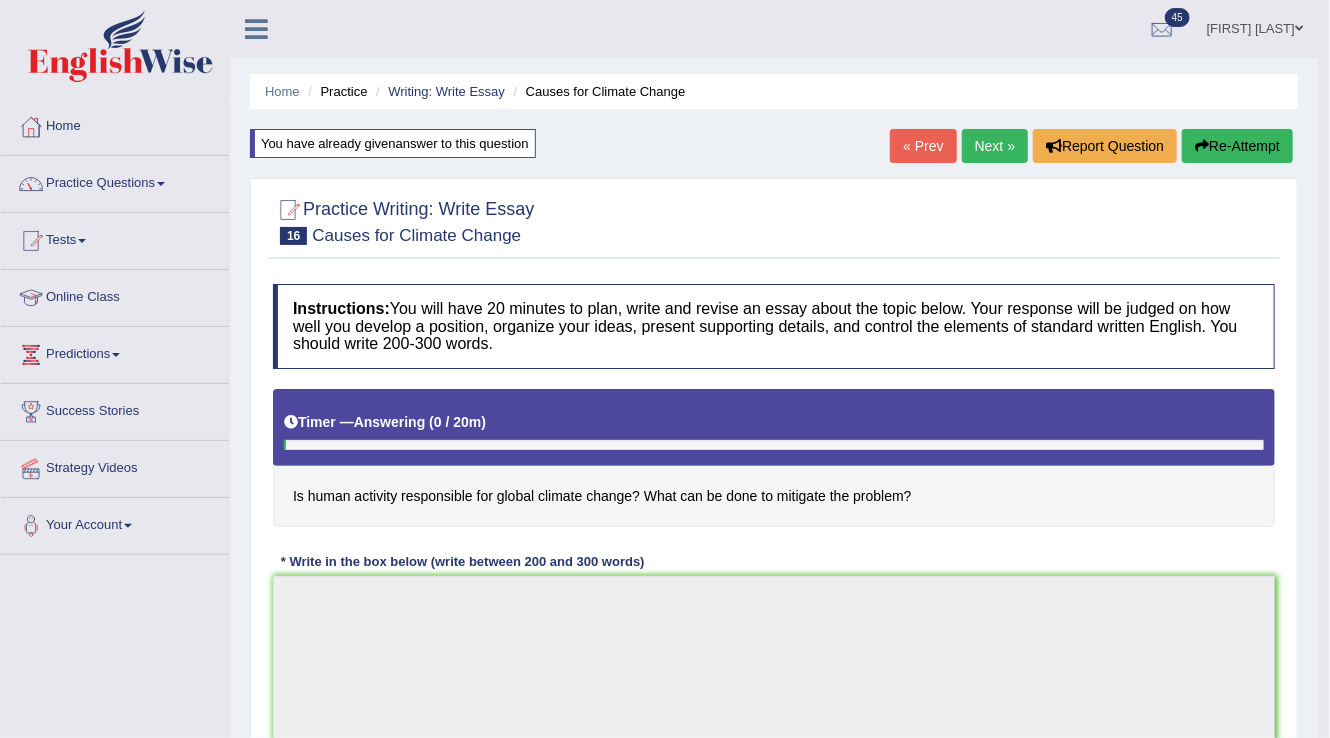 type on "The increasing influence of activities caused by human are responsible for climate change on our lives has caused several discussions. This matter is particularly due to its impact on society. In this essay, I will discuss the problems and solutions of human activities are responsible for  global climate change.
One of the major problems of essay is that the large-scale of natural resources like coal, oil and natural gas for energy production releases massive amounts of carbon dioxide into the atmosphere. This is further supported by the fact that this traps the heat and raises the global temperature, and melting the ice caps and sea levels. Research has demonstrated that the individual activities are responsible for climate change lead to greenhouse gas emission. Moreover, an additional problem of activities caused by human are responsible for climate change is its ability to deforestation reduces the Earth's ability to absorb carbon dioxide, making the climate problem worse.
However, despite the probl..." 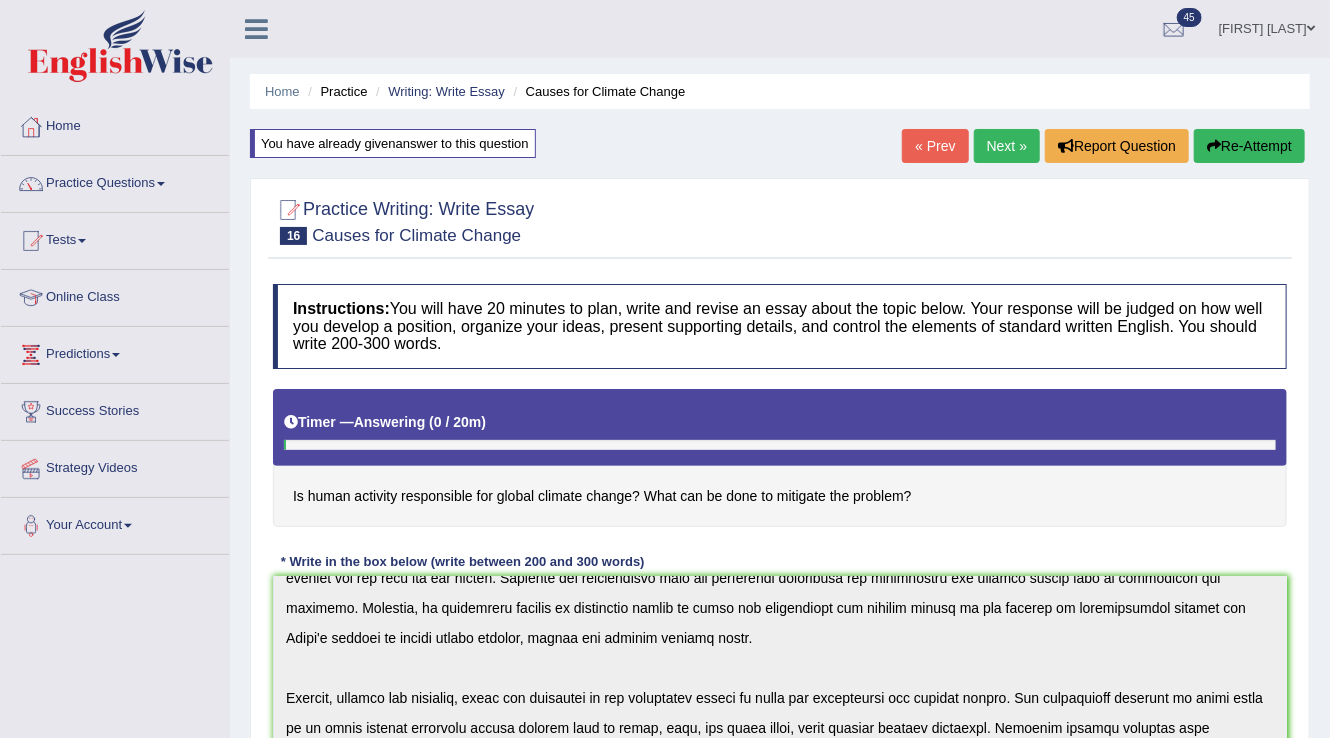 scroll, scrollTop: 329, scrollLeft: 0, axis: vertical 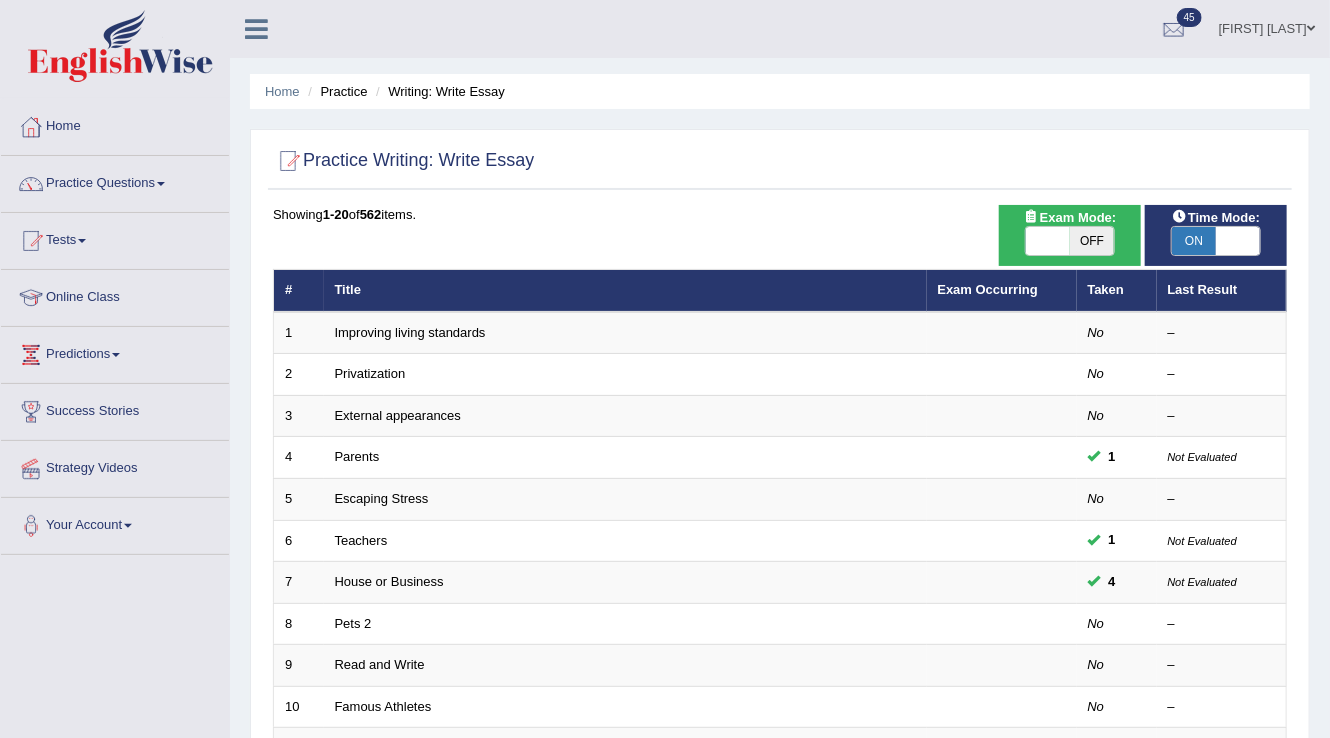 click at bounding box center (1048, 241) 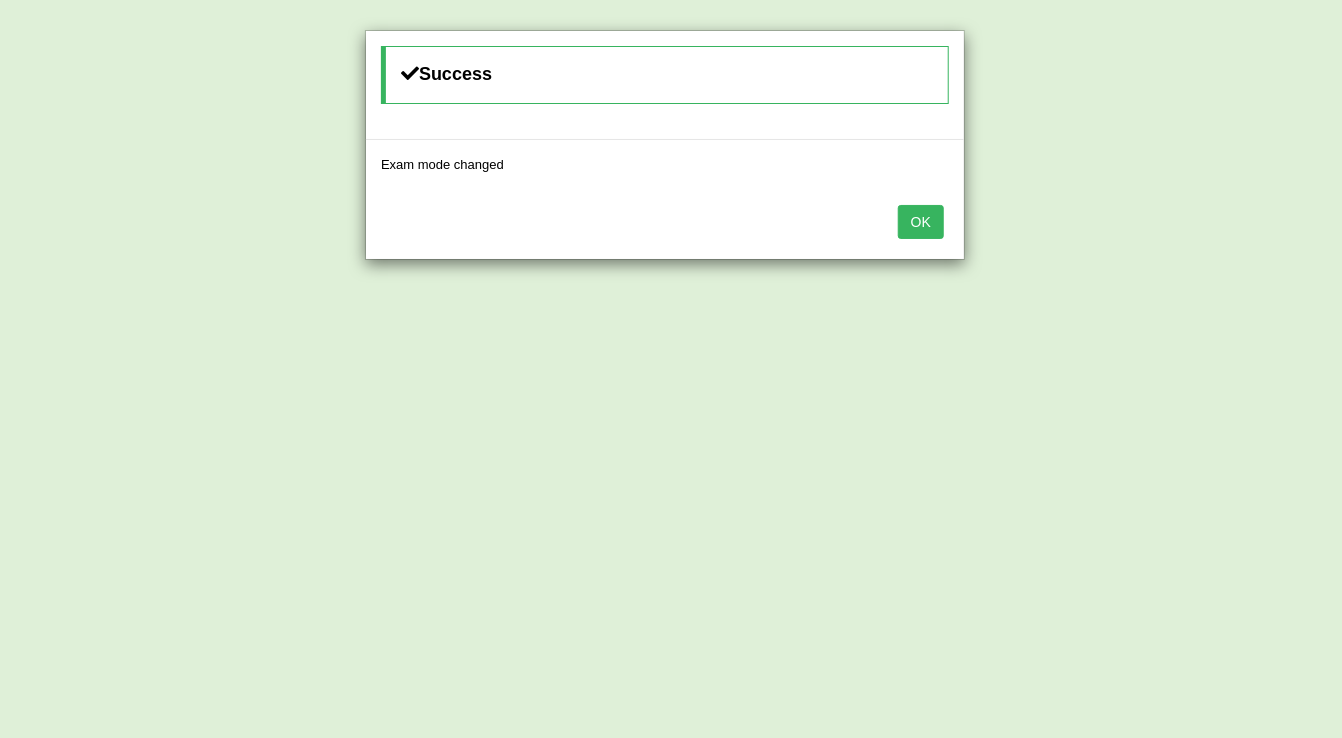 click on "OK" at bounding box center [921, 222] 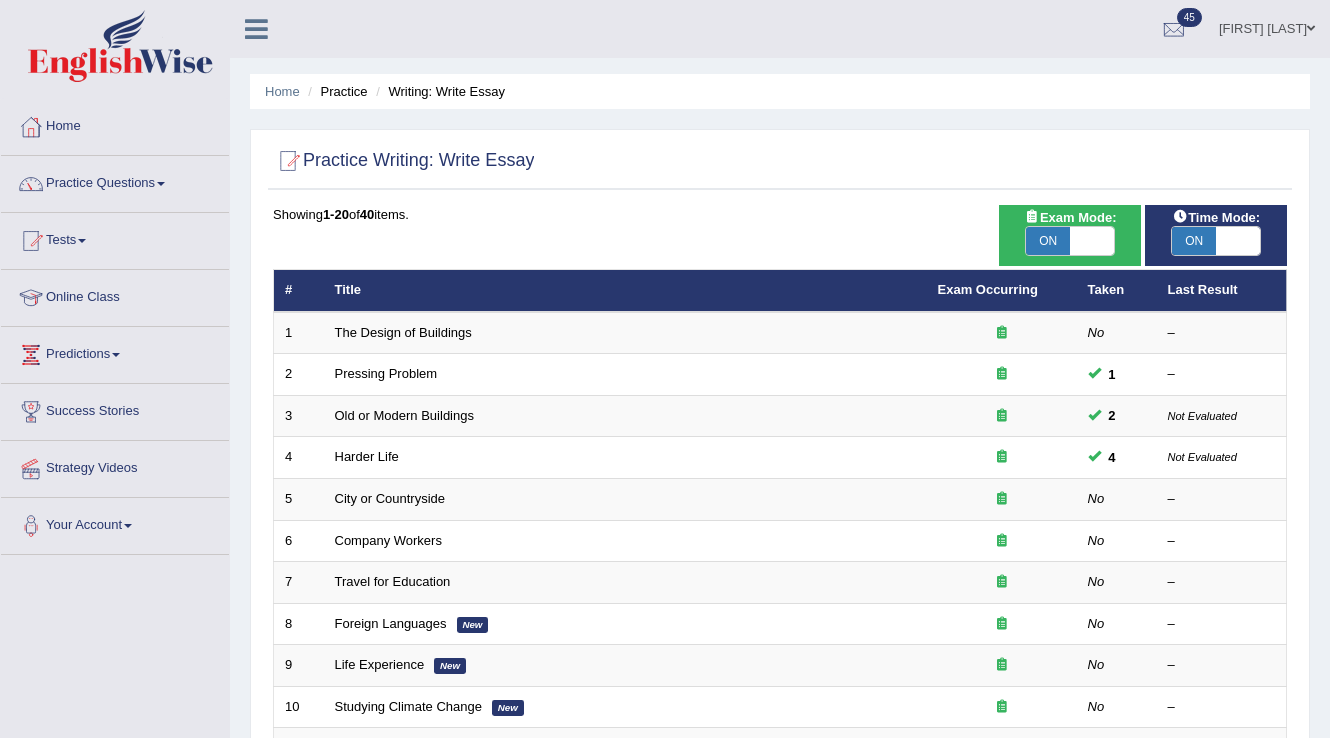 scroll, scrollTop: 0, scrollLeft: 0, axis: both 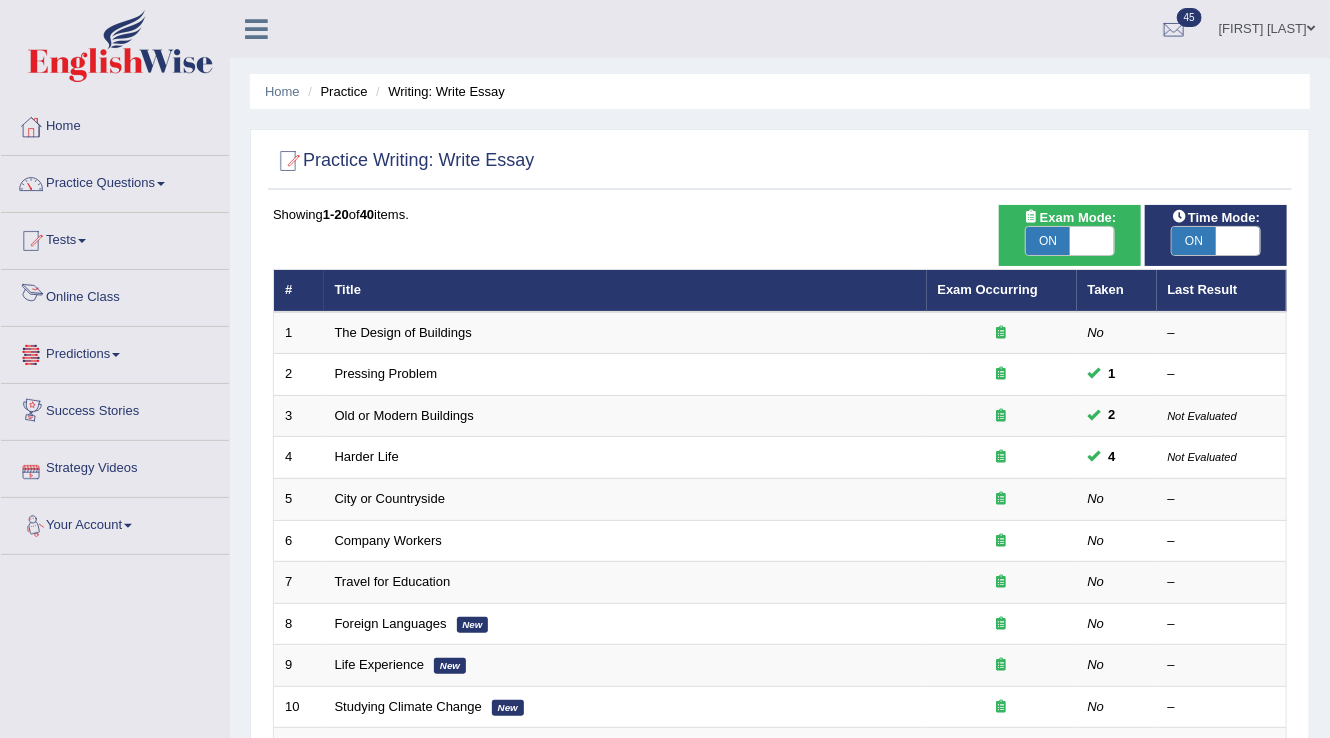 click on "Online Class" at bounding box center (115, 295) 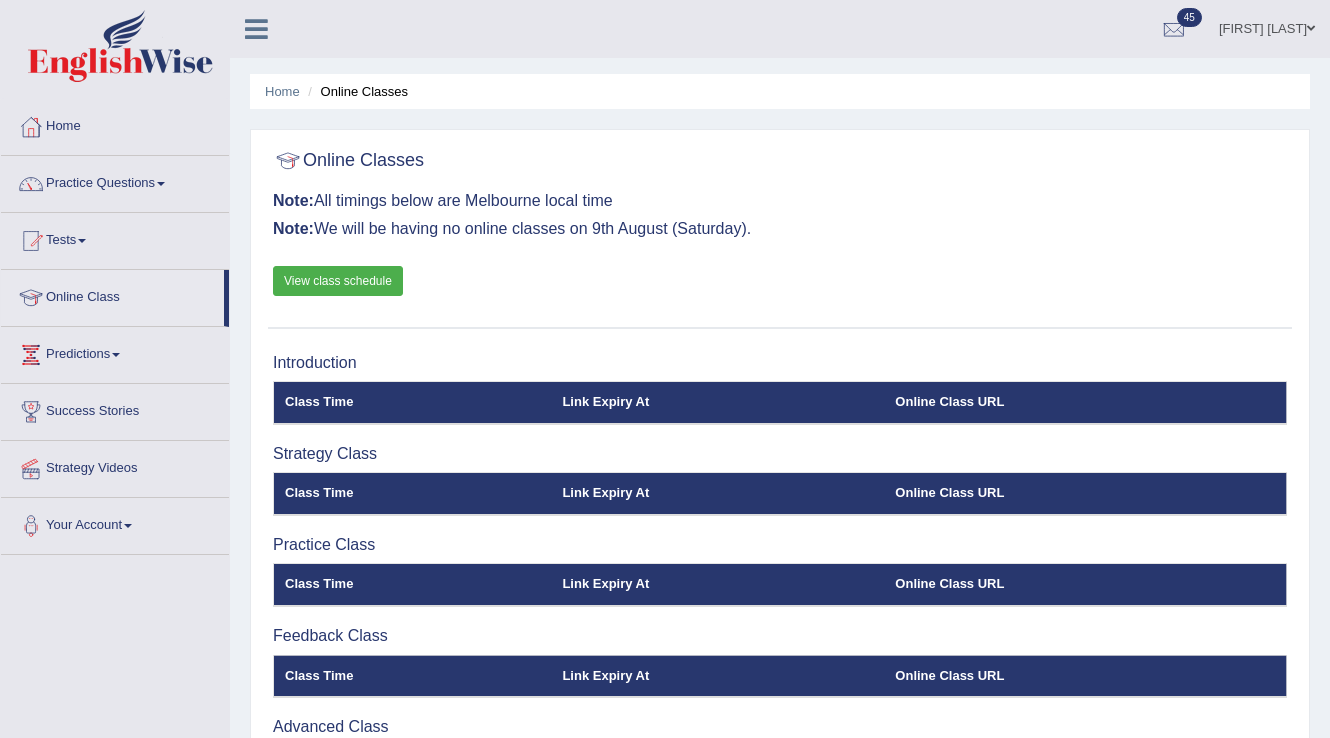 scroll, scrollTop: 0, scrollLeft: 0, axis: both 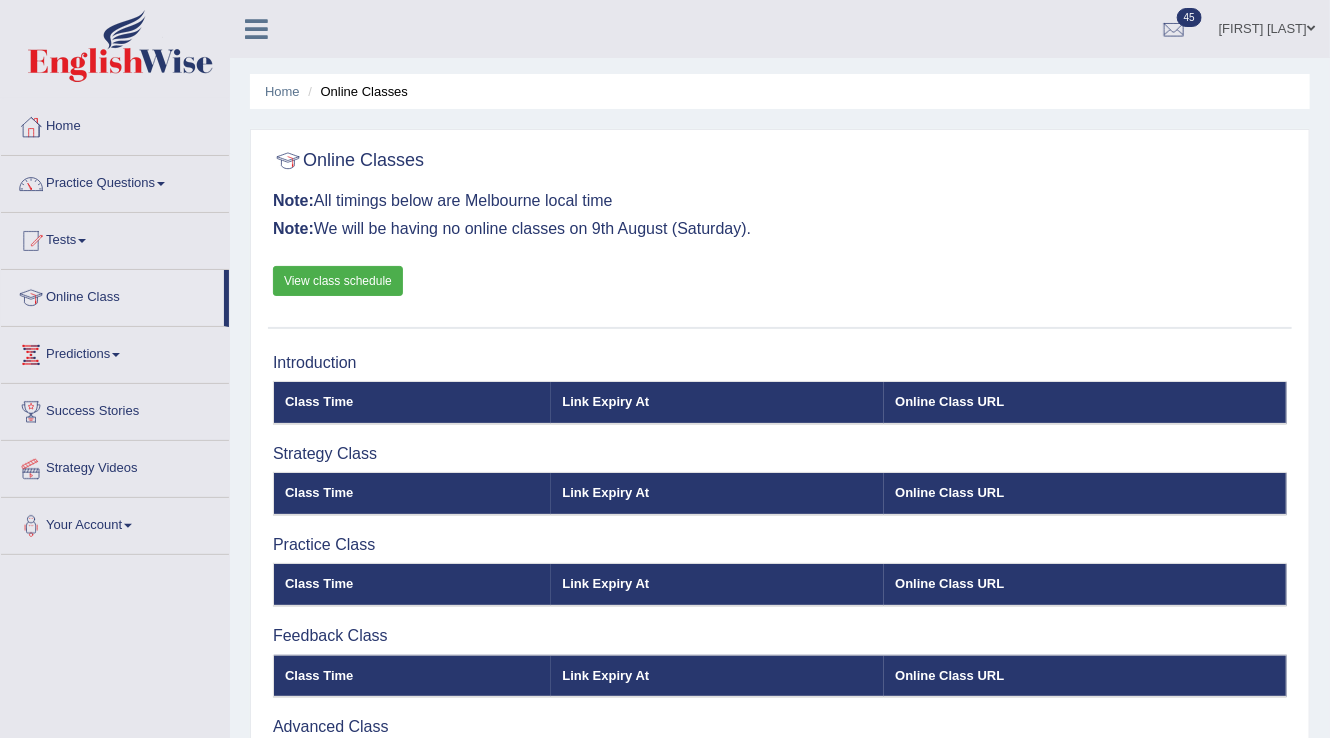 click on "View class schedule" at bounding box center [338, 281] 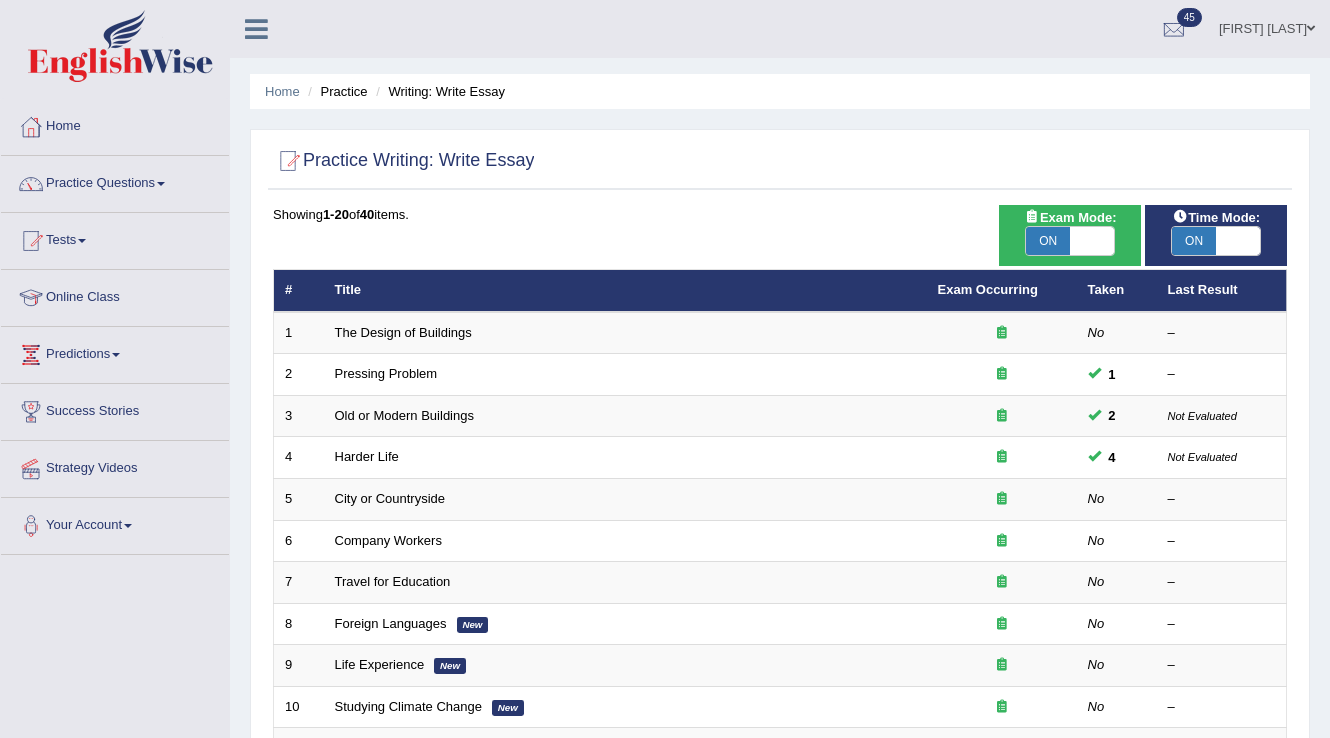 scroll, scrollTop: 0, scrollLeft: 0, axis: both 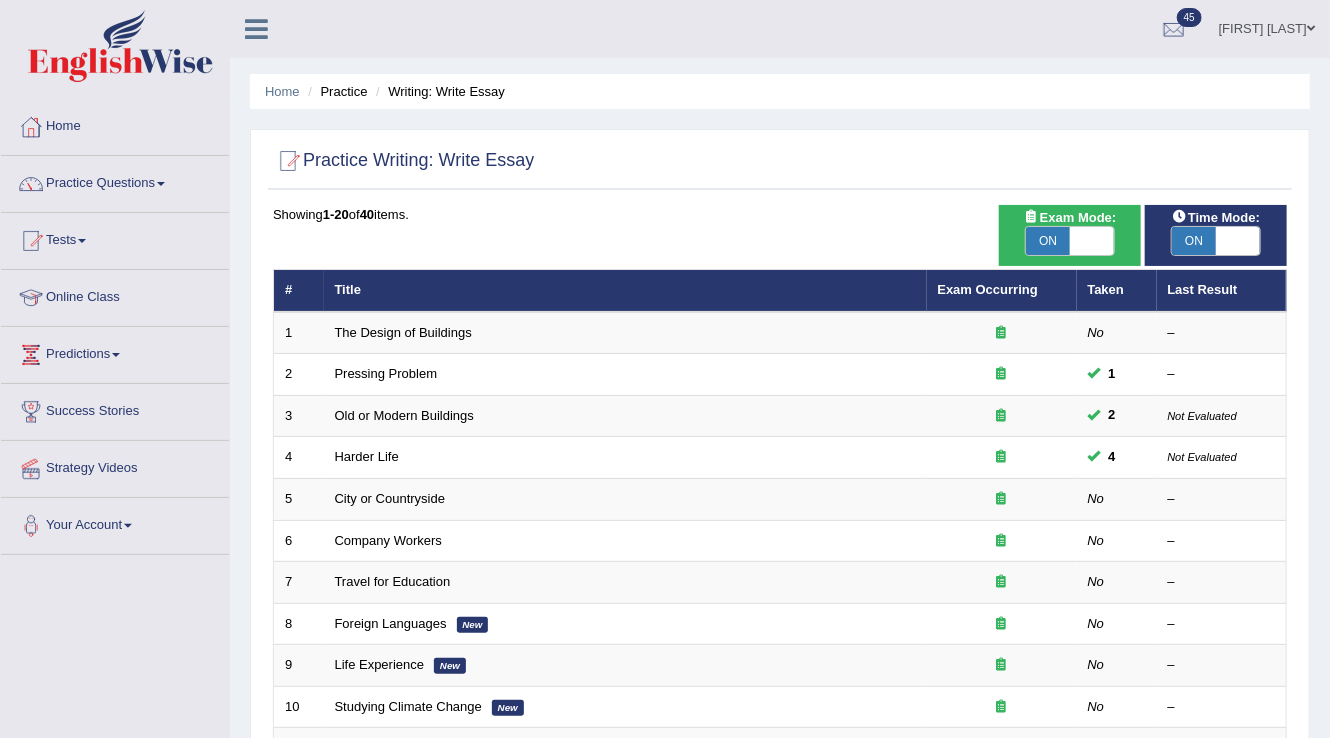 click on "ON" at bounding box center (1048, 241) 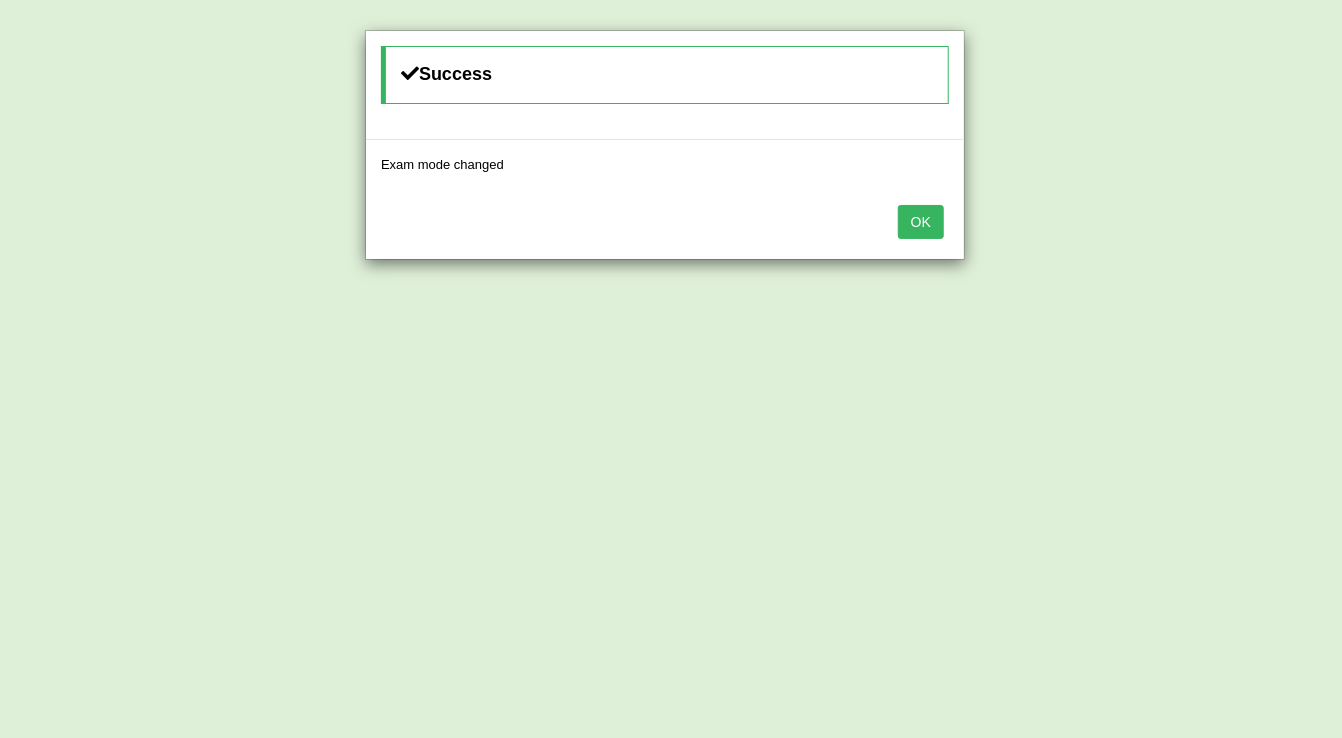 click on "OK" at bounding box center [921, 222] 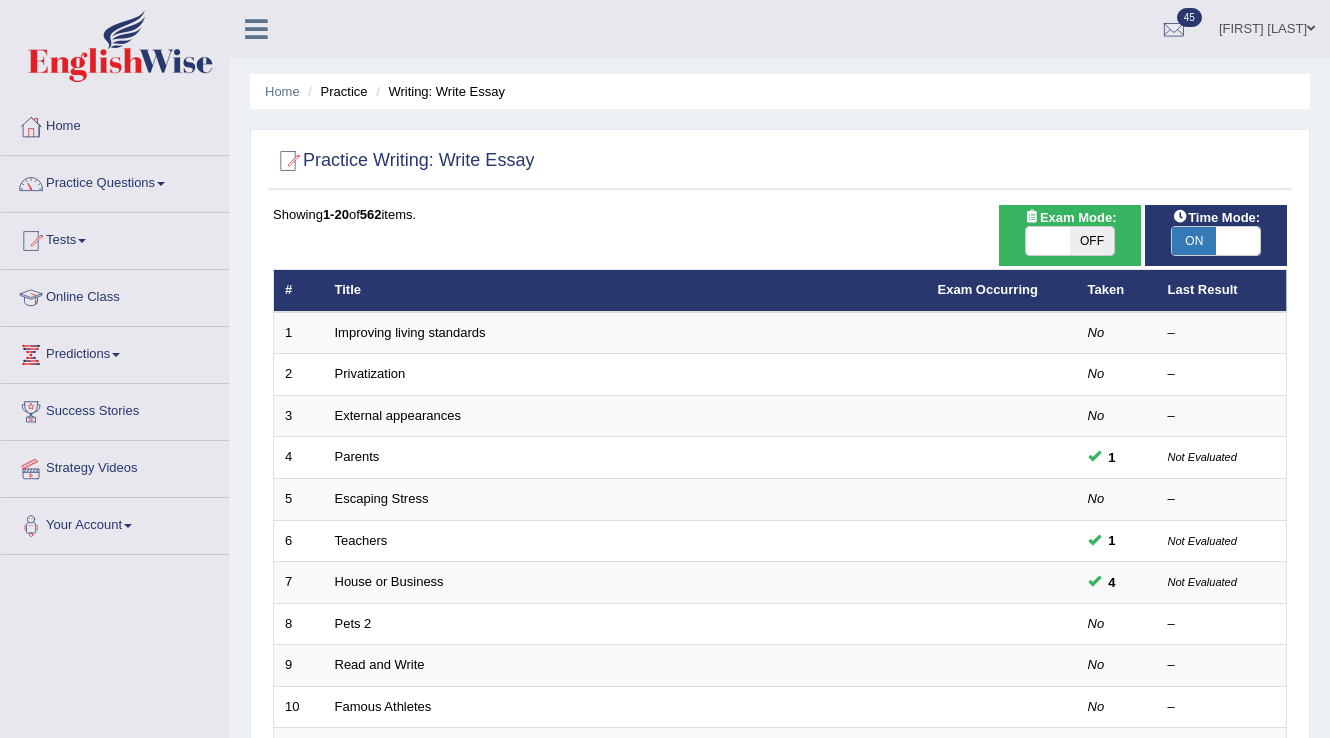 scroll, scrollTop: 277, scrollLeft: 0, axis: vertical 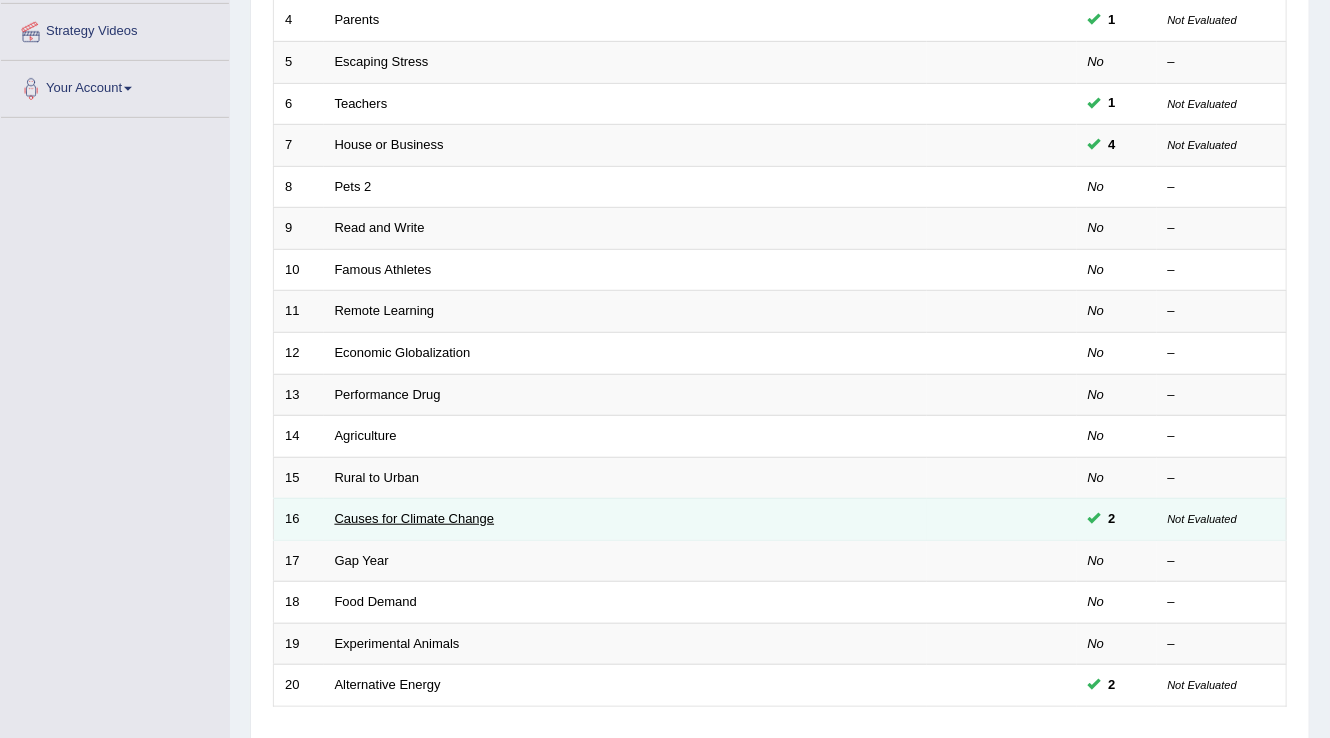 click on "Causes for Climate Change" at bounding box center (415, 518) 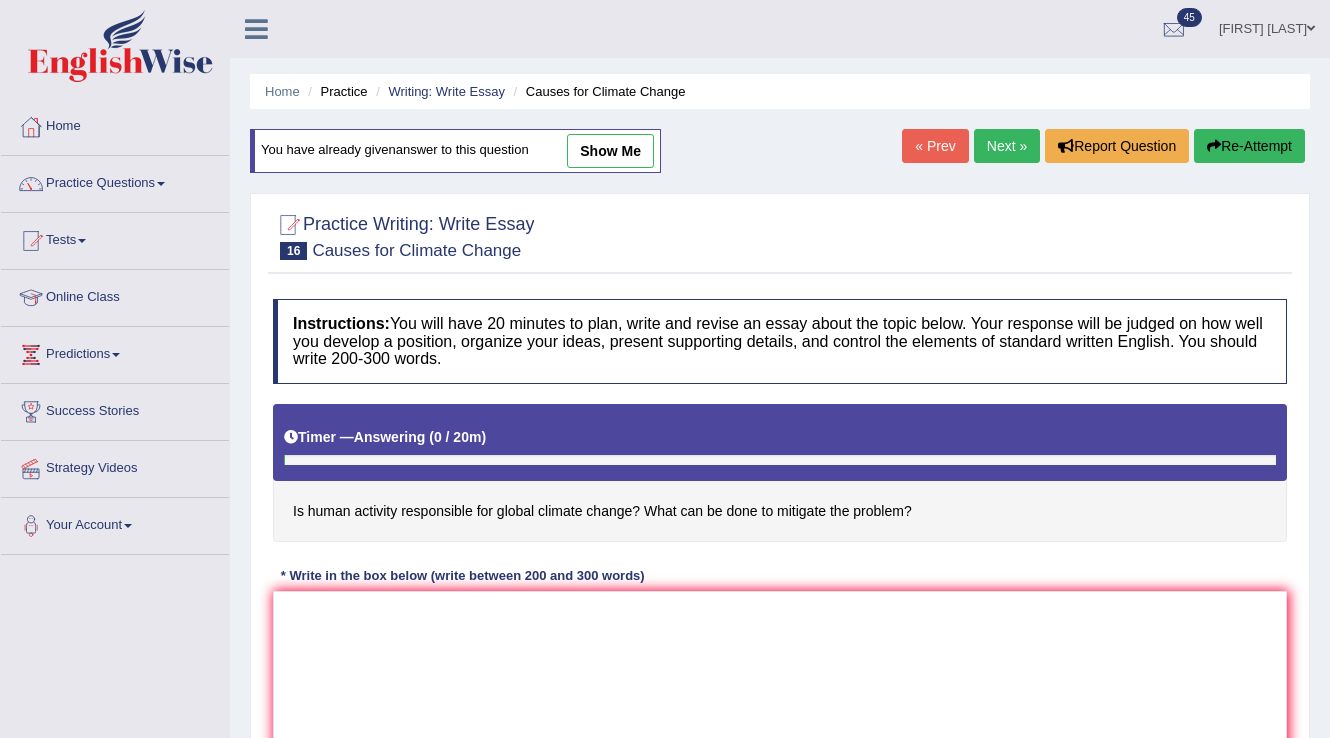 scroll, scrollTop: 0, scrollLeft: 0, axis: both 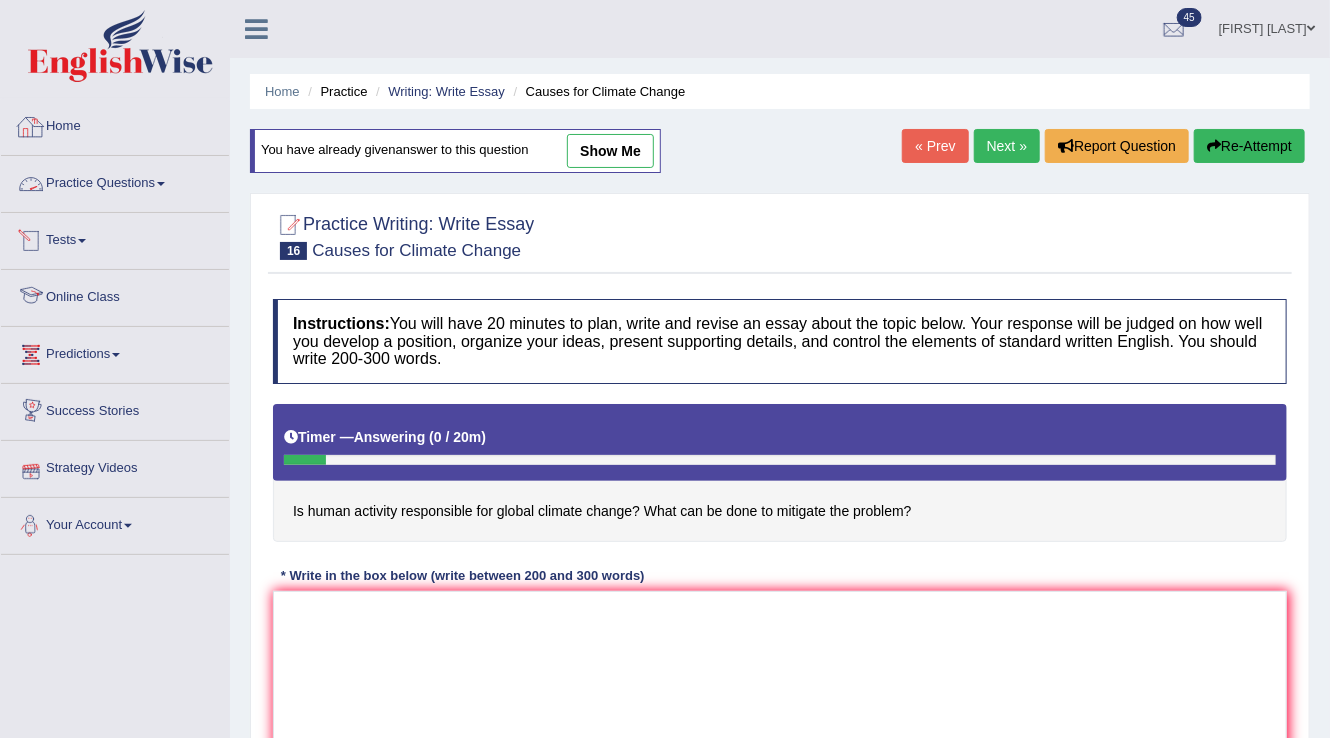click on "Practice Questions" at bounding box center [115, 181] 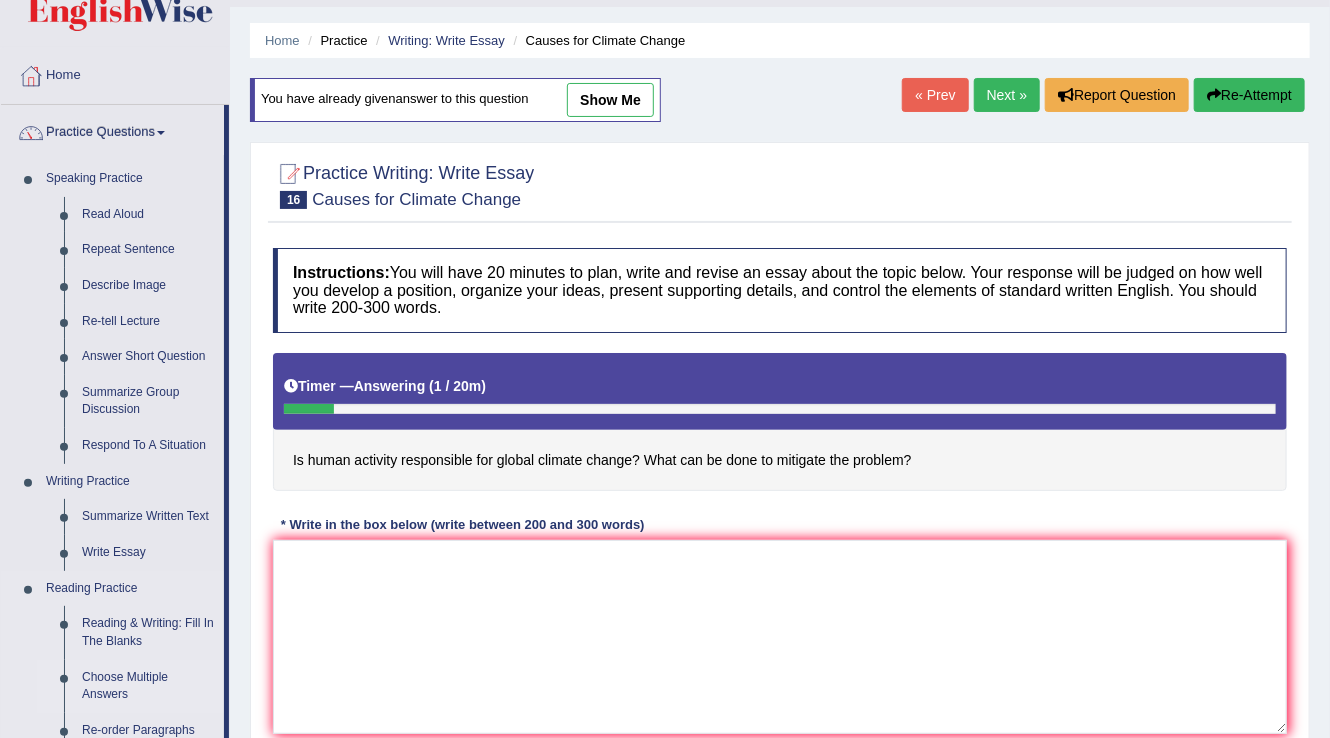 scroll, scrollTop: 80, scrollLeft: 0, axis: vertical 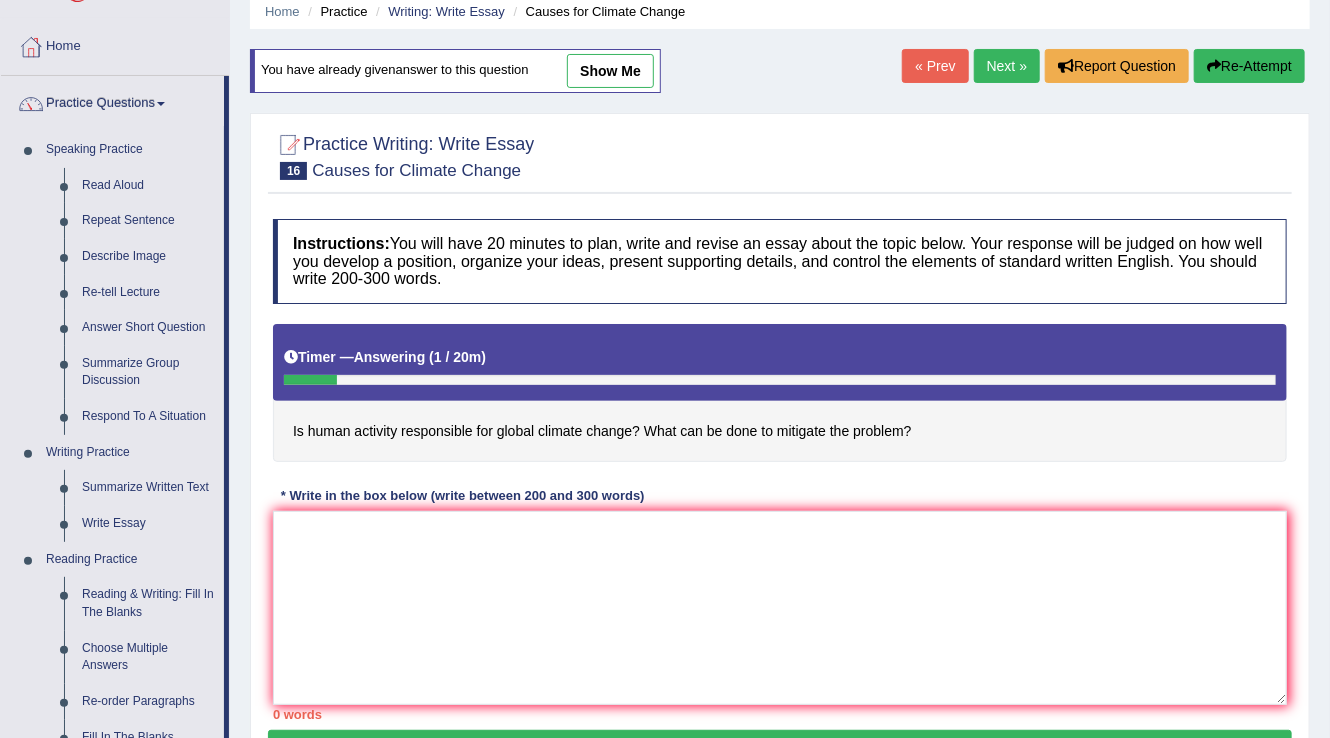 click on "show me" at bounding box center [610, 71] 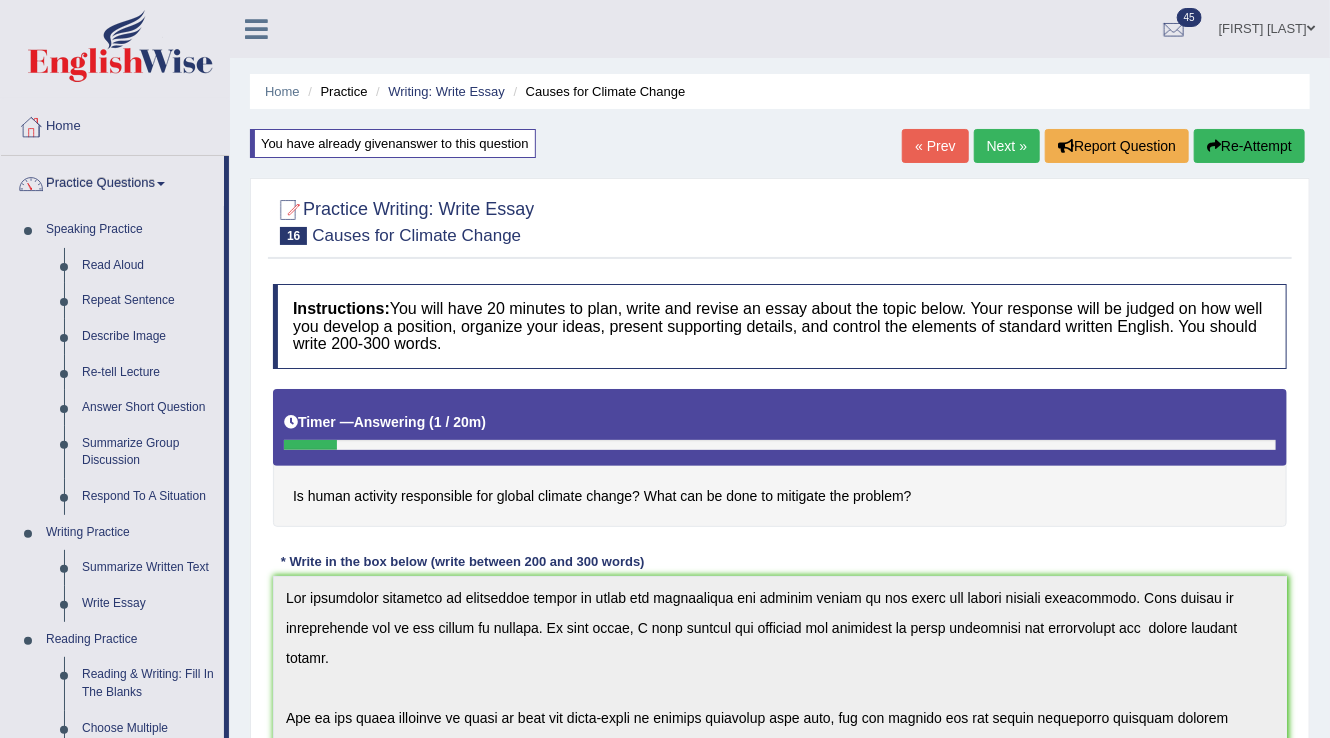 scroll, scrollTop: 29, scrollLeft: 0, axis: vertical 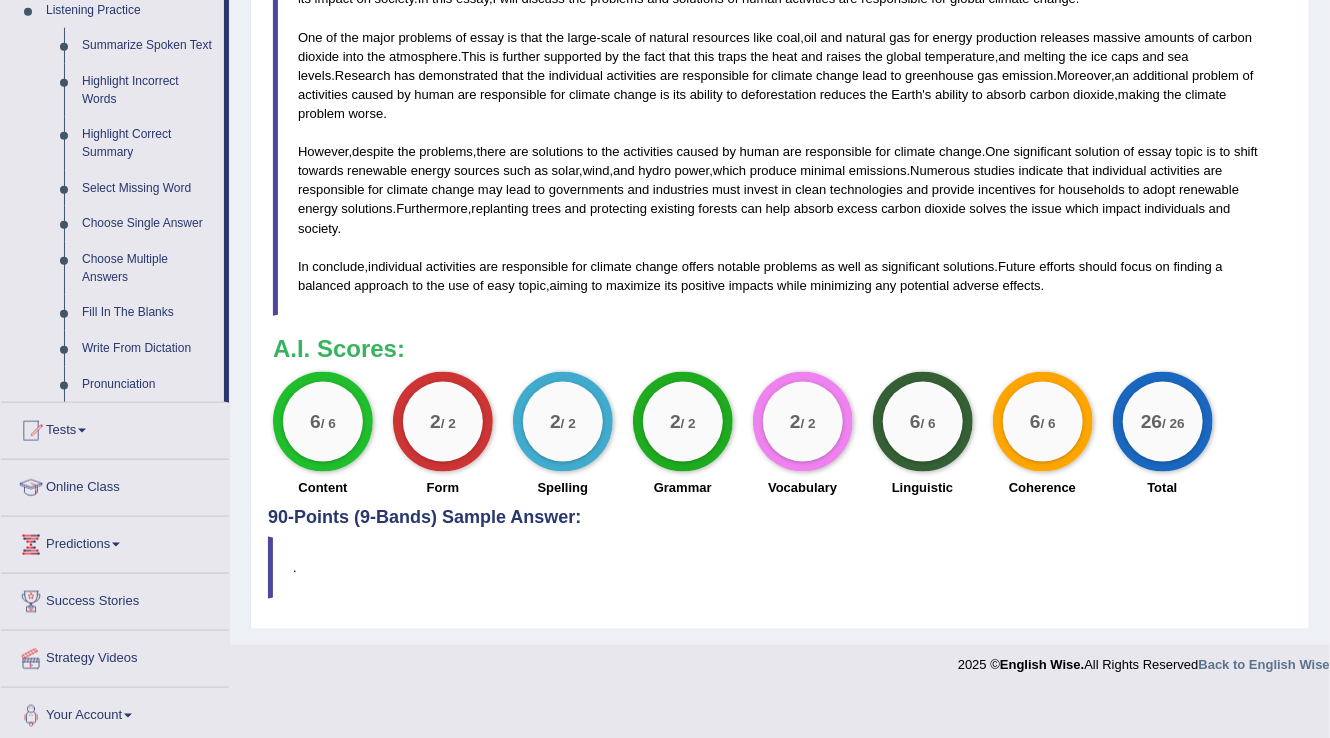 click on "Toggle navigation
Home
Practice Questions   Speaking Practice Read Aloud
Repeat Sentence
Describe Image
Re-tell Lecture
Answer Short Question
Summarize Group Discussion
Respond To A Situation
Writing Practice  Summarize Written Text
Write Essay
Reading Practice  Reading & Writing: Fill In The Blanks
Choose Multiple Answers
Re-order Paragraphs
Fill In The Blanks
Choose Single Answer
Listening Practice  Summarize Spoken Text
Highlight Incorrect Words
Highlight Correct Summary
Select Missing Word
Choose Single Answer
Choose Multiple Answers
Fill In The Blanks
Write From Dictation
Pronunciation
Tests
Take Mock Test" at bounding box center [665, -509] 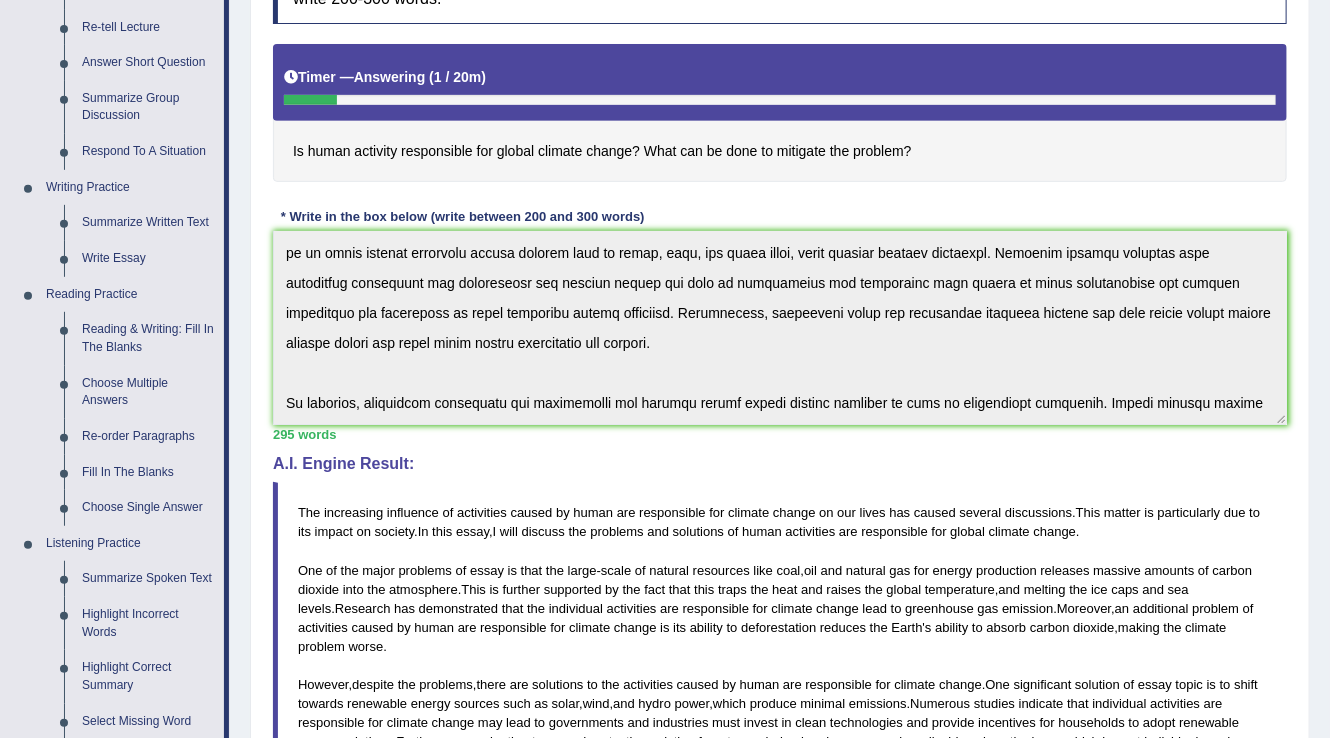 scroll, scrollTop: 318, scrollLeft: 0, axis: vertical 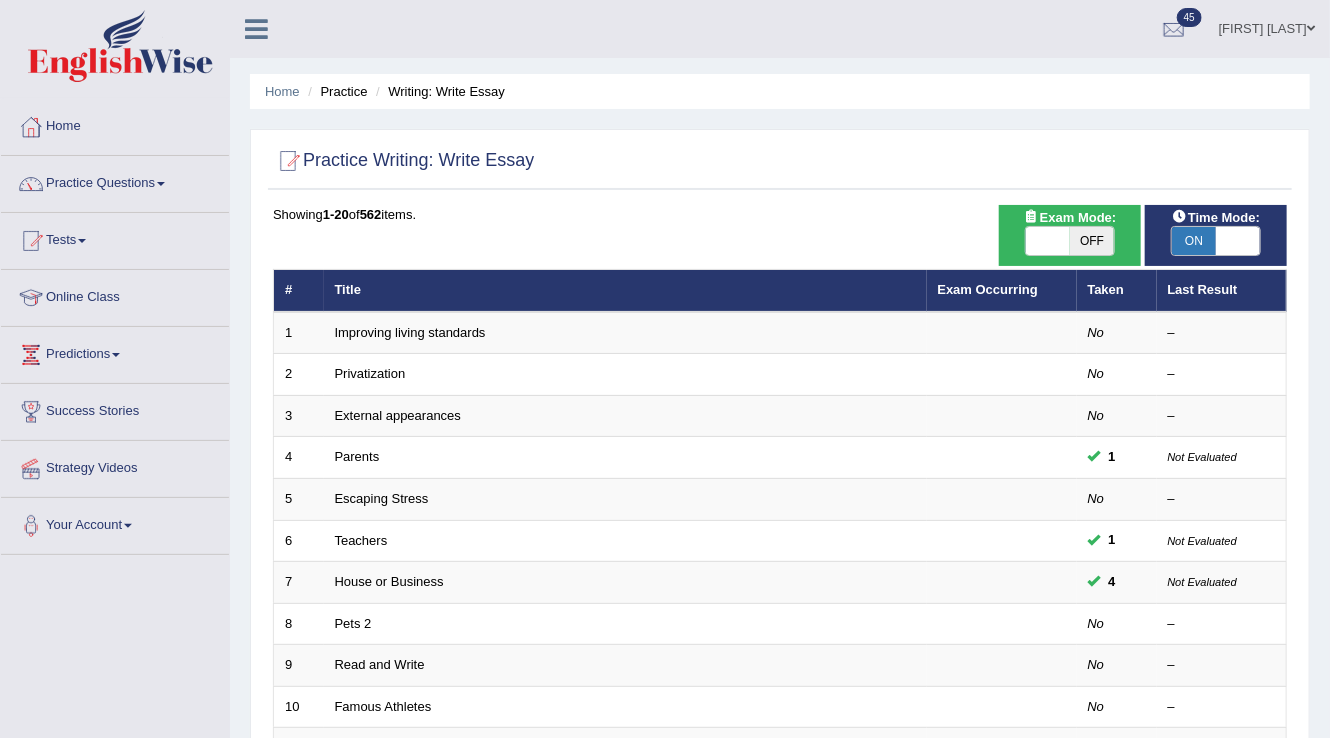 click on "OFF" at bounding box center (1092, 241) 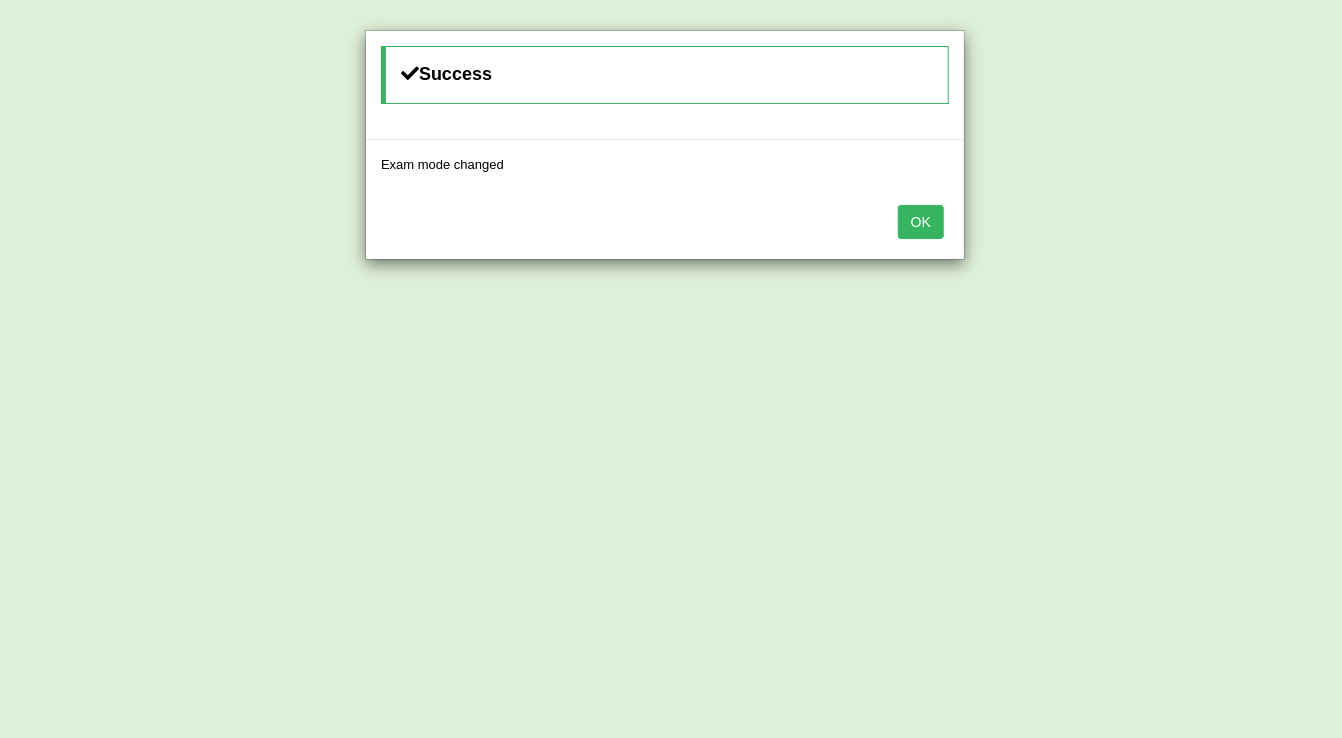 click on "OK" at bounding box center (921, 222) 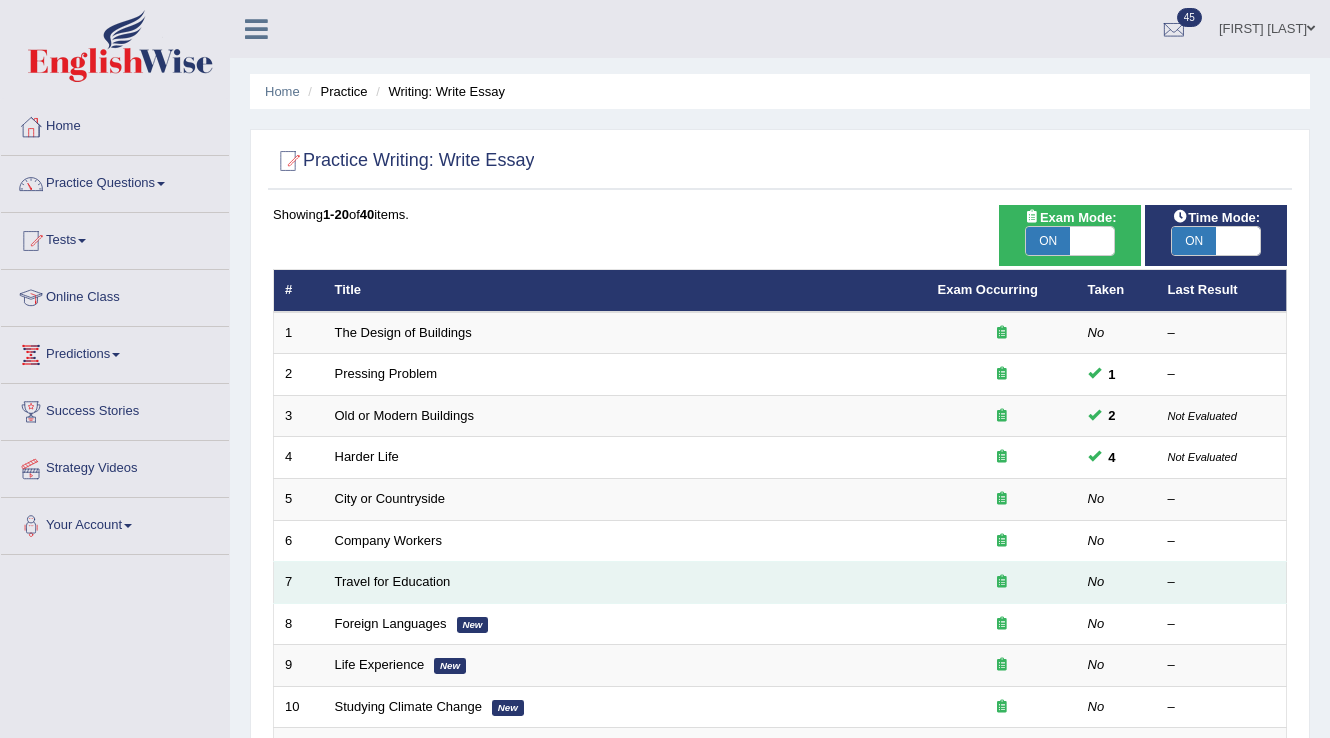 scroll, scrollTop: 0, scrollLeft: 0, axis: both 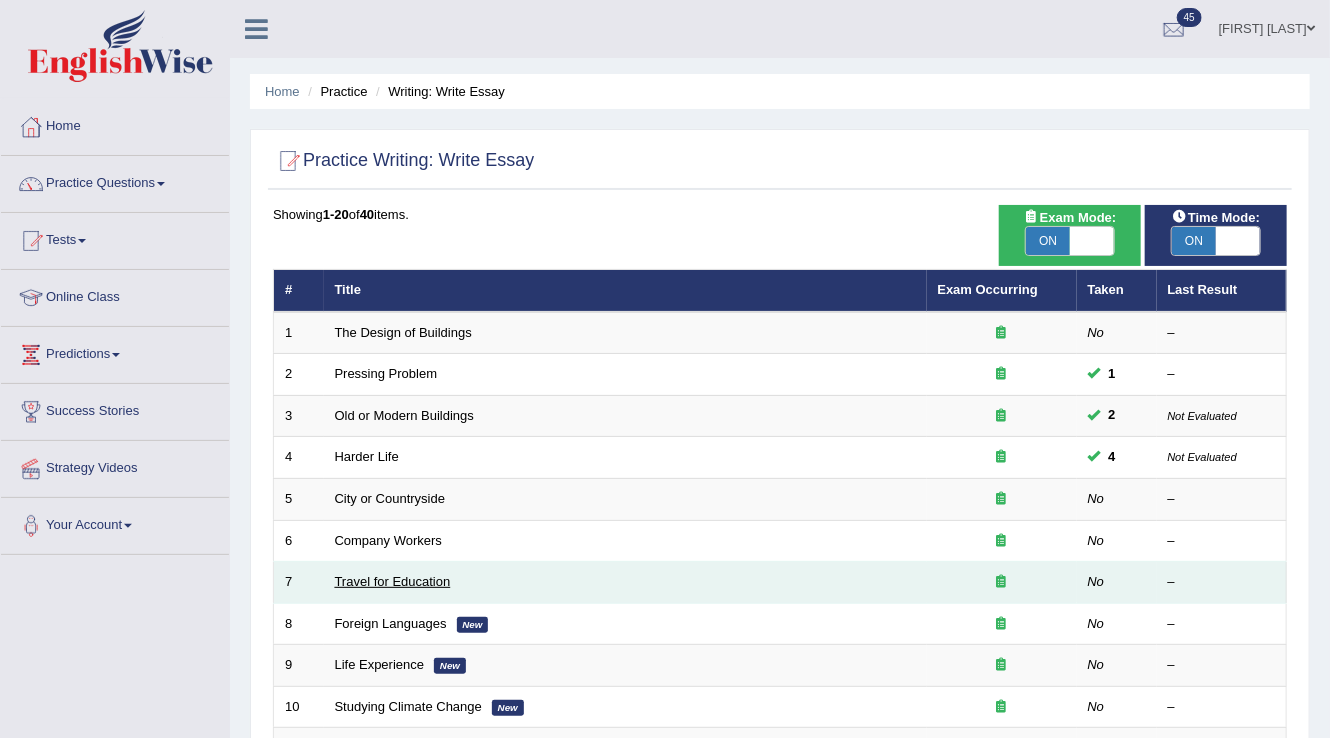 click on "Travel for Education" at bounding box center (393, 581) 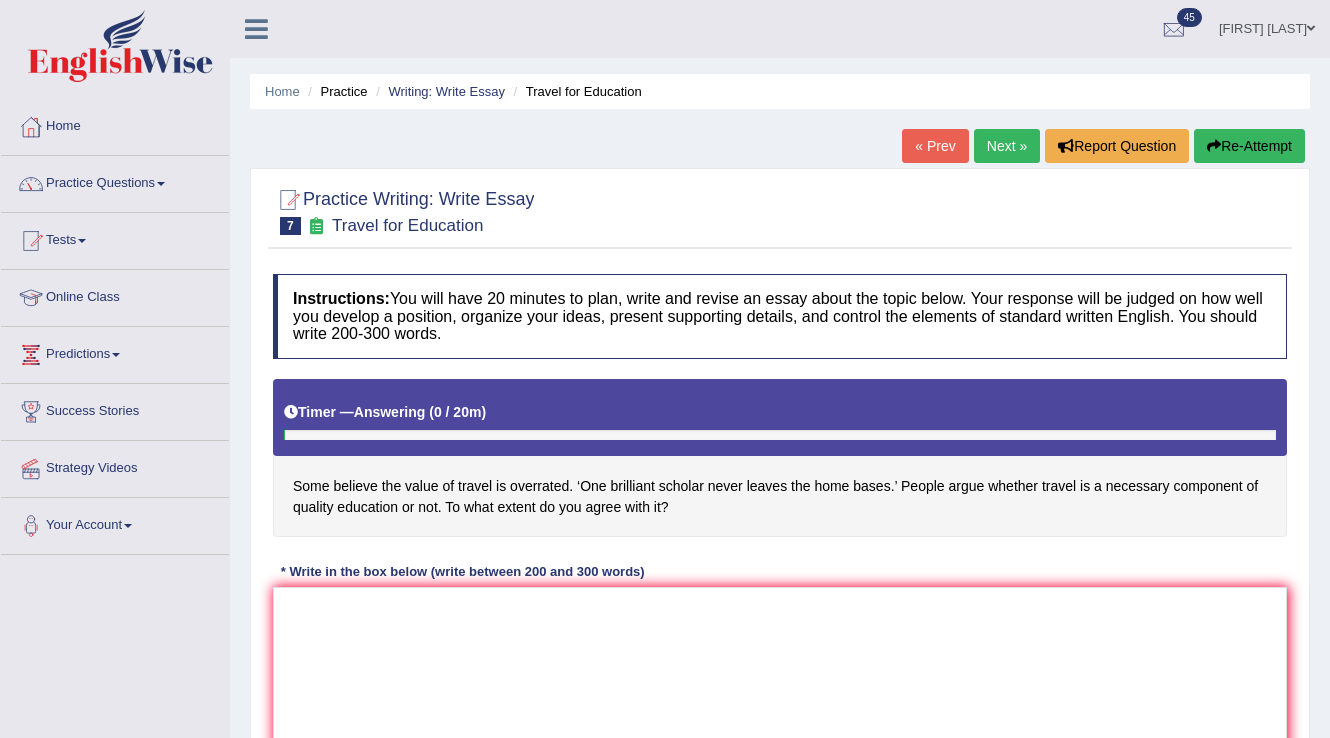scroll, scrollTop: 0, scrollLeft: 0, axis: both 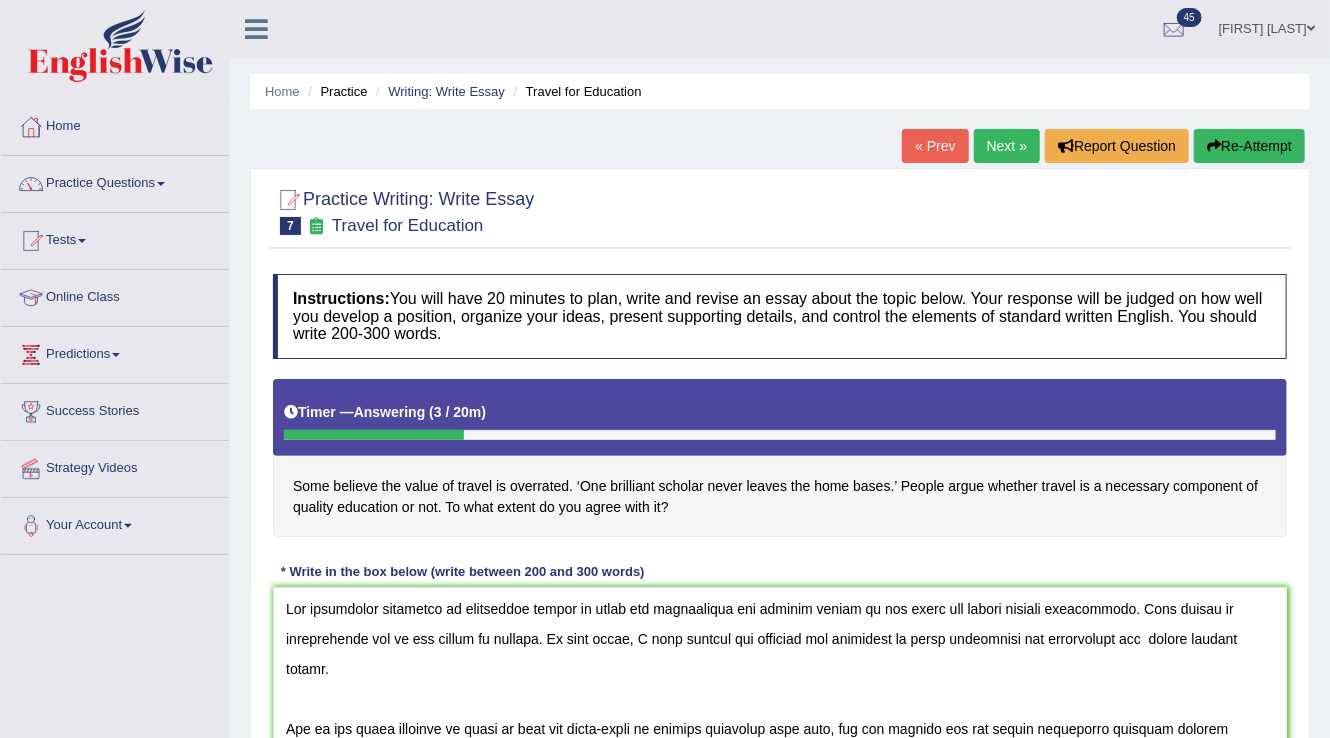 type on "The increasing influence of activities caused by human are responsible for climate change on our lives has caused several discussions. This matter is particularly due to its impact on society. In this essay, I will discuss the problems and solutions of human activities are responsible for  global climate change.
One of the major problems of essay is that the large-scale of natural resources like coal, oil and natural gas for energy production releases massive amounts of carbon dioxide into the atmosphere. This is further supported by the fact that this traps the heat and raises the global temperature, and melting the ice caps and sea levels. Research has demonstrated that the individual activities are responsible for climate change lead to greenhouse gas emission. Moreover, an additional problem of activities caused by human are responsible for climate change is its ability to deforestation reduces the Earth's ability to absorb carbon dioxide, making the climate problem worse.
However, despite the probl..." 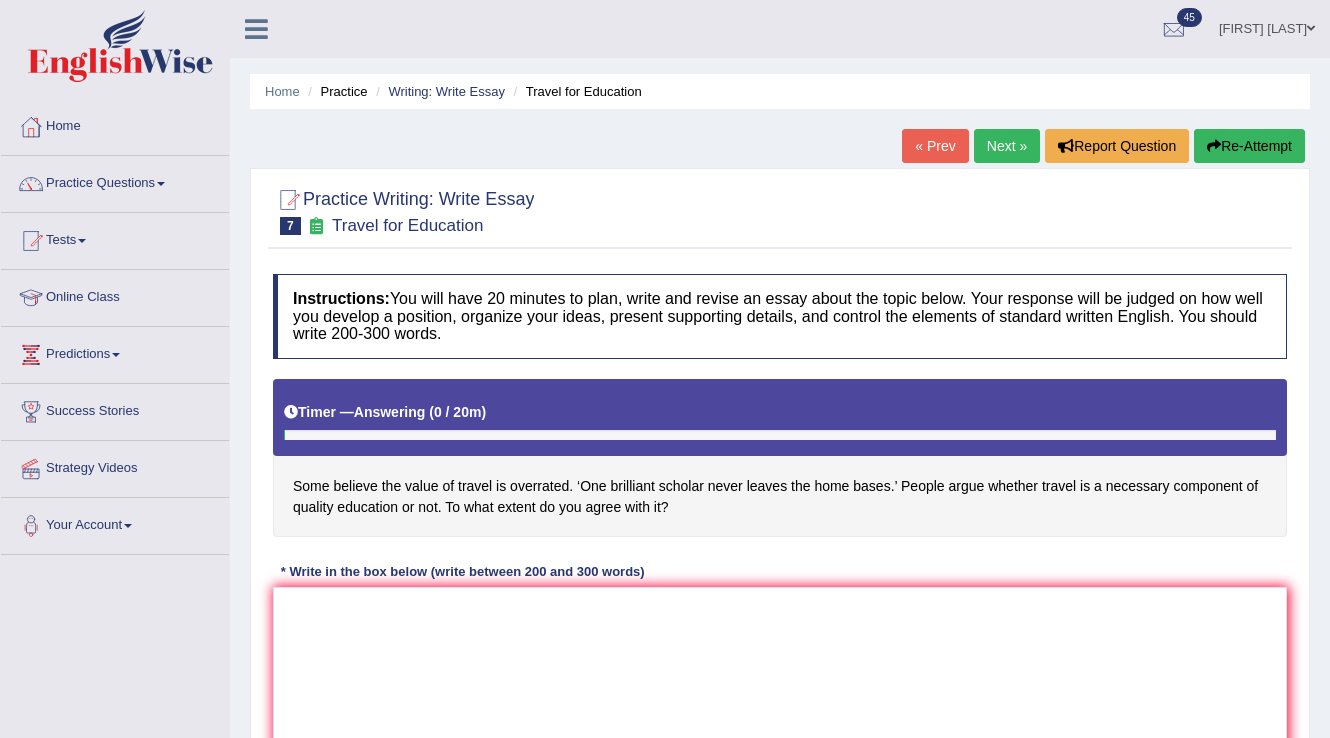 scroll, scrollTop: 0, scrollLeft: 0, axis: both 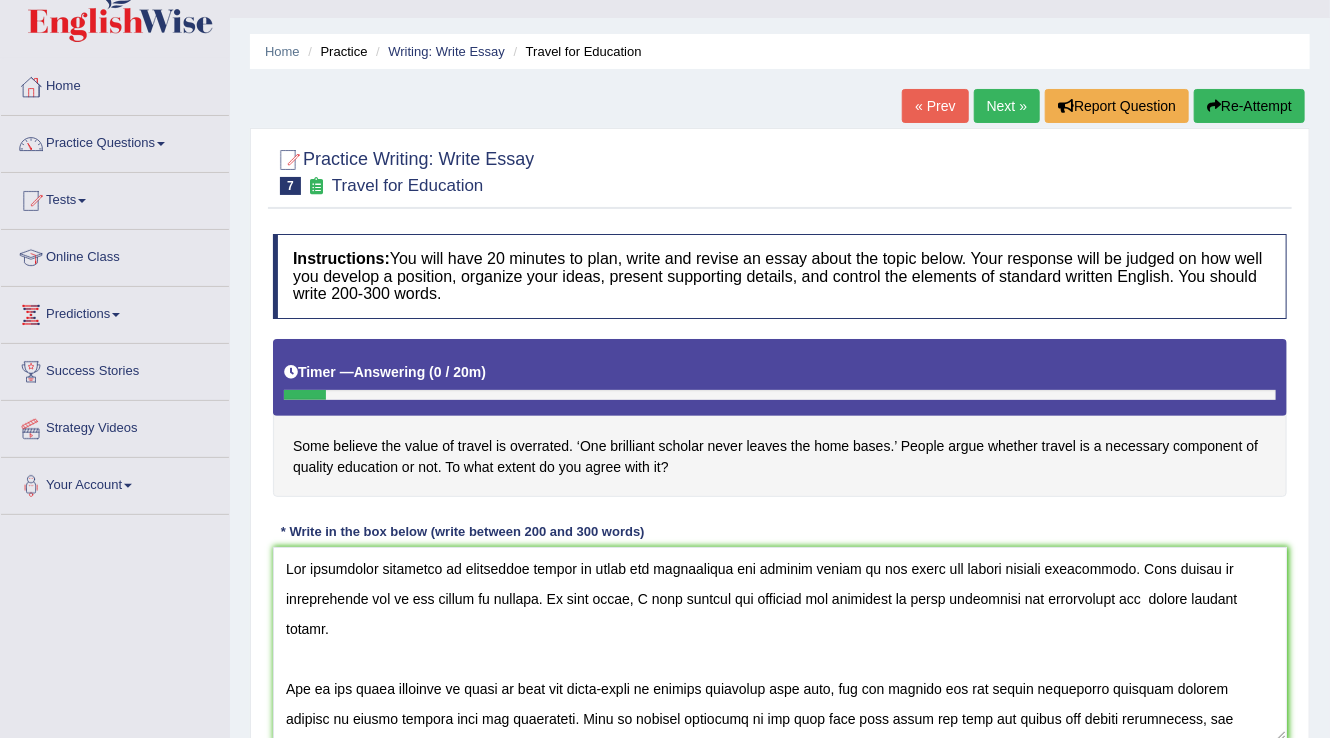 drag, startPoint x: 456, startPoint y: 568, endPoint x: 840, endPoint y: 558, distance: 384.1302 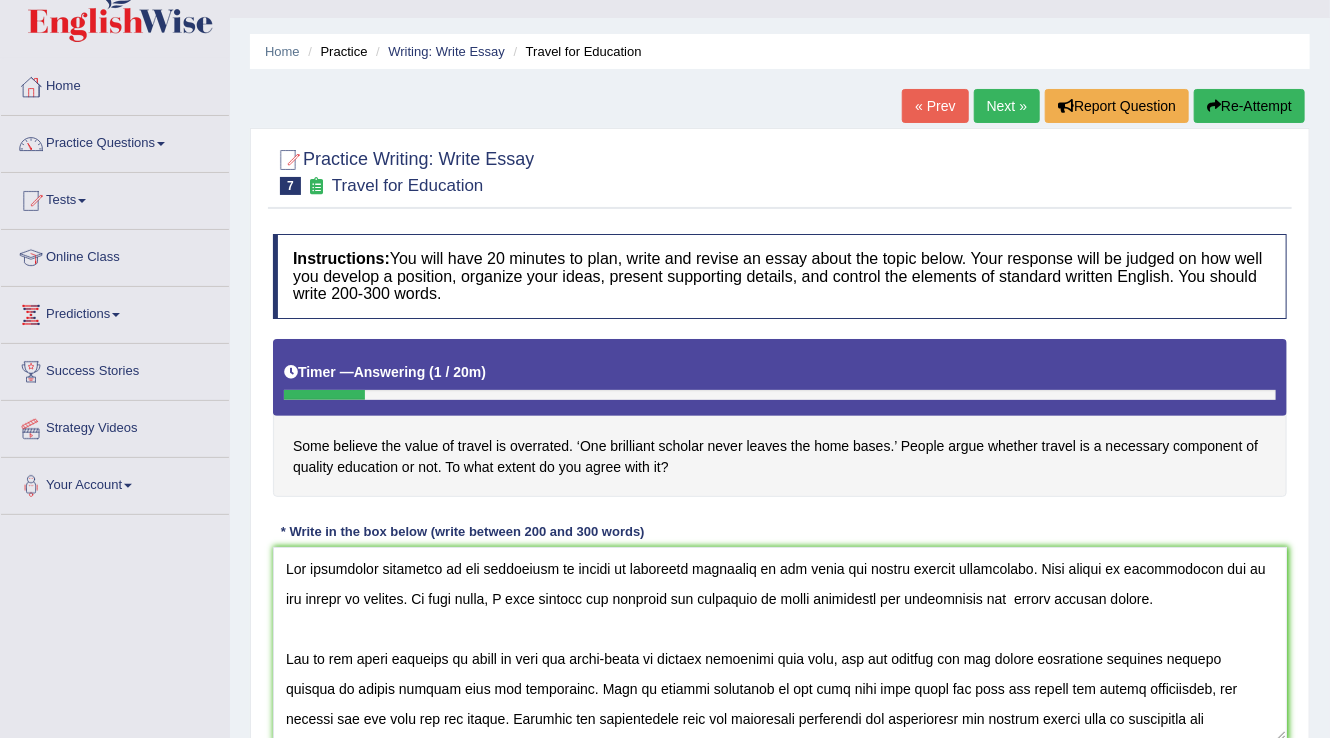 drag, startPoint x: 596, startPoint y: 597, endPoint x: 735, endPoint y: 600, distance: 139.03236 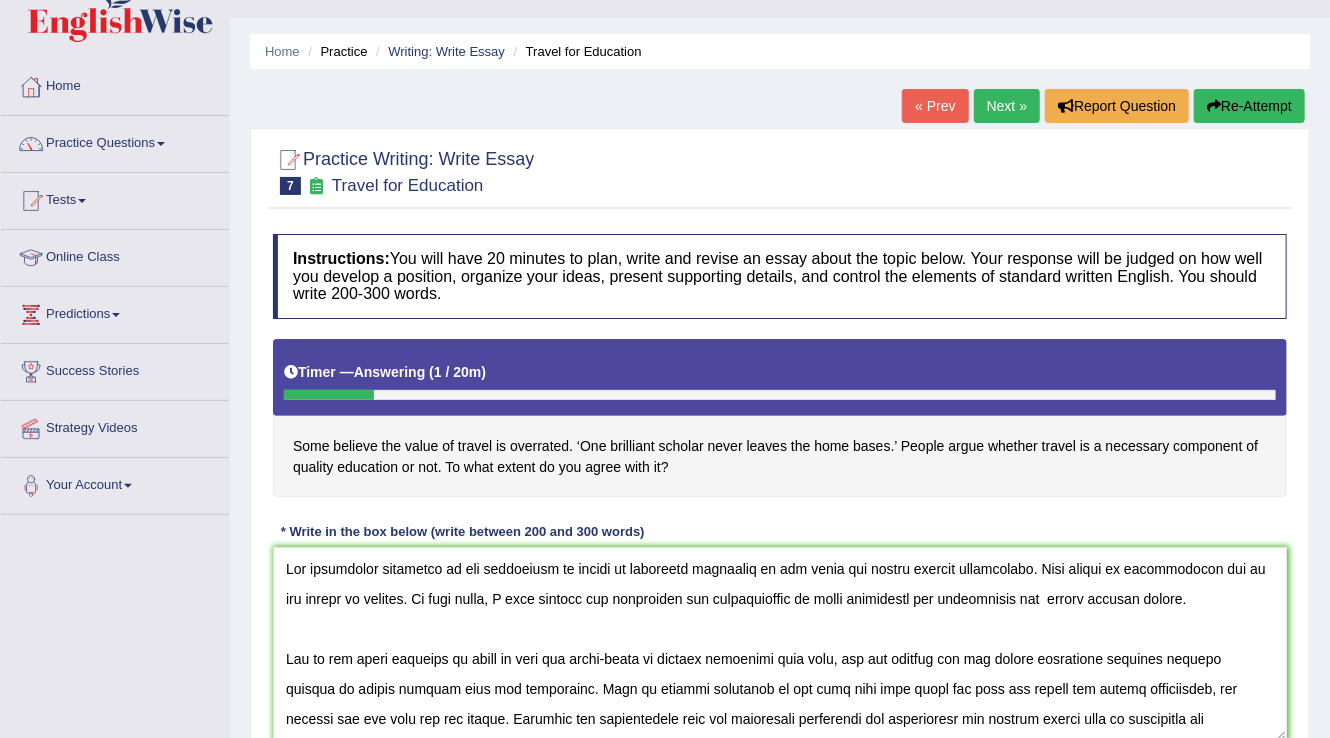 click at bounding box center (780, 644) 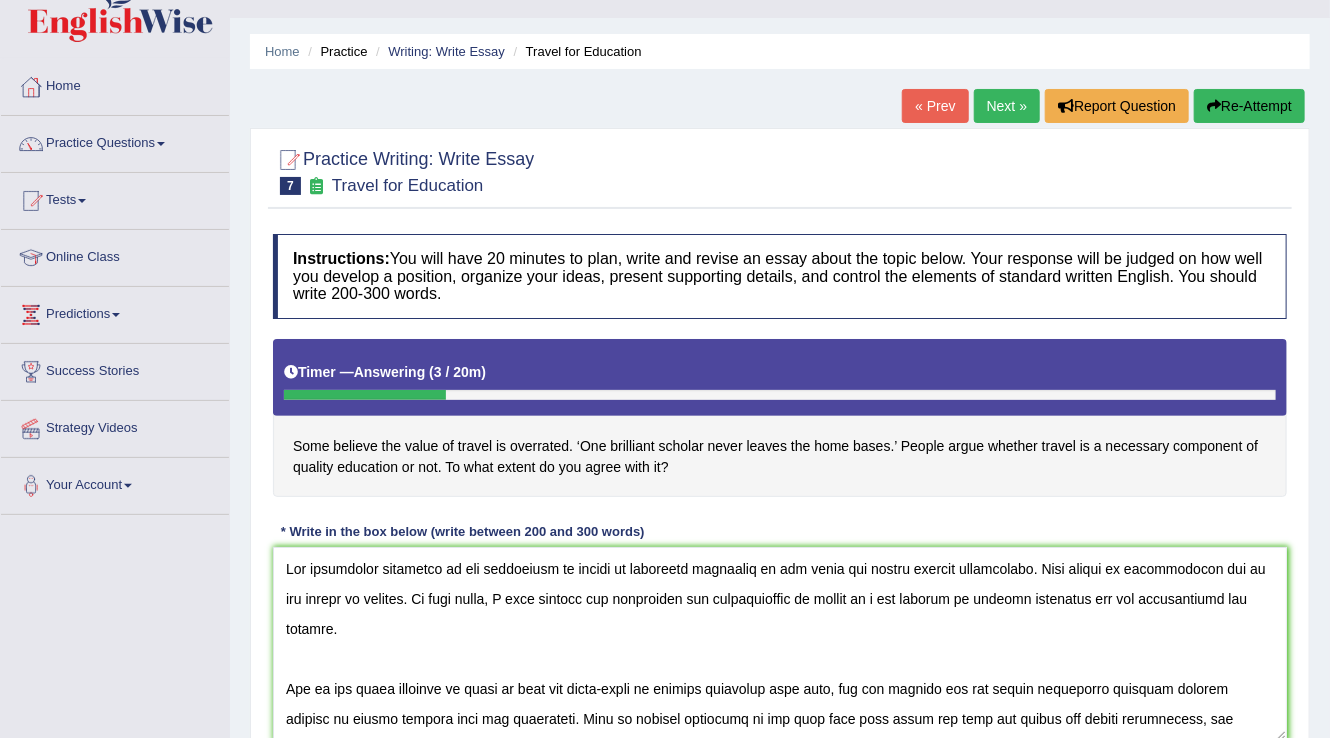 drag, startPoint x: 352, startPoint y: 690, endPoint x: 452, endPoint y: 696, distance: 100.17984 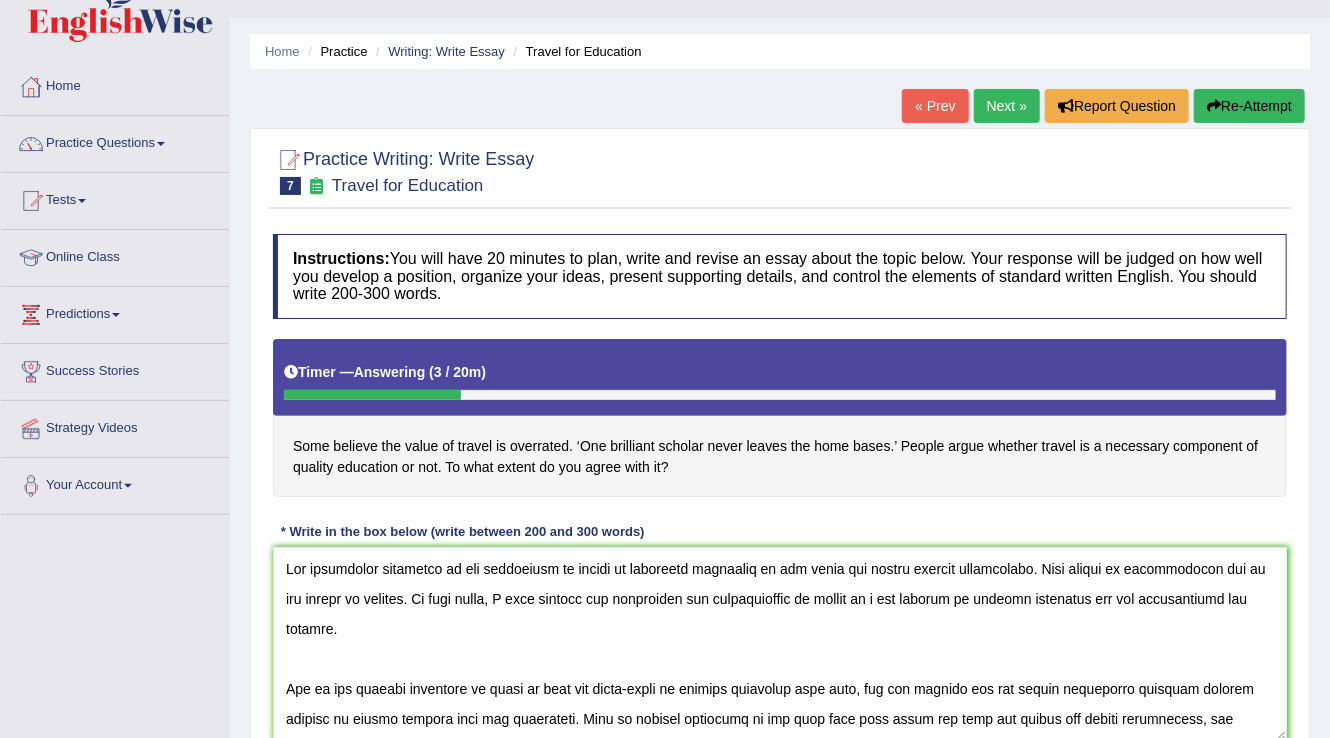click at bounding box center [780, 644] 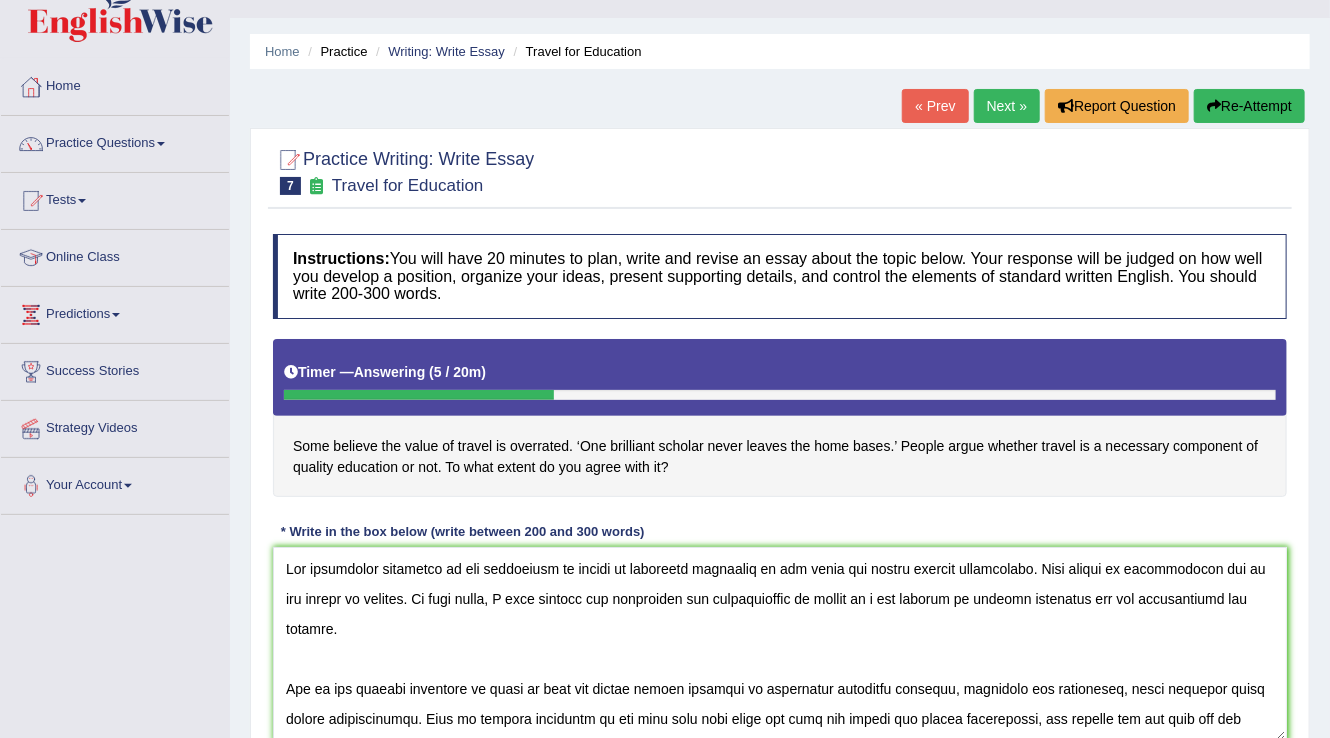 scroll, scrollTop: 80, scrollLeft: 0, axis: vertical 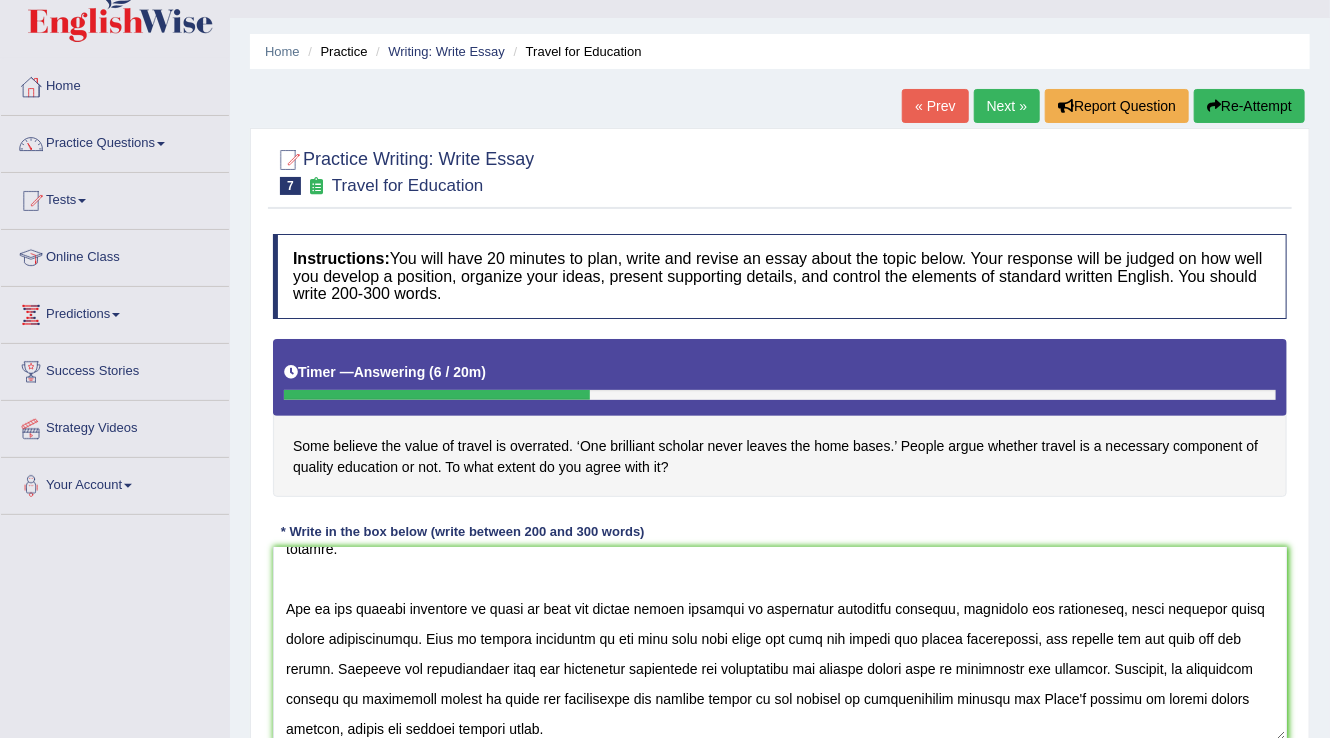 click at bounding box center (780, 644) 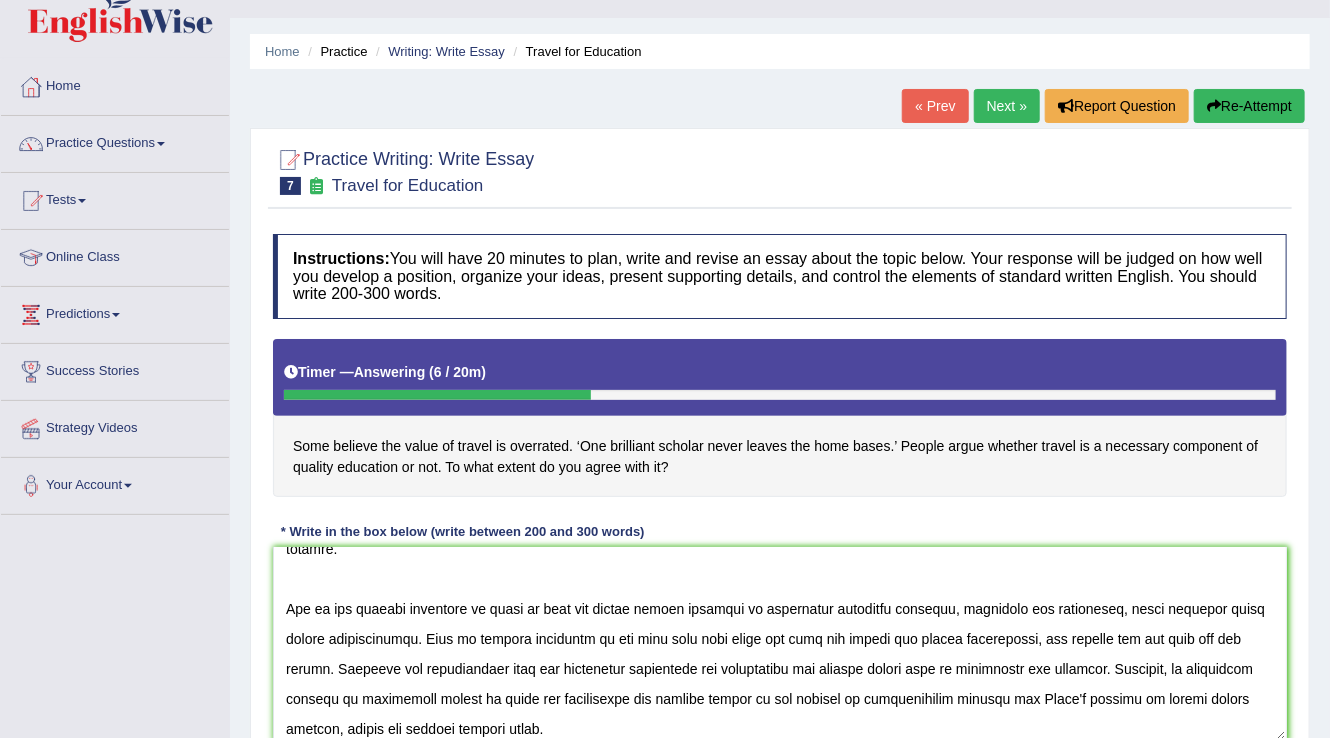 click at bounding box center [780, 644] 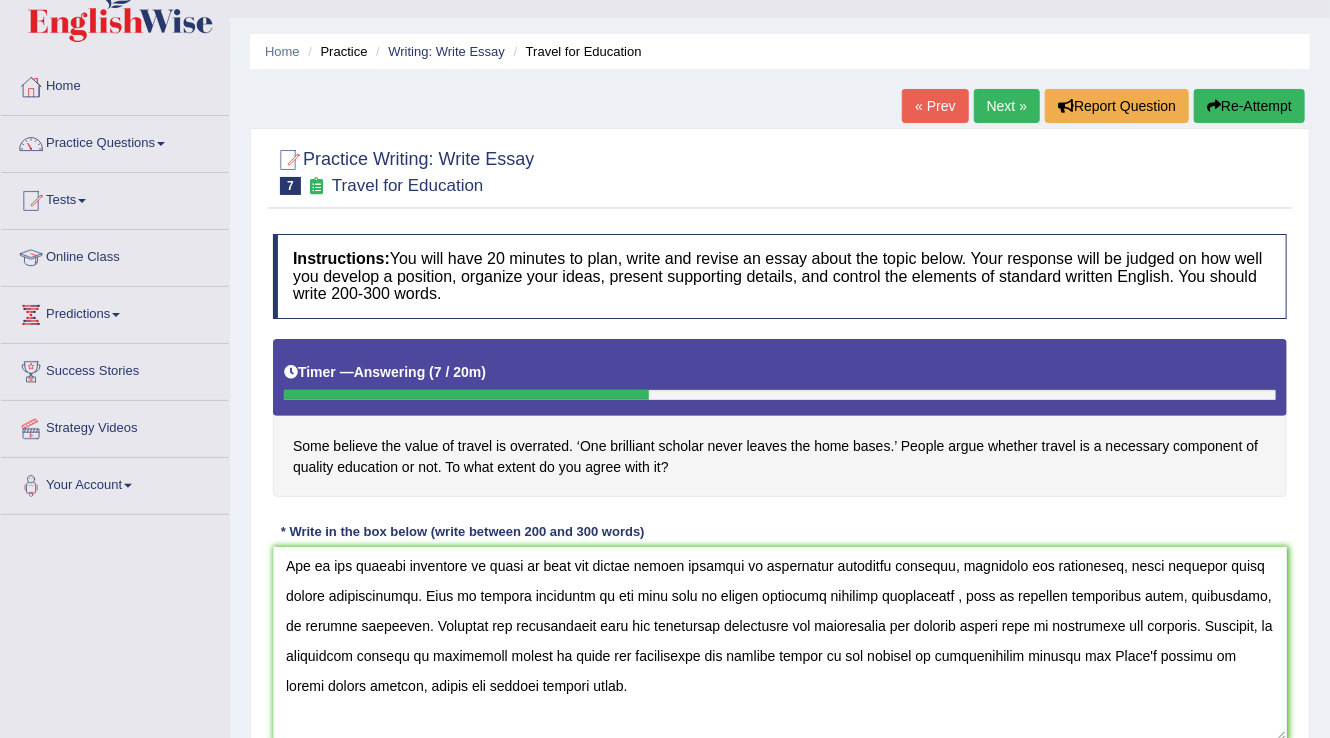 scroll, scrollTop: 160, scrollLeft: 0, axis: vertical 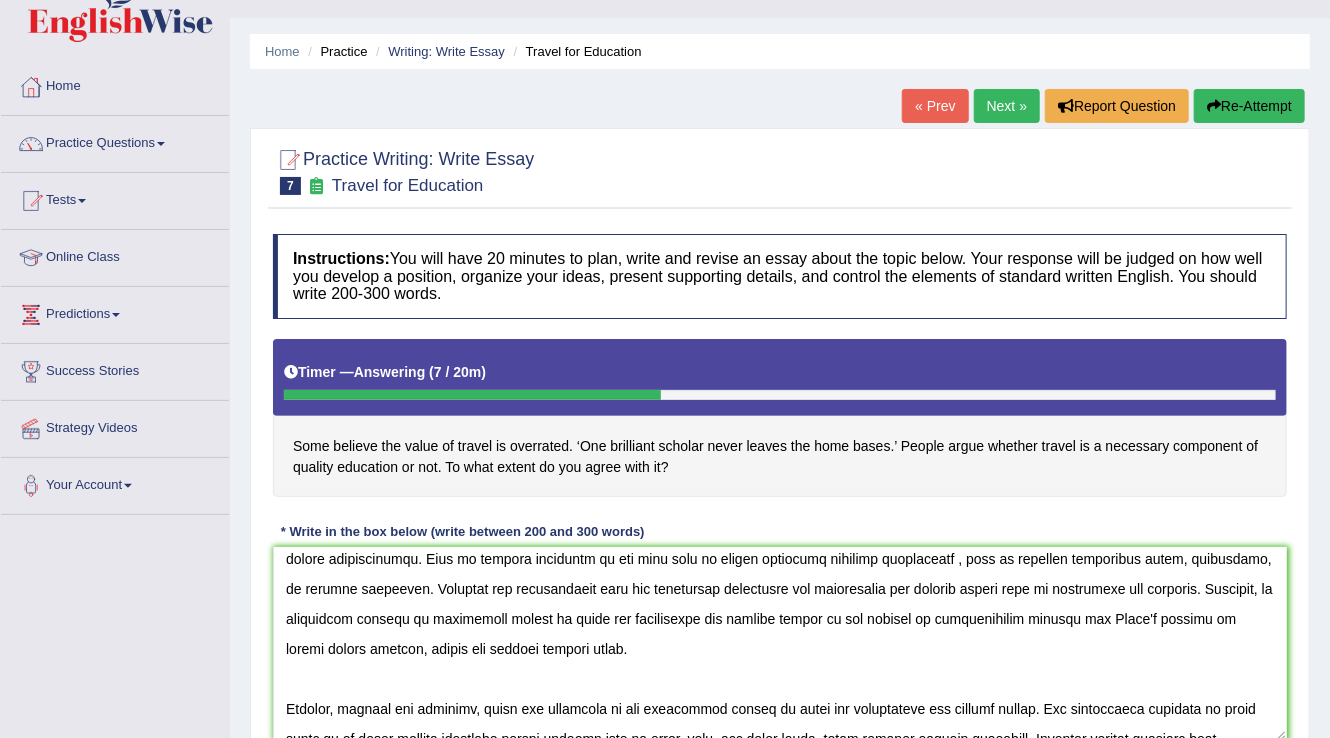 click at bounding box center (780, 644) 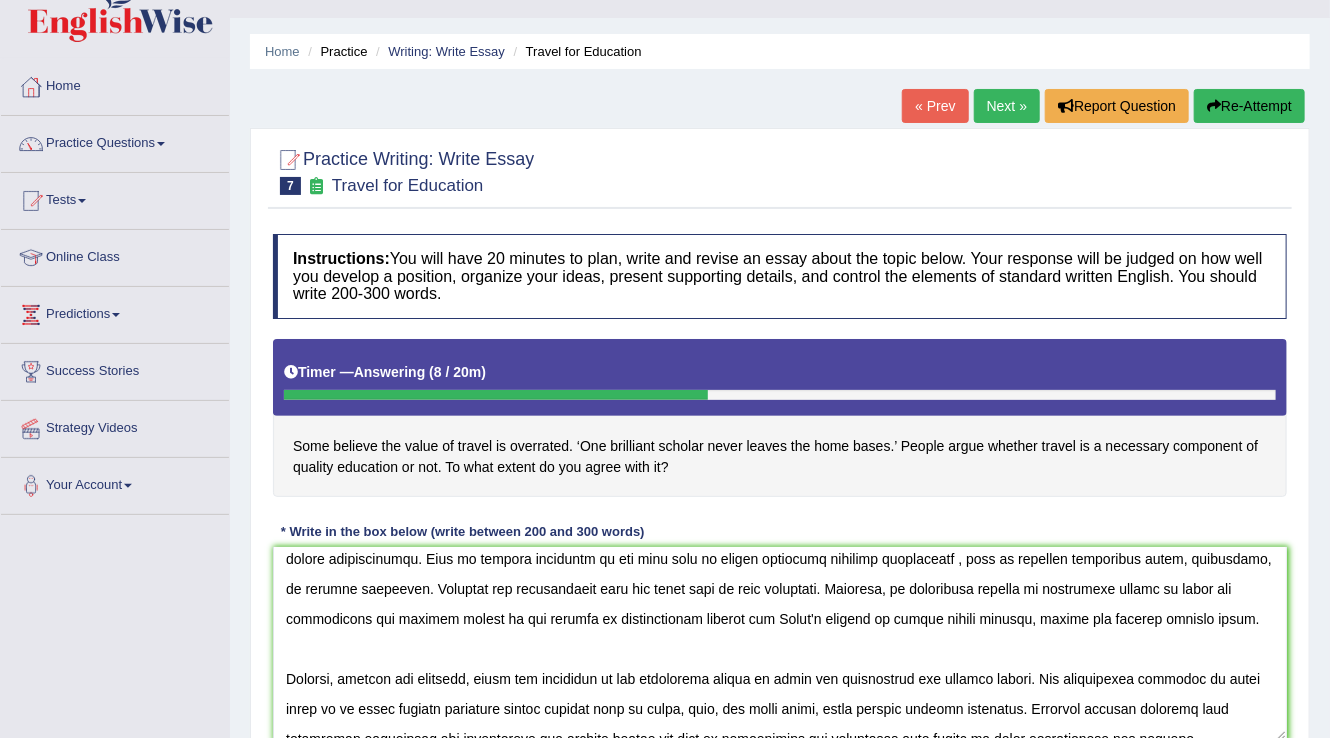 click at bounding box center (780, 644) 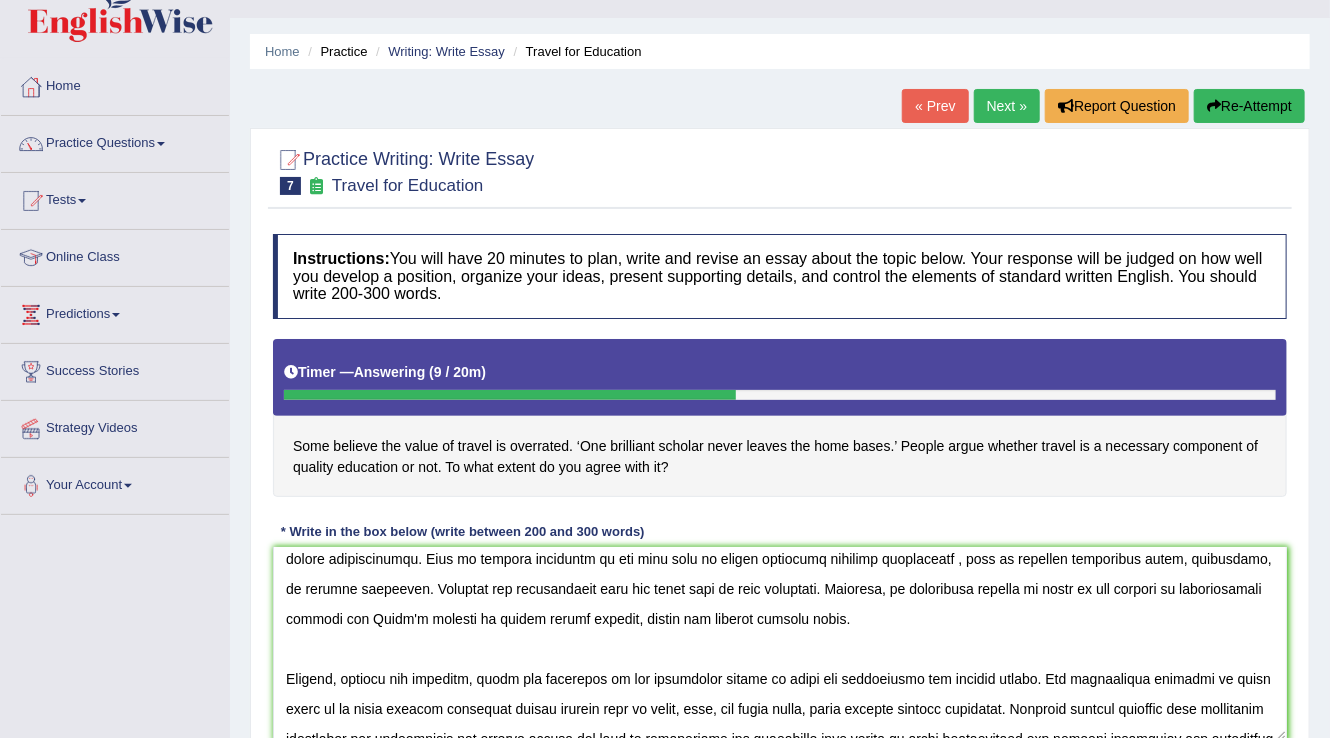 click at bounding box center [780, 644] 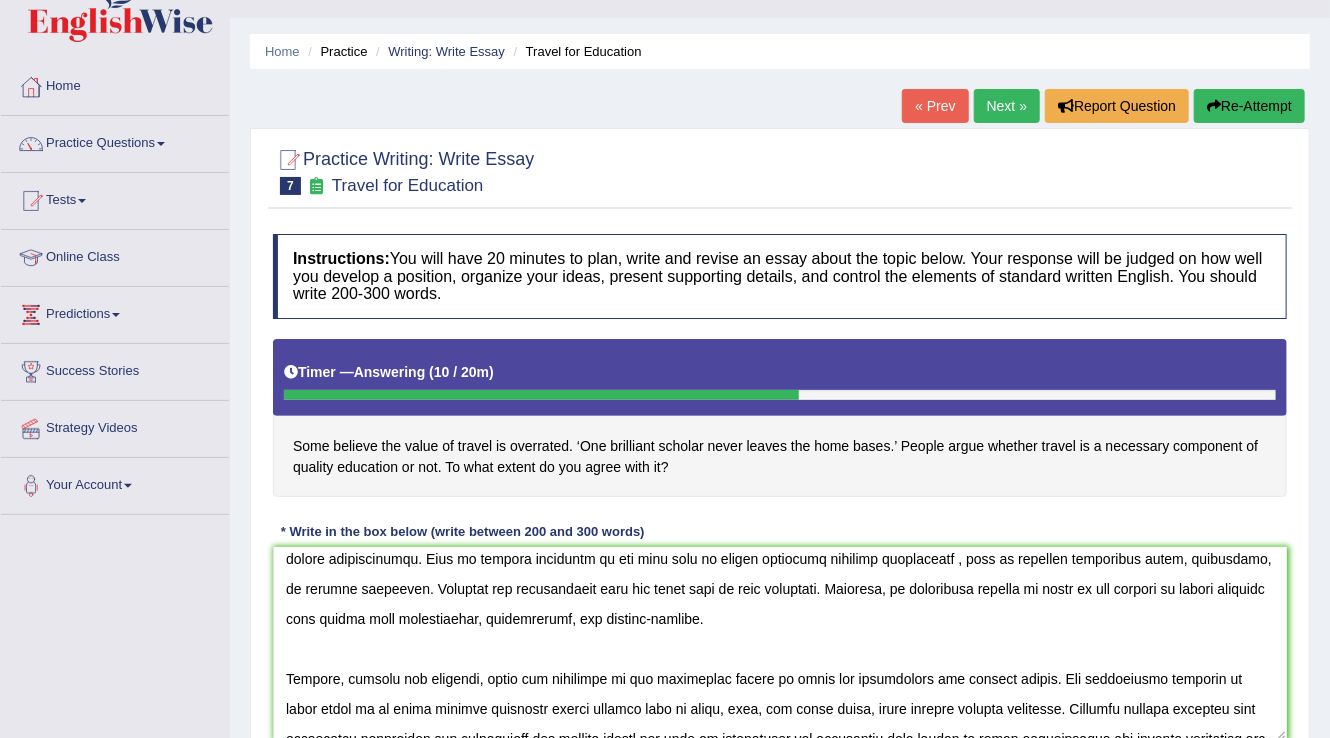 drag, startPoint x: 348, startPoint y: 683, endPoint x: 1028, endPoint y: 681, distance: 680.0029 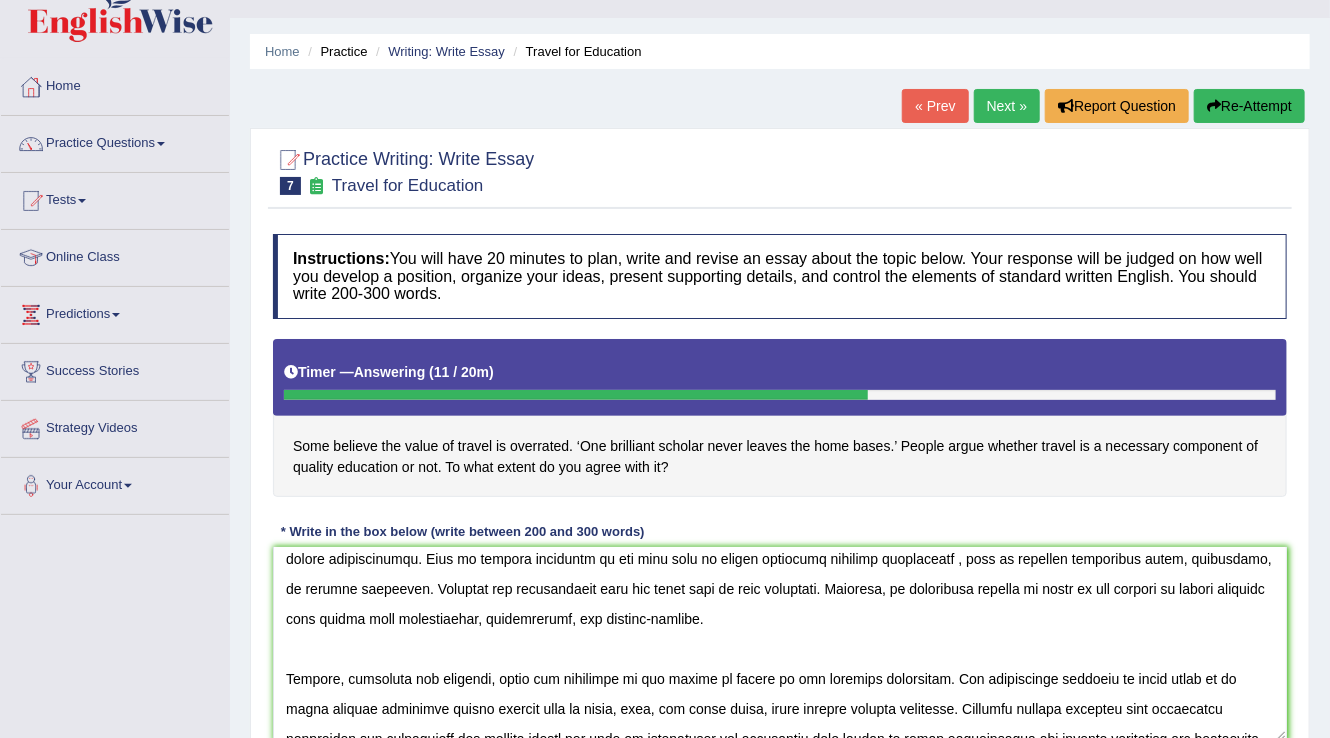 click at bounding box center [780, 644] 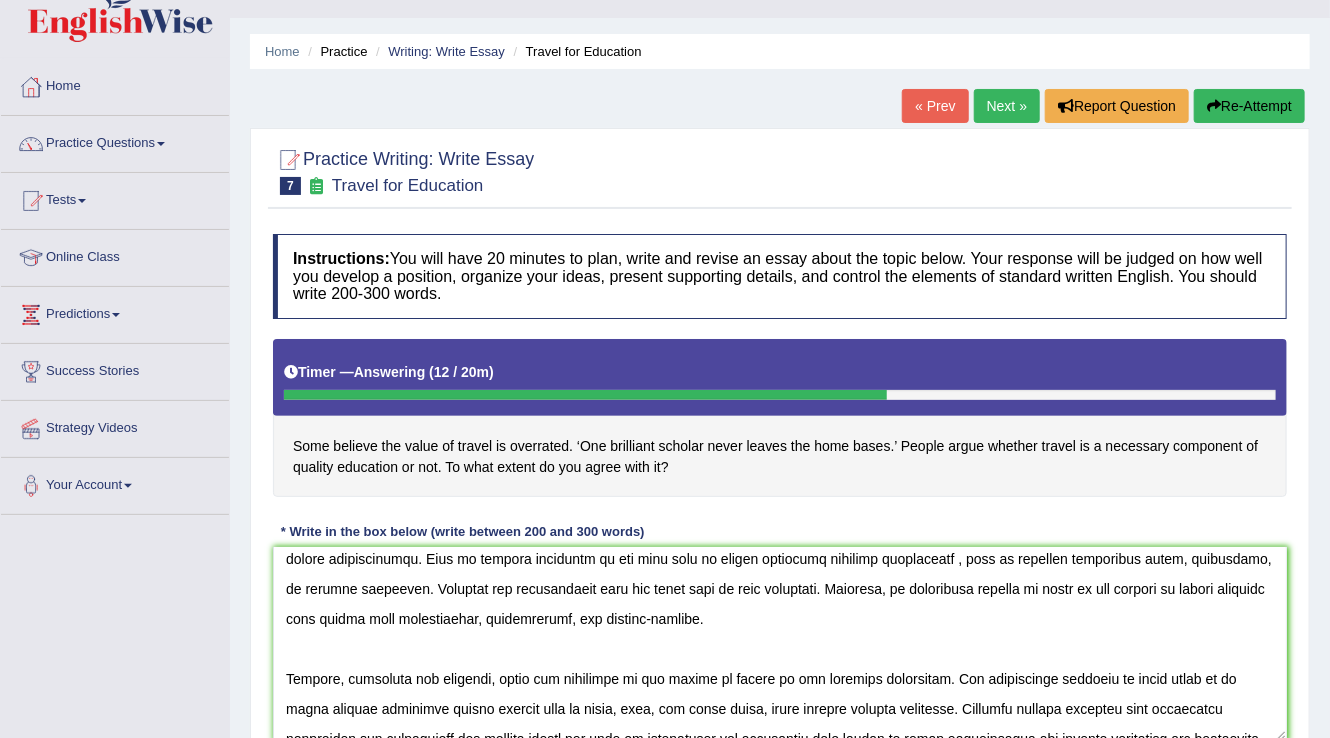 click at bounding box center (780, 644) 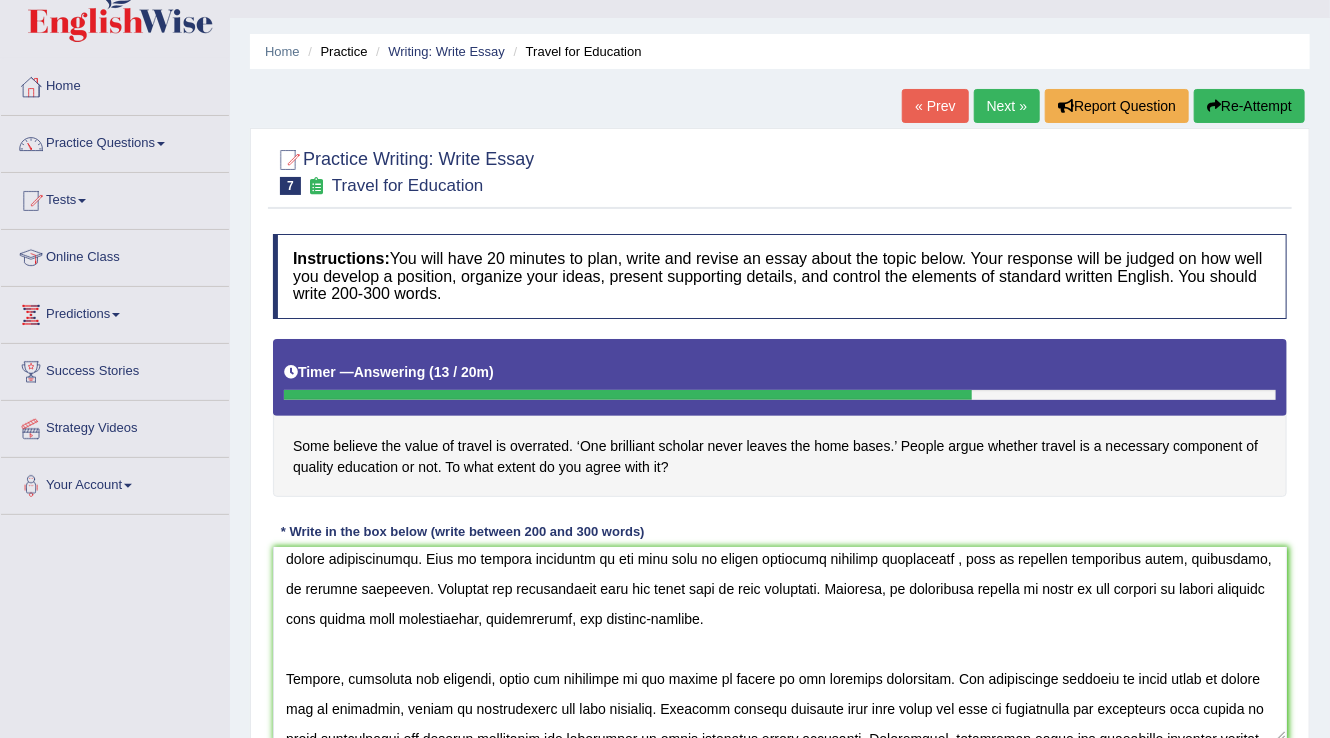 click at bounding box center (780, 644) 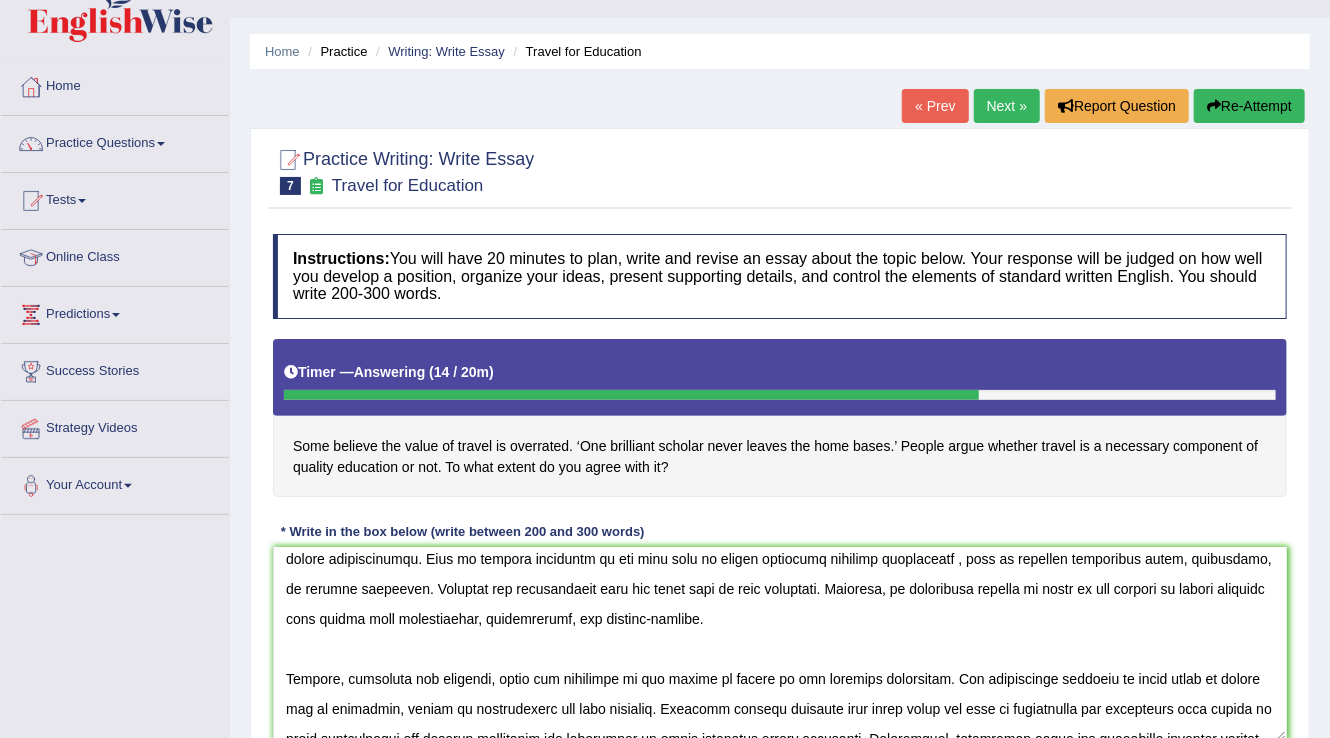 click at bounding box center (780, 644) 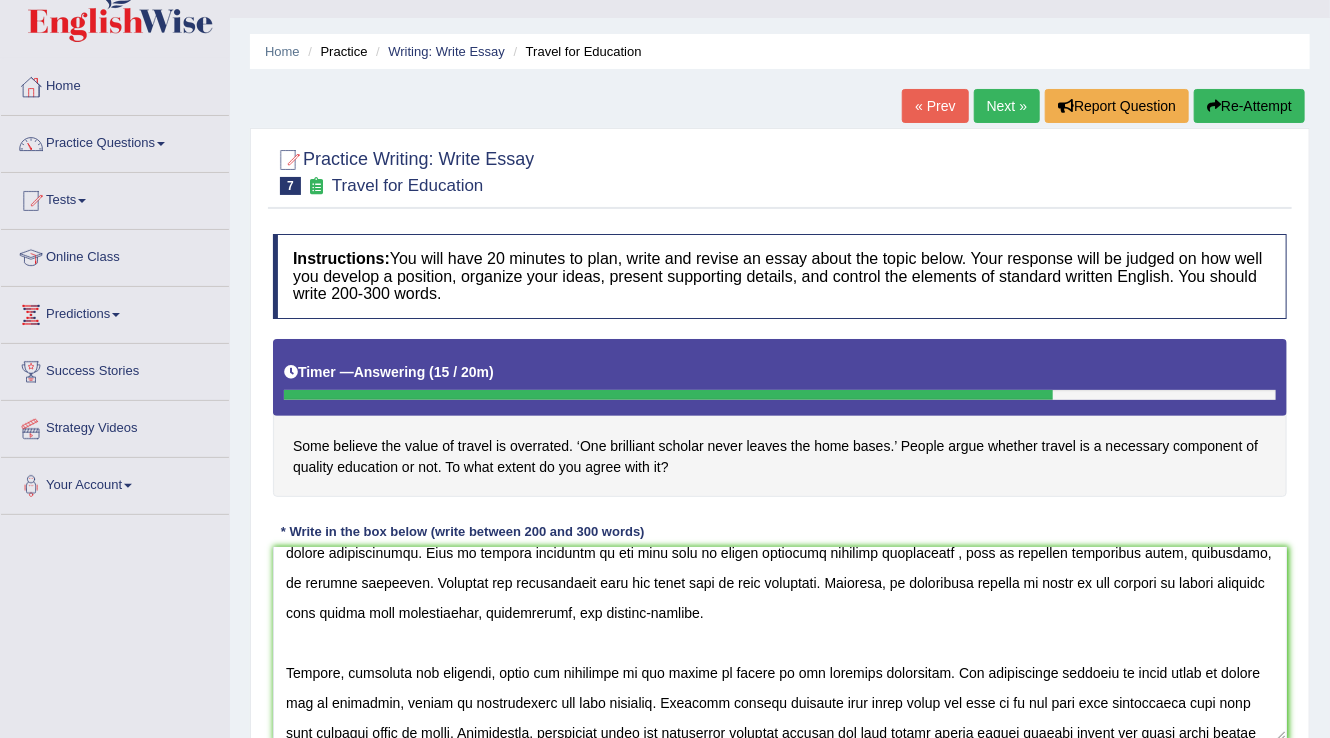 scroll, scrollTop: 246, scrollLeft: 0, axis: vertical 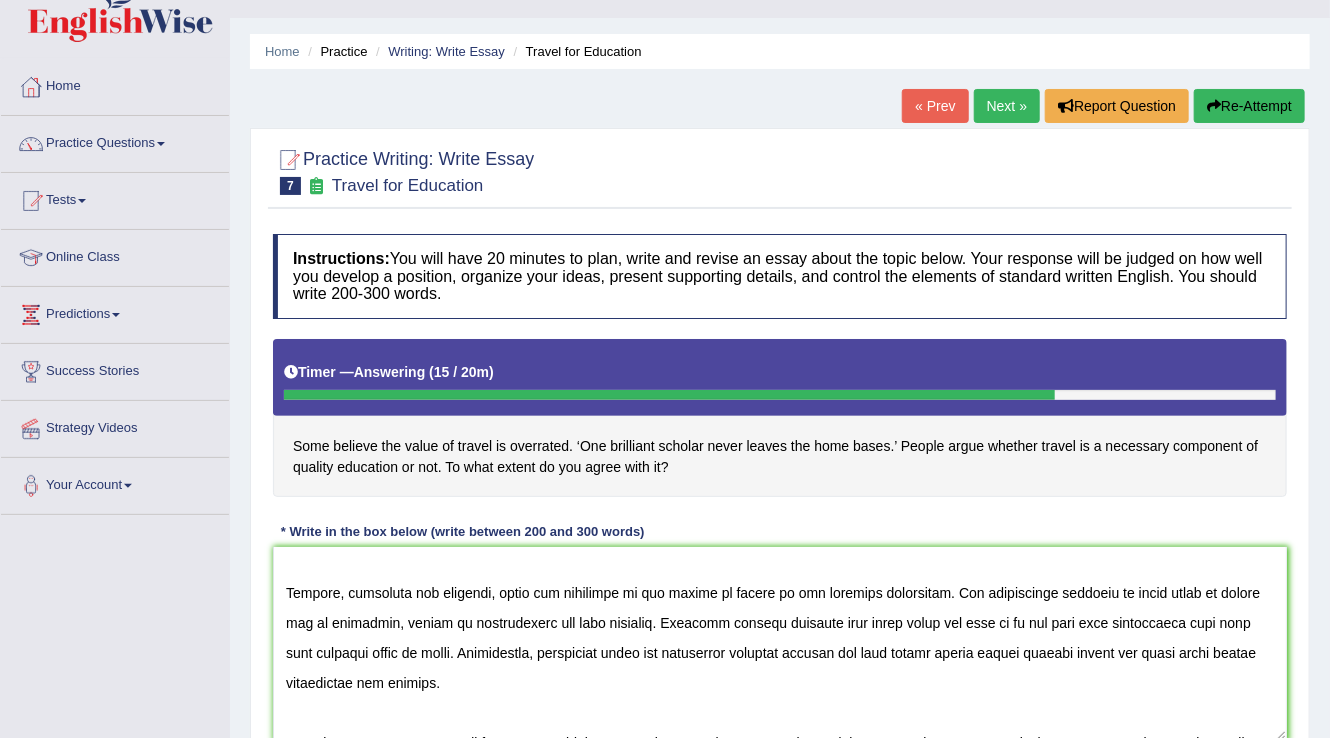 click at bounding box center (780, 644) 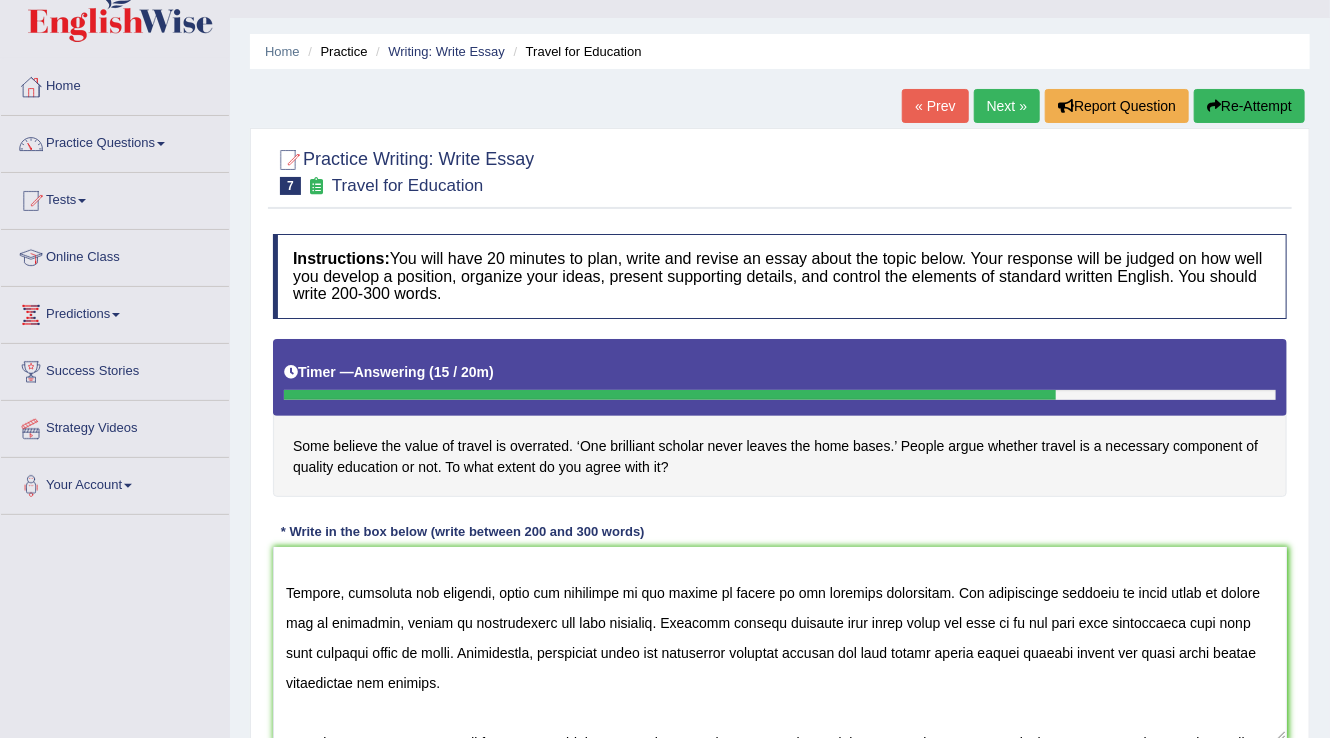 click at bounding box center (780, 644) 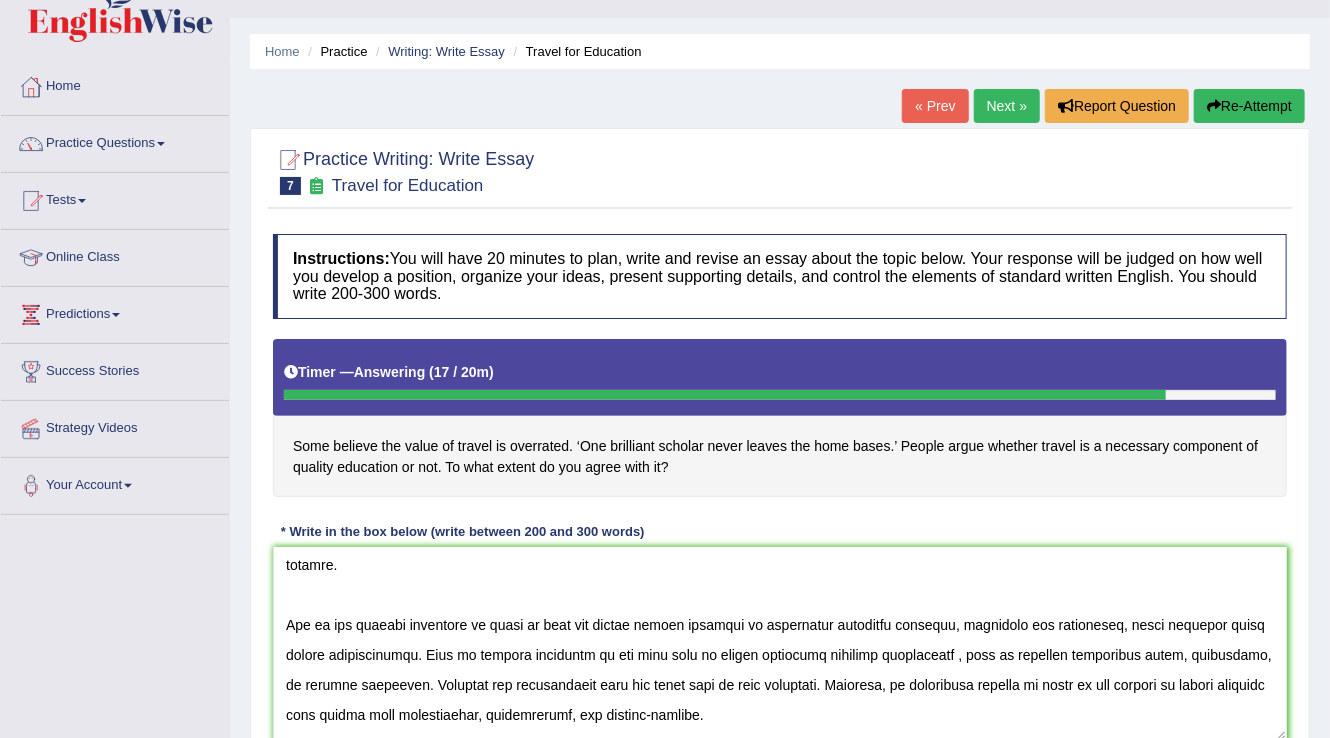 scroll, scrollTop: 0, scrollLeft: 0, axis: both 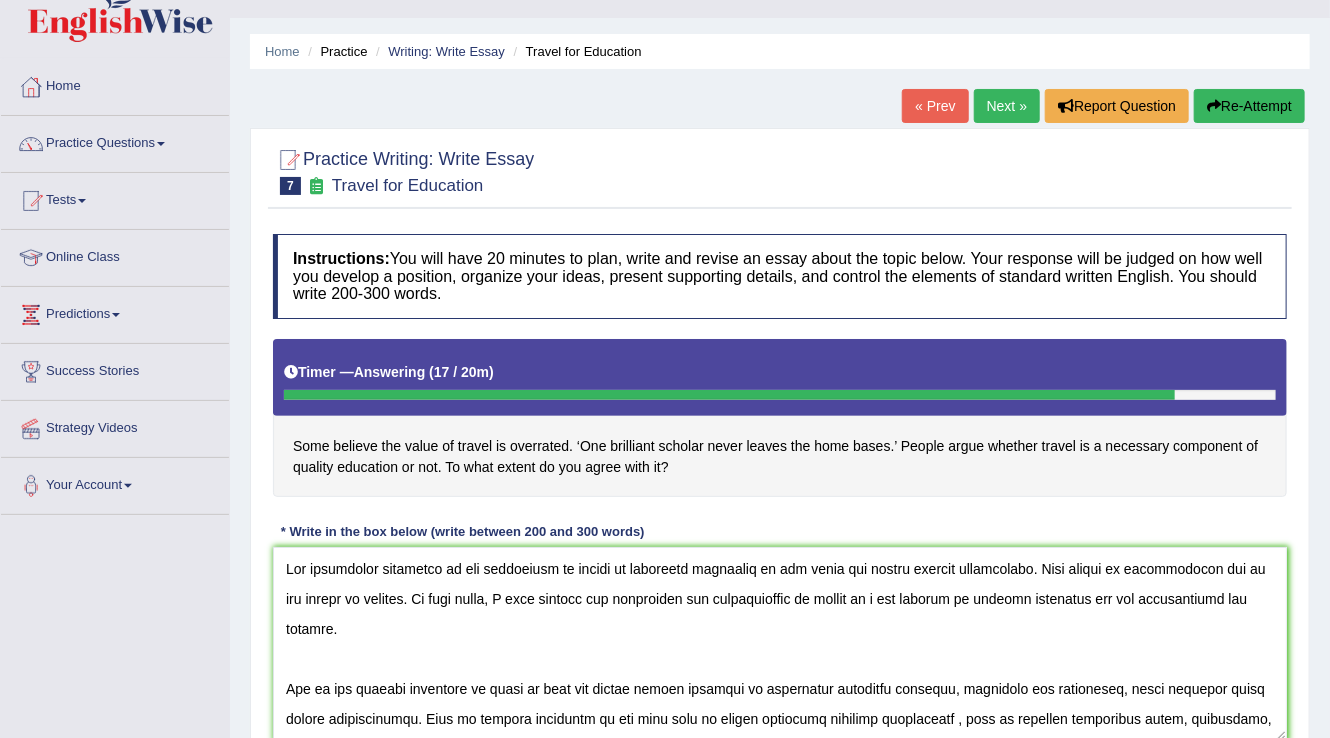 drag, startPoint x: 457, startPoint y: 572, endPoint x: 752, endPoint y: 580, distance: 295.10846 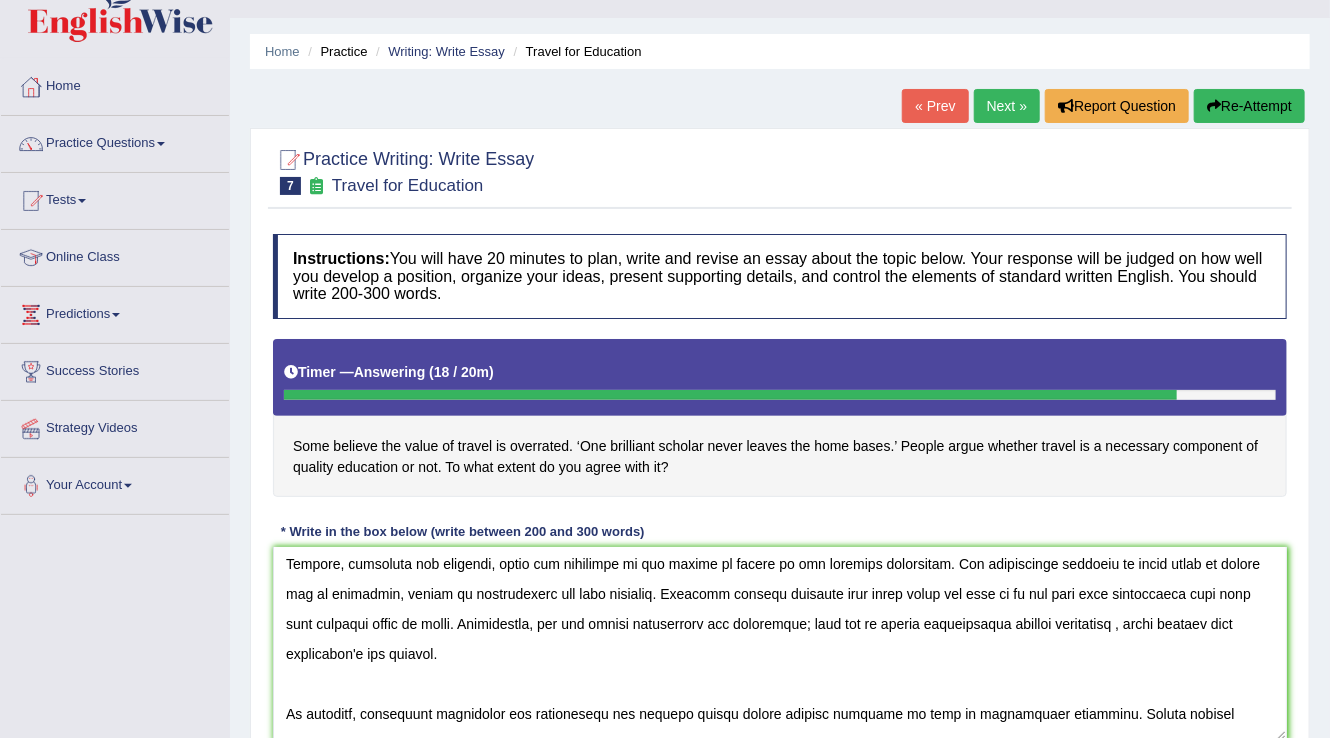 scroll, scrollTop: 300, scrollLeft: 0, axis: vertical 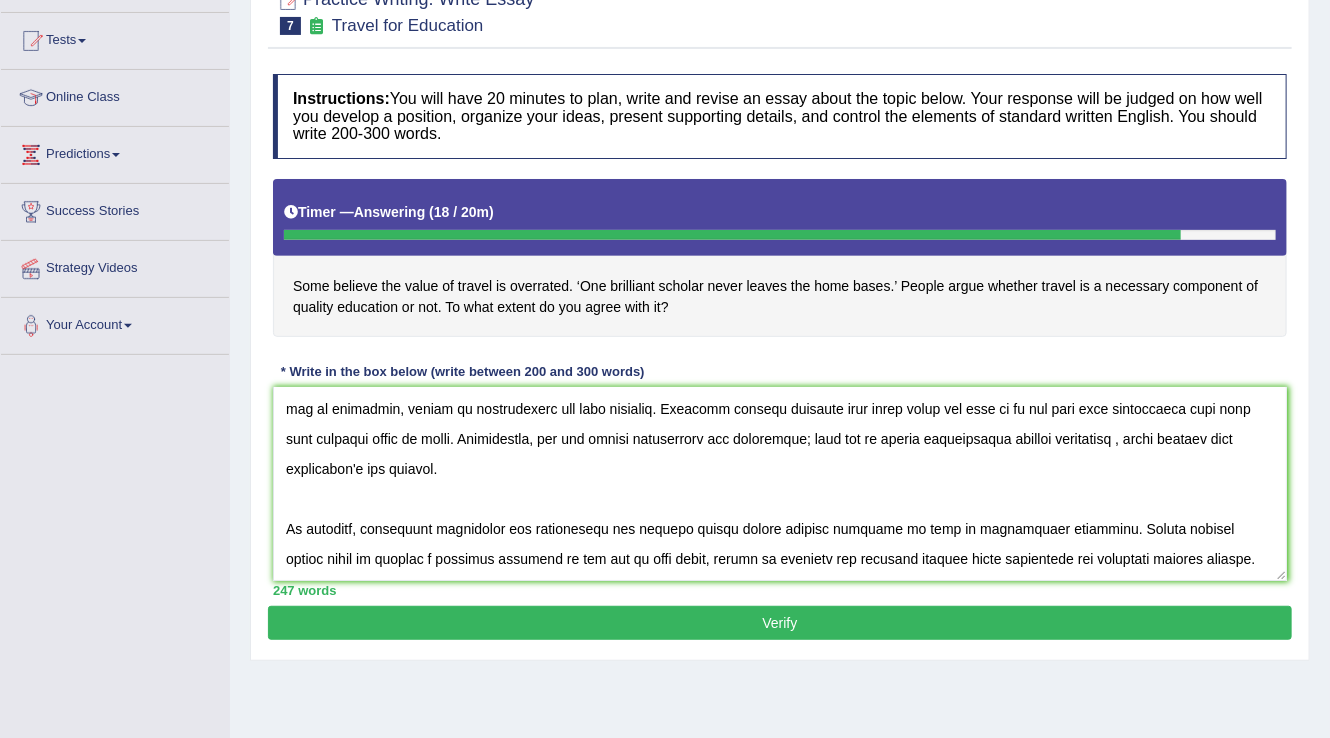 drag, startPoint x: 364, startPoint y: 522, endPoint x: 702, endPoint y: 524, distance: 338.00592 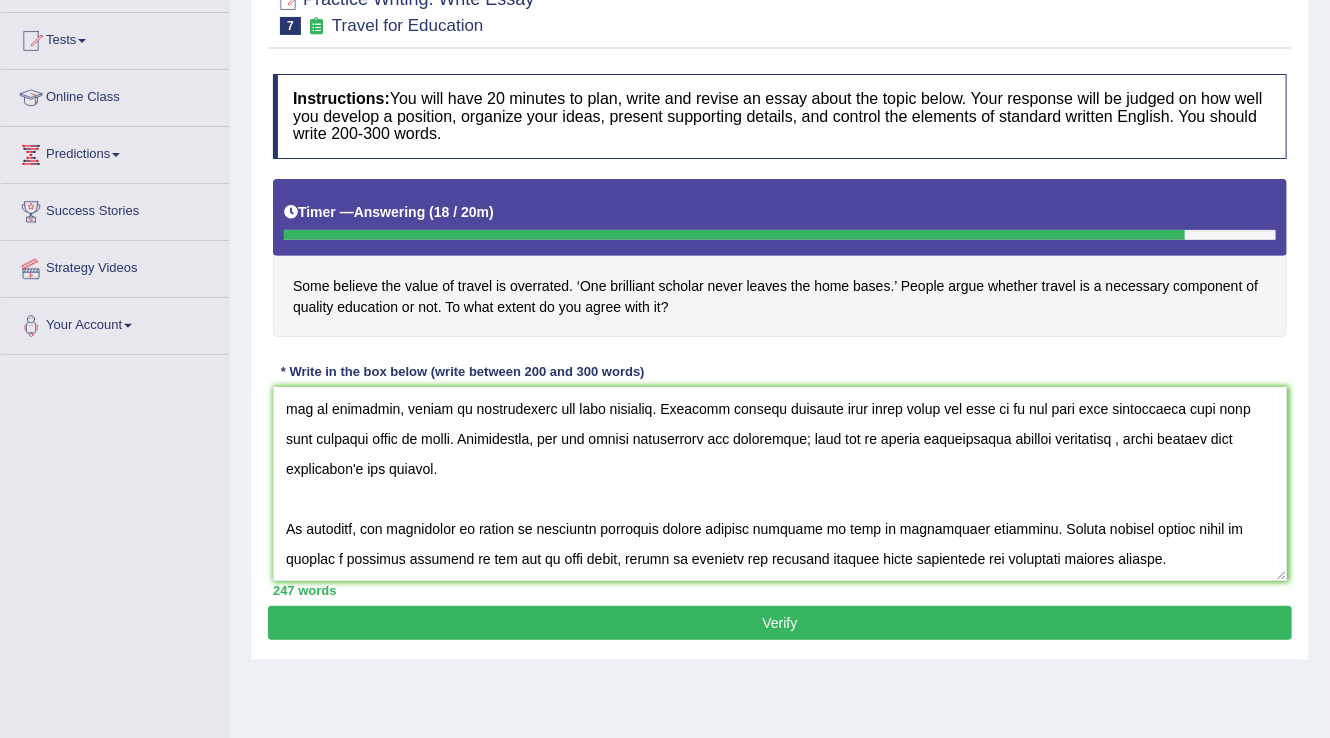 click at bounding box center (780, 484) 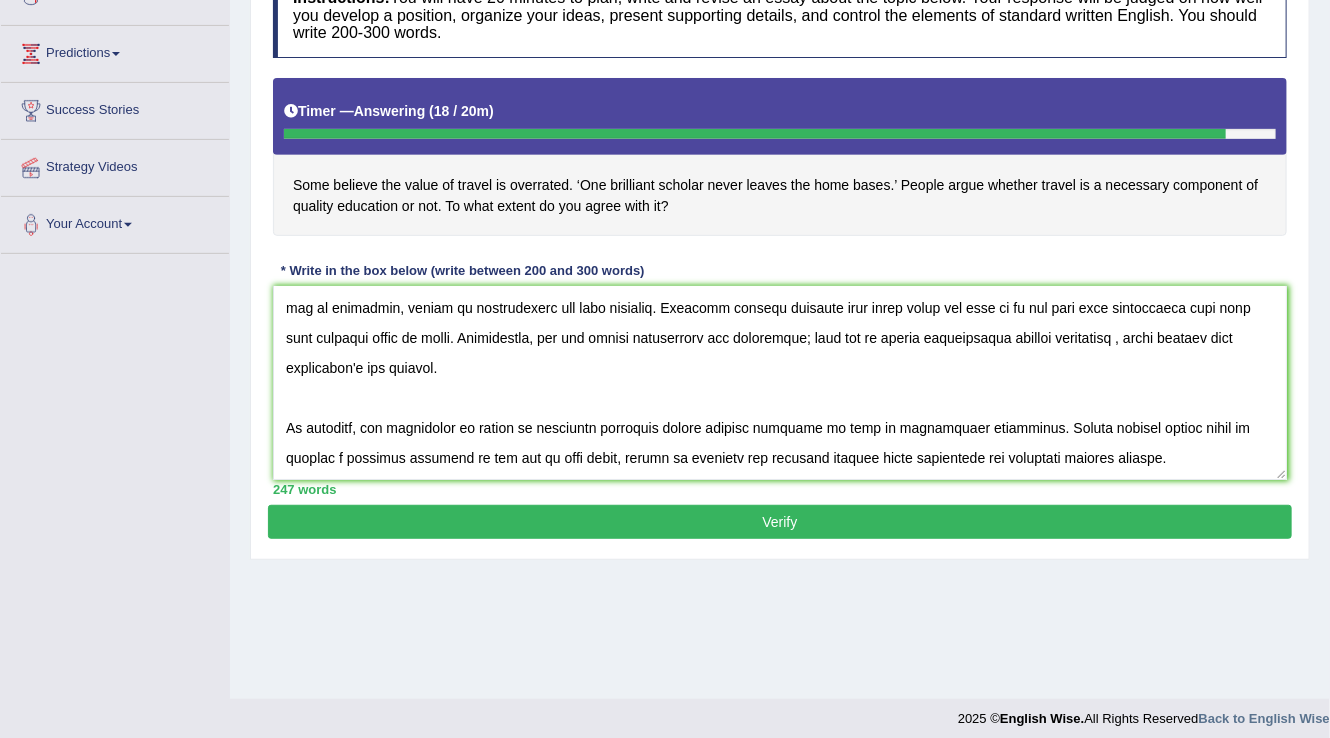 scroll, scrollTop: 312, scrollLeft: 0, axis: vertical 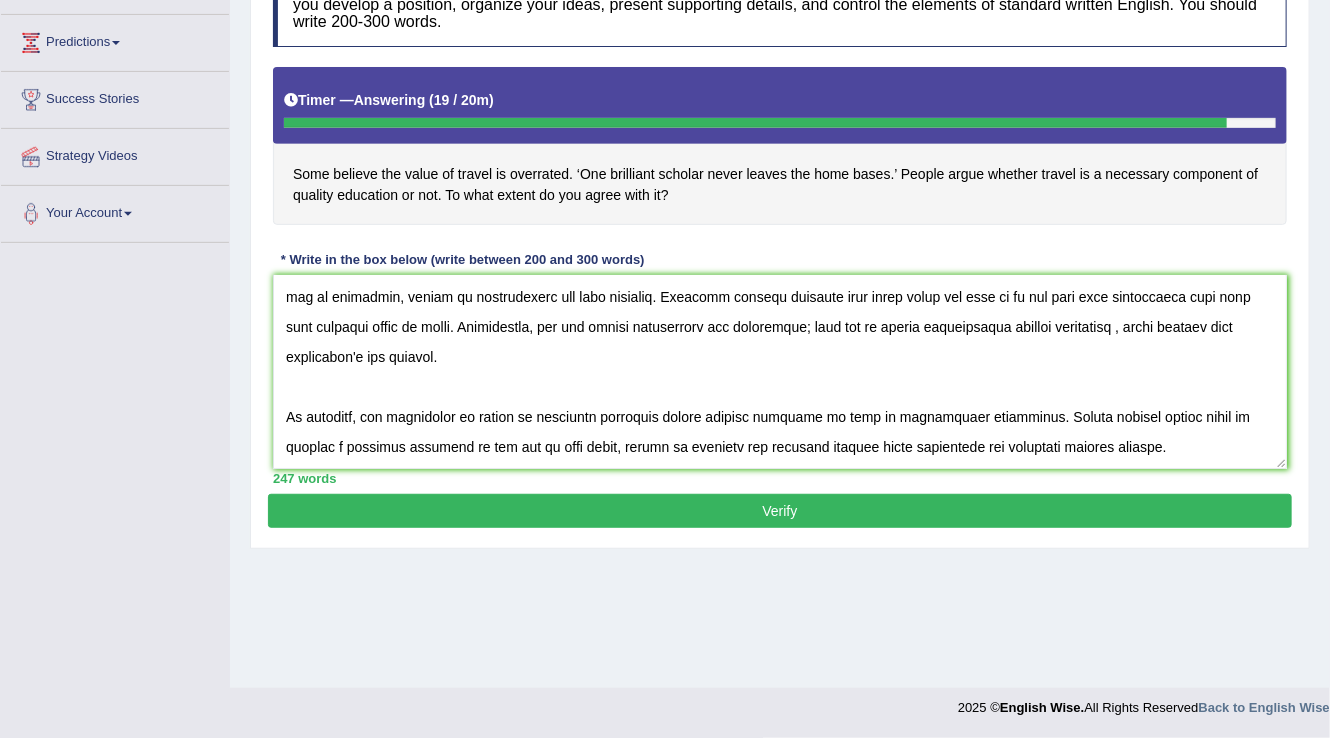 type on "The increasing influence of the importance of travel in enhancing eduaction on our lives has caused several discussions. This matter is particularly due to its impact on society. In this essay, I will discuss the advantages and disadvantages of travel as a key element in quality eduaction and its consequences for society.
One of the primary advantage of essay is that the travel allows students to experience different cultures, languages and traditions, which broadens their global understanding. This is further supported by the fact that it offers practical learning experiences , such as visiting historical sites, industries, or natural landmarks. Research has demonstrated that the essay lead to gain knowledge. Moreover, an additional benefit of essay is its ability to travel develops life skills like adaptability, independence, and problem-solving.
However, alongside the benefits, there are drawbacks of the impact of travel on the learning experience. One significant drawback of essay topic is travel ca..." 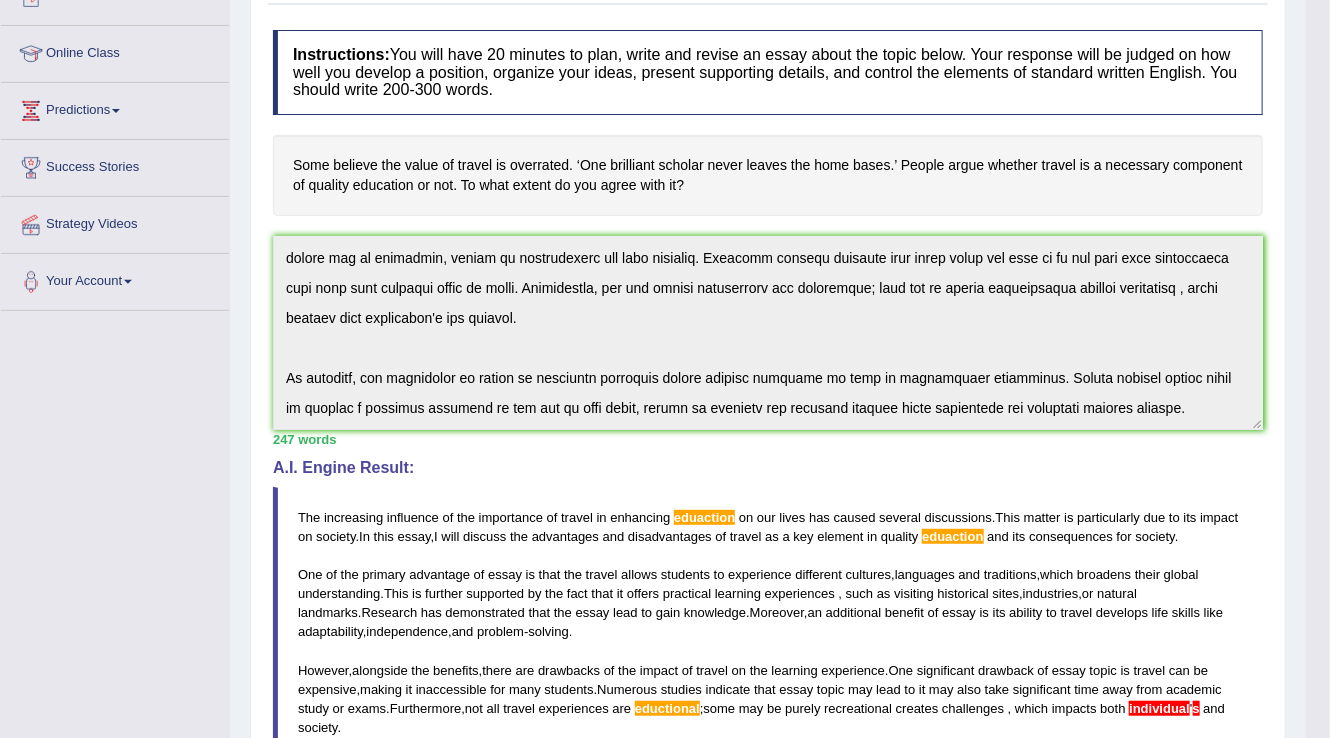 scroll, scrollTop: 232, scrollLeft: 0, axis: vertical 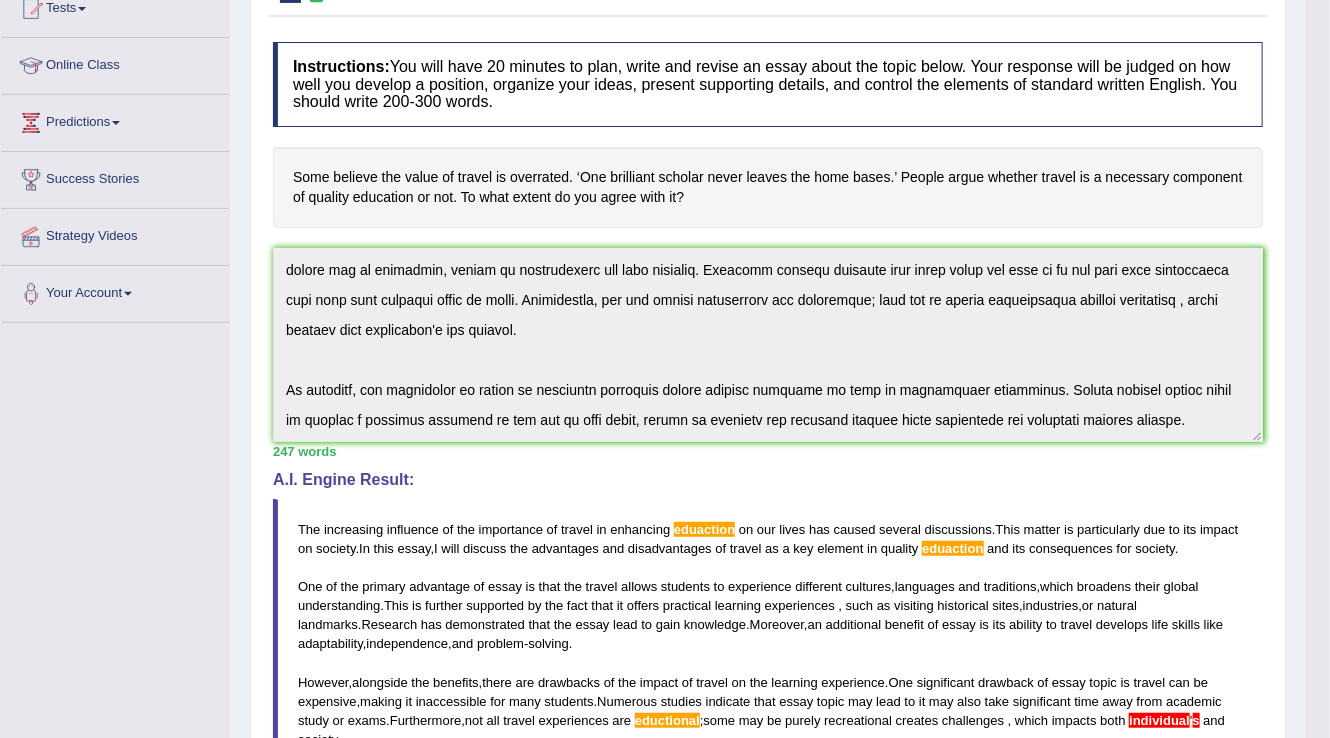 click on "Toggle navigation
Home
Practice Questions   Speaking Practice Read Aloud
Repeat Sentence
Describe Image
Re-tell Lecture
Answer Short Question
Summarize Group Discussion
Respond To A Situation
Writing Practice  Summarize Written Text
Write Essay
Reading Practice  Reading & Writing: Fill In The Blanks
Choose Multiple Answers
Re-order Paragraphs
Fill In The Blanks
Choose Single Answer
Listening Practice  Summarize Spoken Text
Highlight Incorrect Words
Highlight Correct Summary
Select Missing Word
Choose Single Answer
Choose Multiple Answers
Fill In The Blanks
Write From Dictation
Pronunciation
Tests
Take Mock Test" at bounding box center [665, 137] 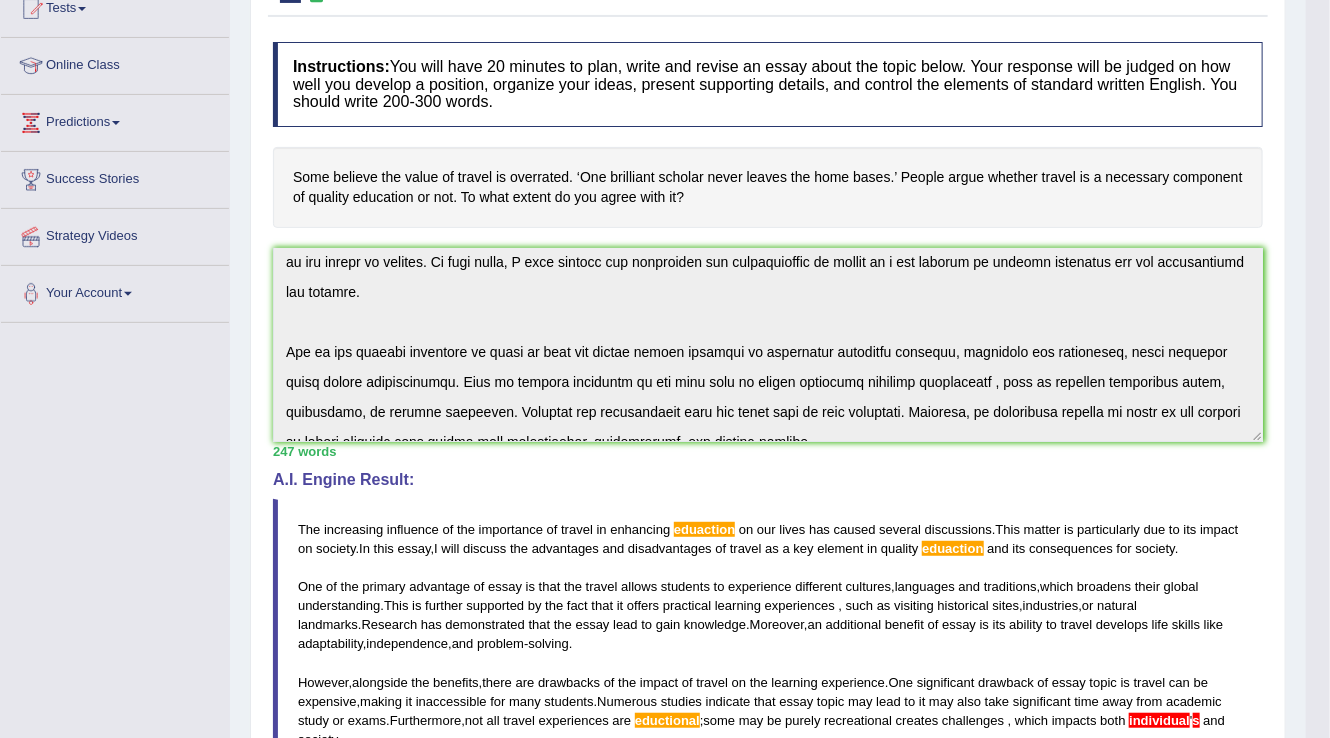 scroll, scrollTop: 0, scrollLeft: 0, axis: both 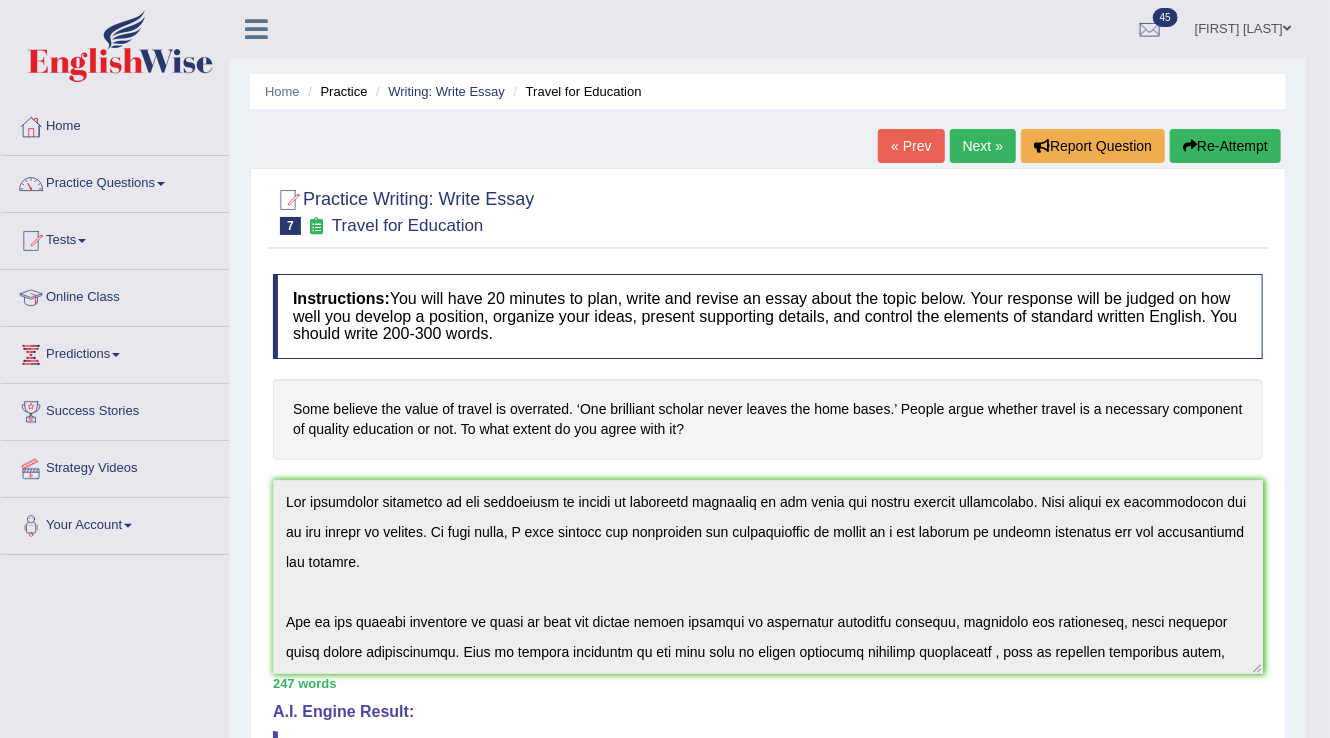 click on "Re-Attempt" at bounding box center [1225, 146] 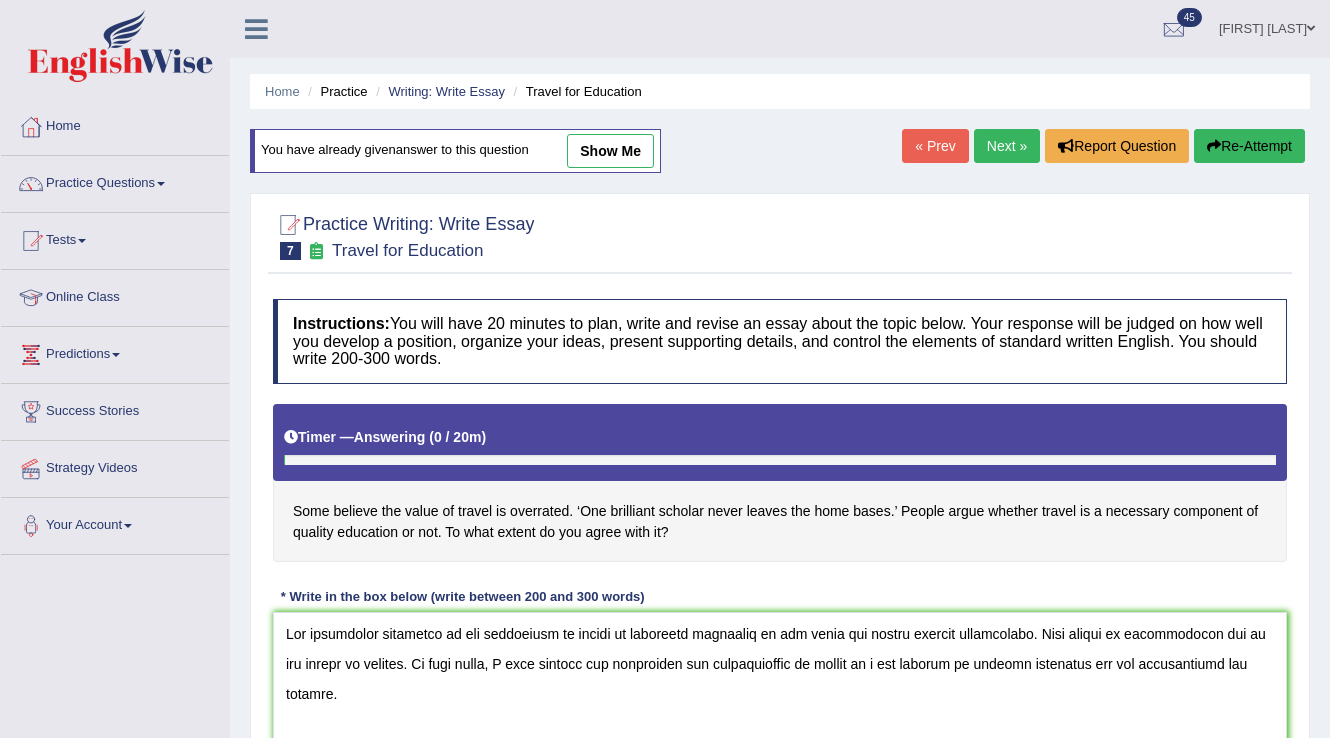 scroll, scrollTop: 64, scrollLeft: 0, axis: vertical 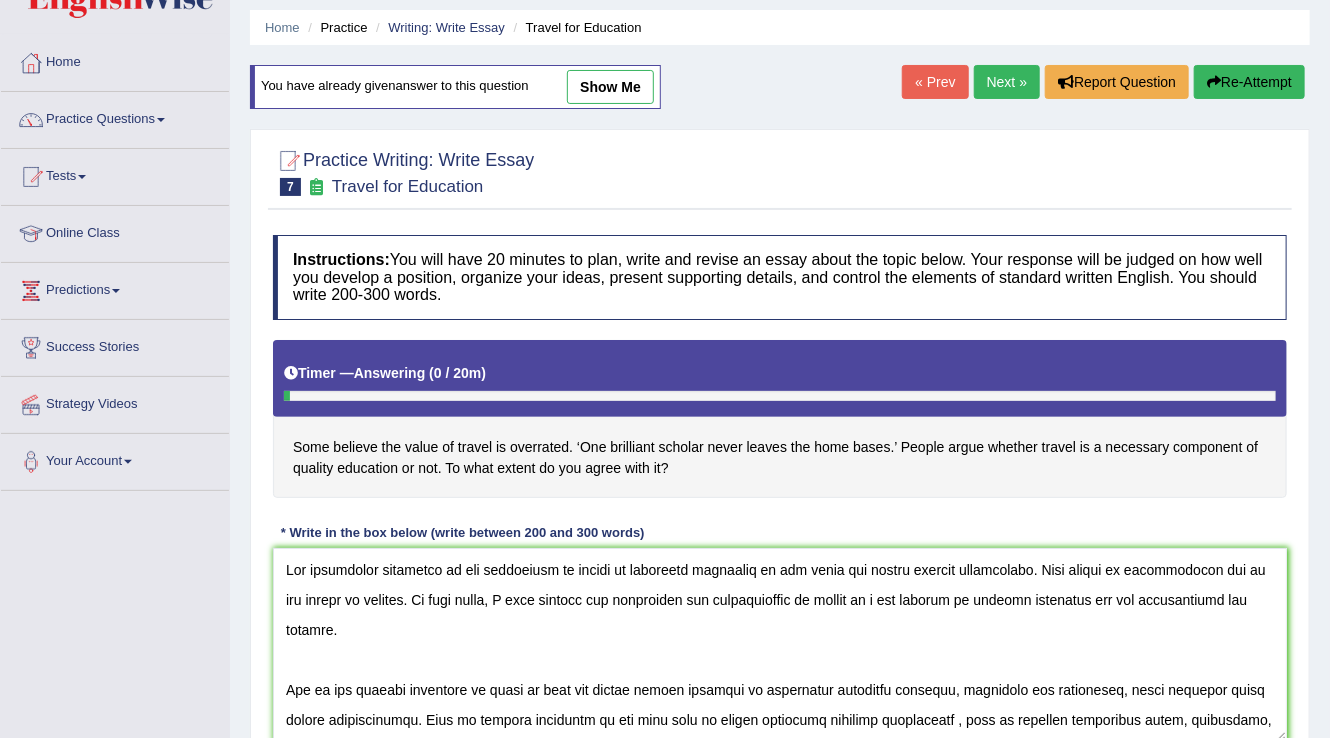 click at bounding box center [780, 645] 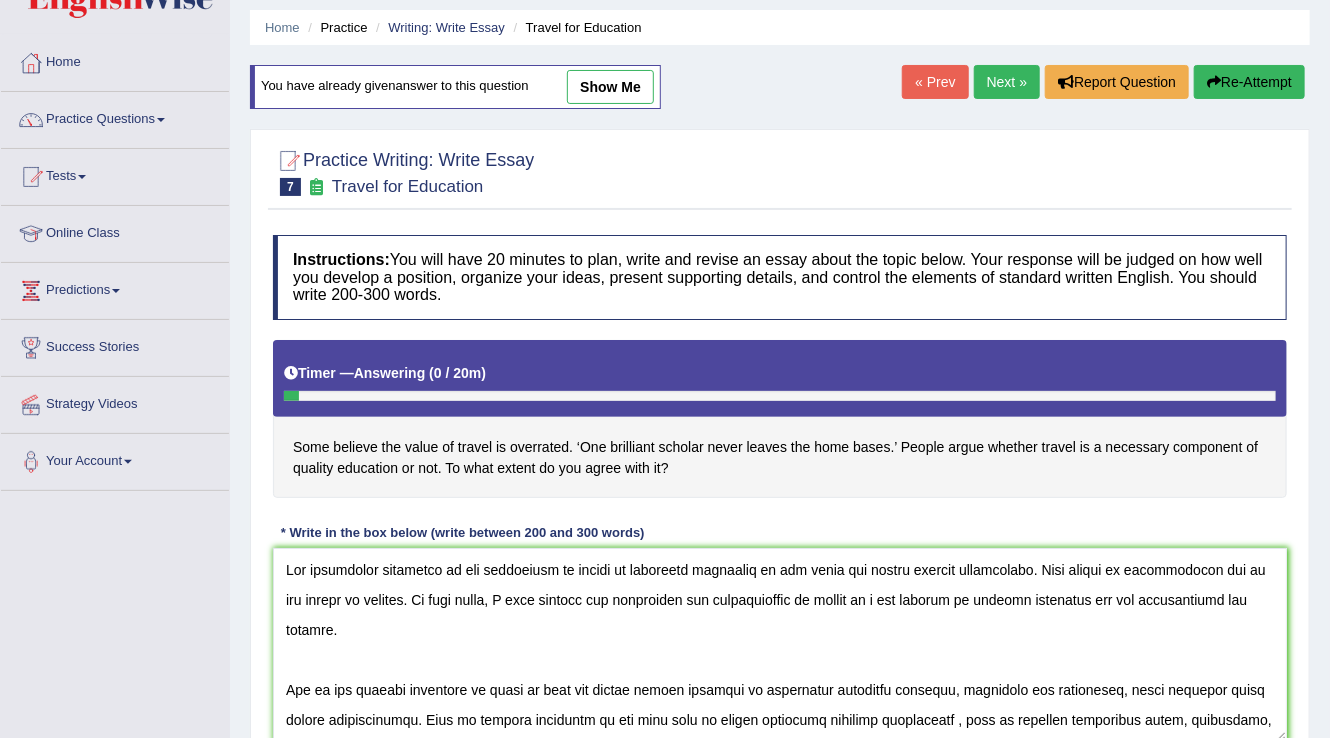 click at bounding box center (780, 645) 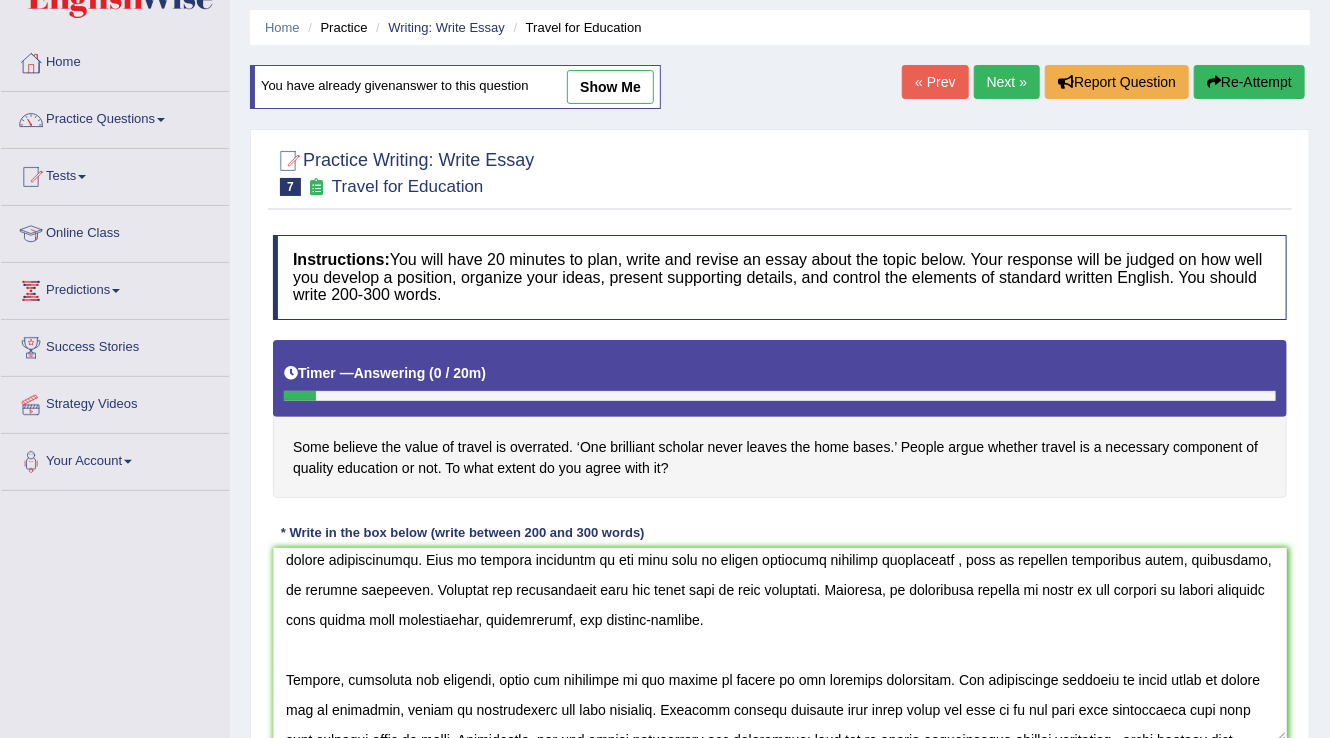 scroll, scrollTop: 240, scrollLeft: 0, axis: vertical 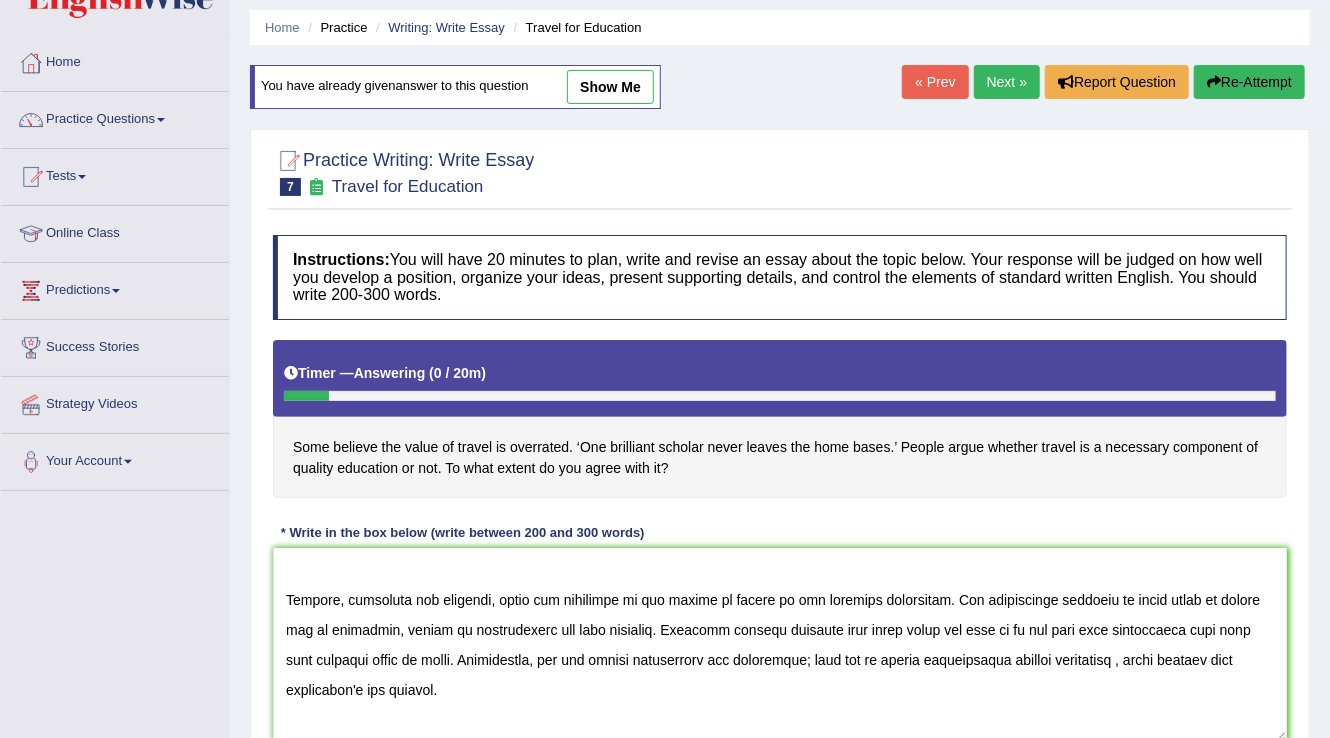 click at bounding box center (780, 645) 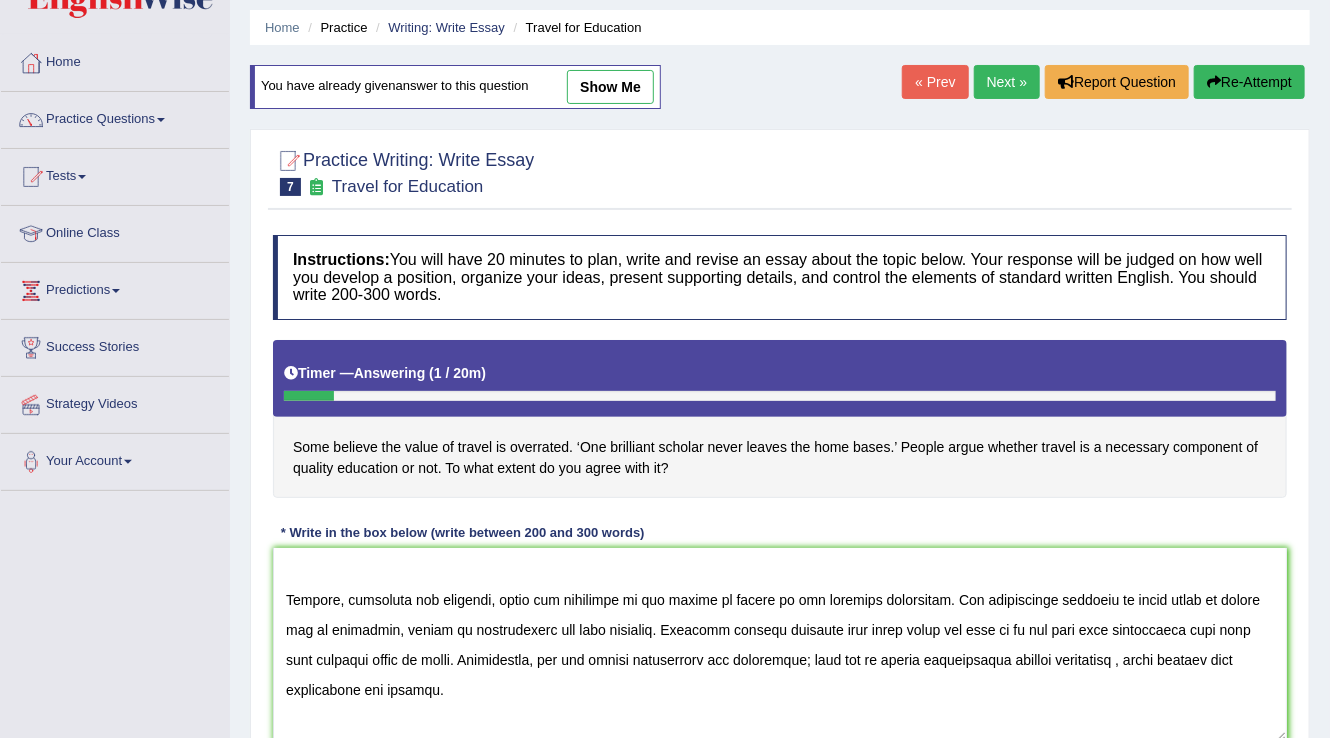 click at bounding box center (780, 645) 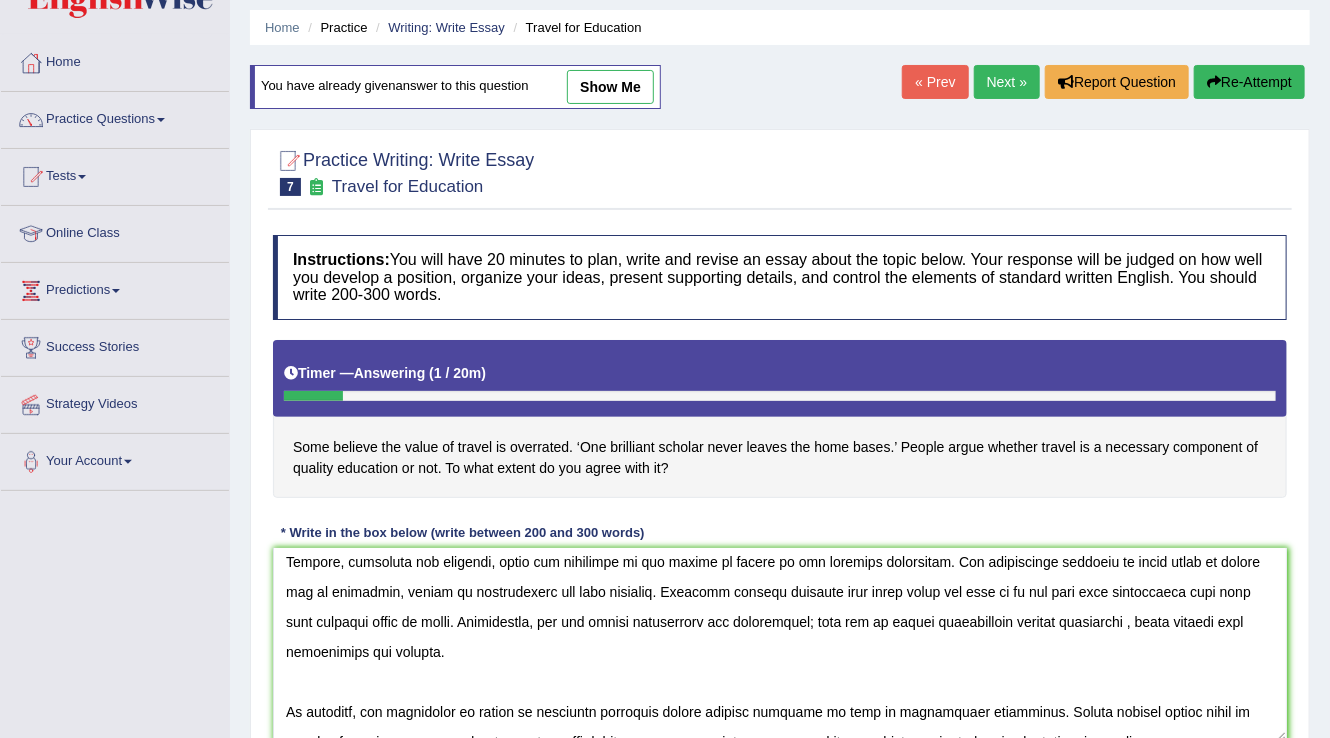 scroll, scrollTop: 300, scrollLeft: 0, axis: vertical 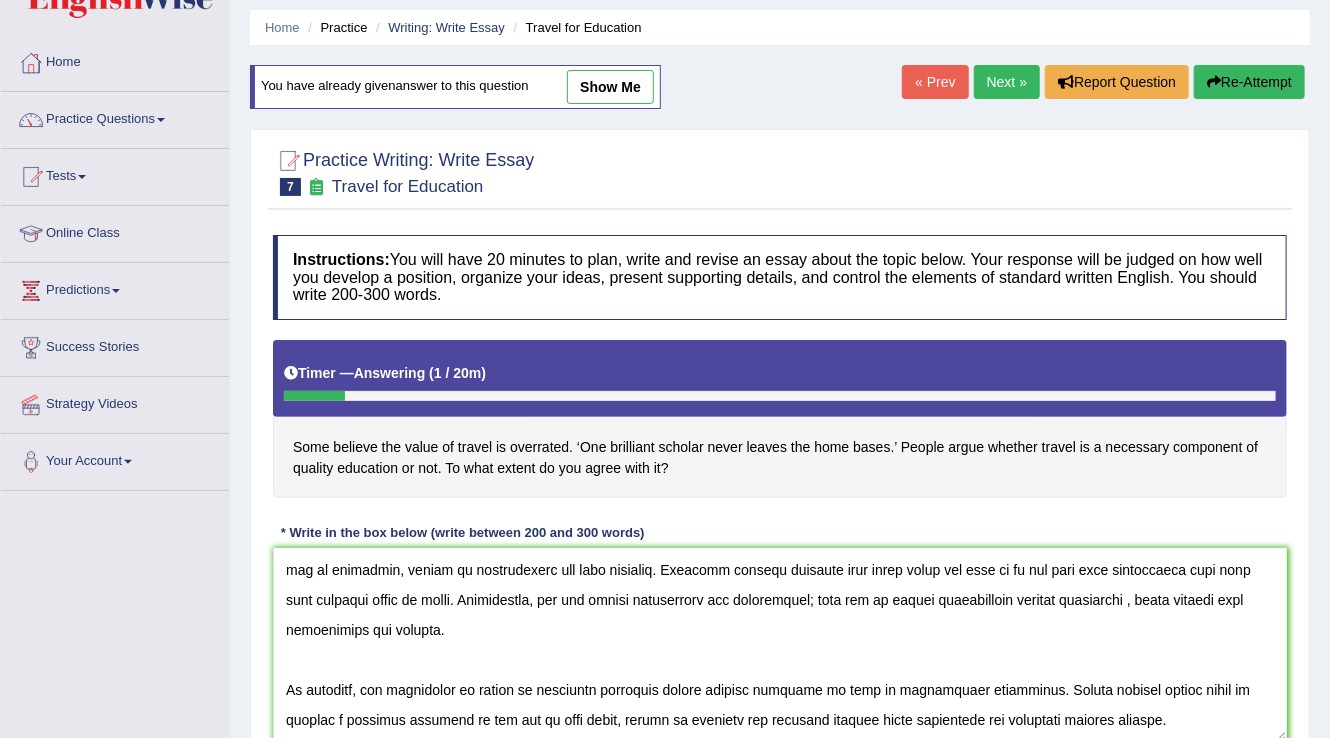 click at bounding box center [780, 645] 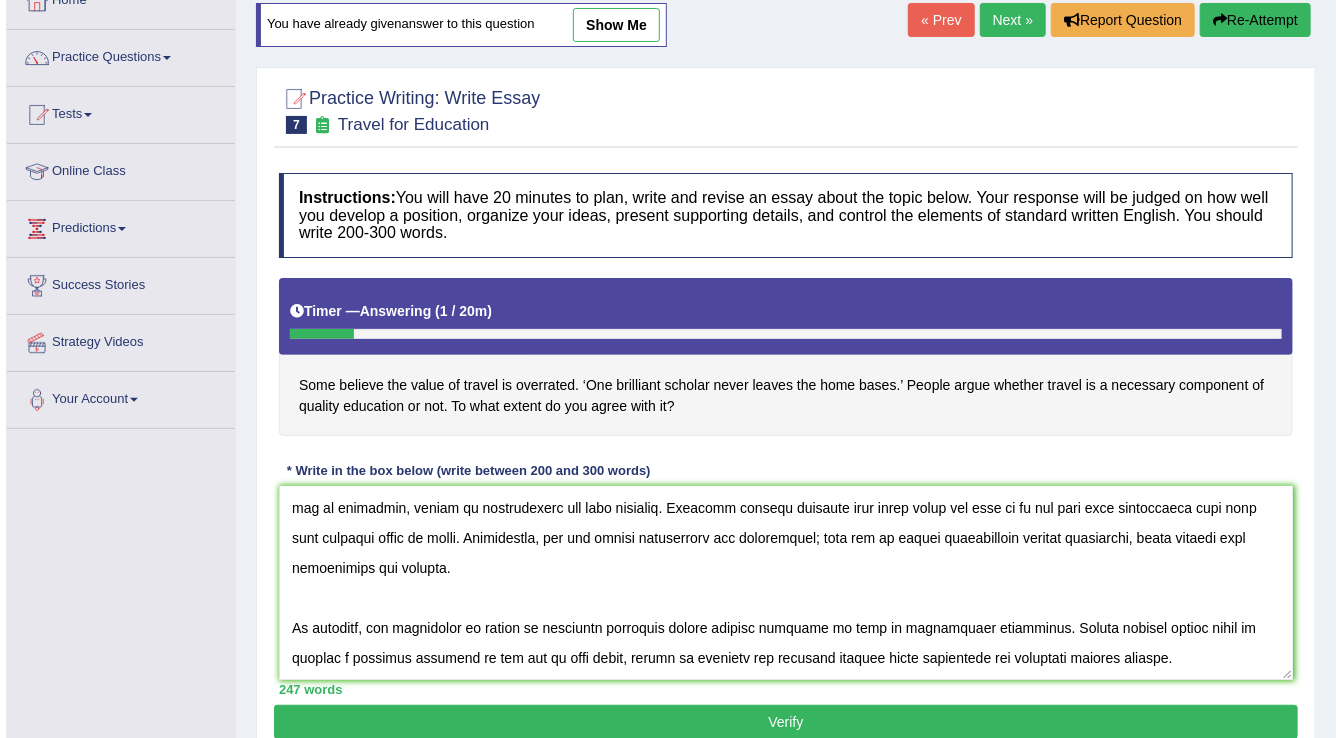 scroll, scrollTop: 144, scrollLeft: 0, axis: vertical 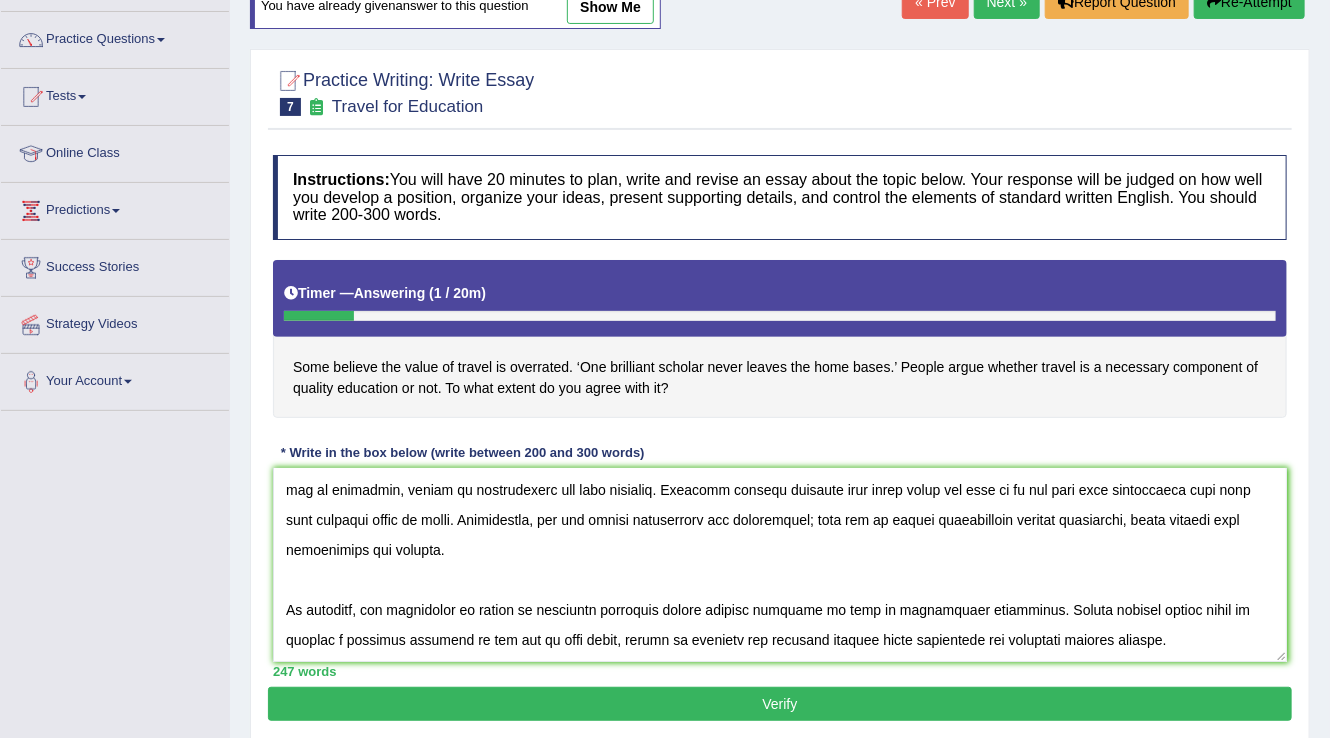 click at bounding box center (780, 565) 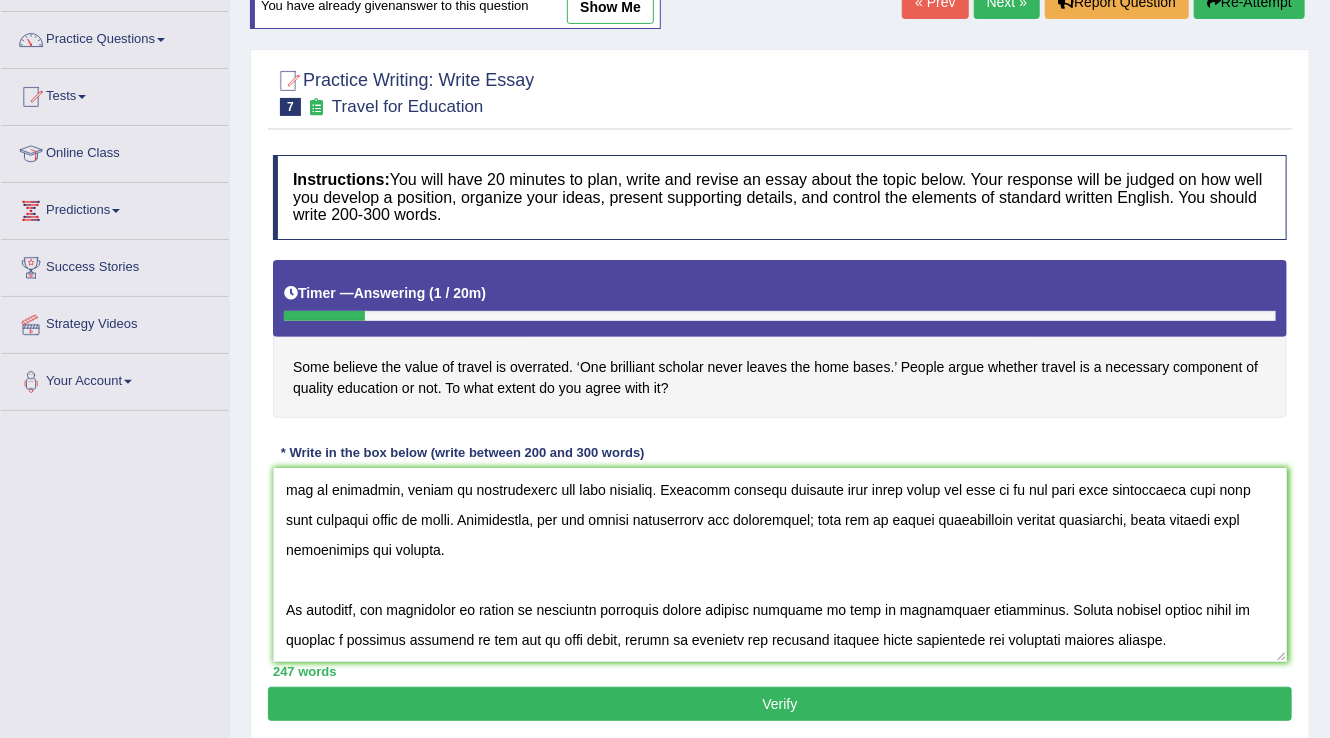 type on "The increasing influence of the importance of travel in enhancing education on our lives has caused several discussions. This matter is particularly due to its impact on society. In this essay, I will discuss the advantages and disadvantages of travel as a key element in quality education and its consequences for society.
One of the primary advantage of essay is that the travel allows students to experience different cultures, languages and traditions, which broadens their global understanding. This is further supported by the fact that it offers practical learning experiences , such as visiting historical sites, industries, or natural landmarks. Research has demonstrated that the essay lead to gain knowledge. Moreover, an additional benefit of essay is its ability to travel develops life skills like adaptability, independence, and problem-solving.
However, alongside the benefits, there are drawbacks of the impact of travel on the learning experience. One significant drawback of essay topic is travel ca..." 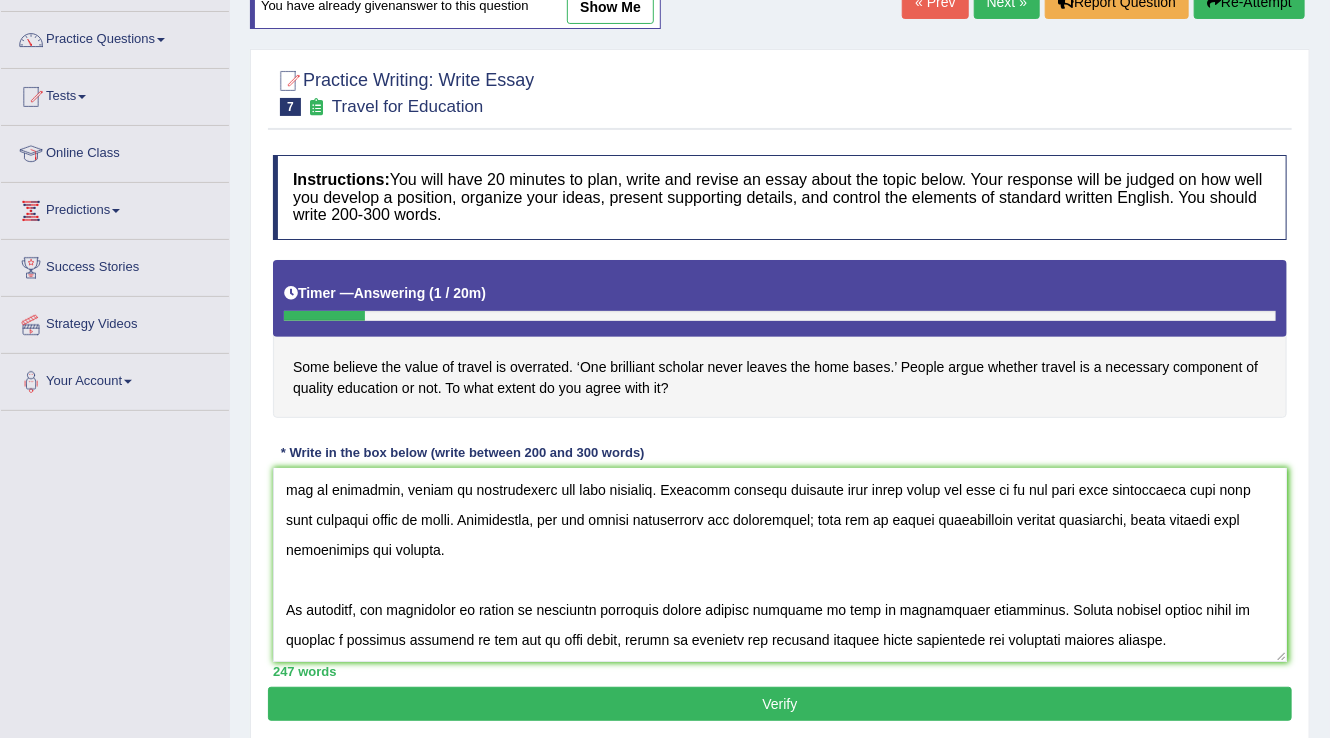 click on "Verify" at bounding box center [780, 704] 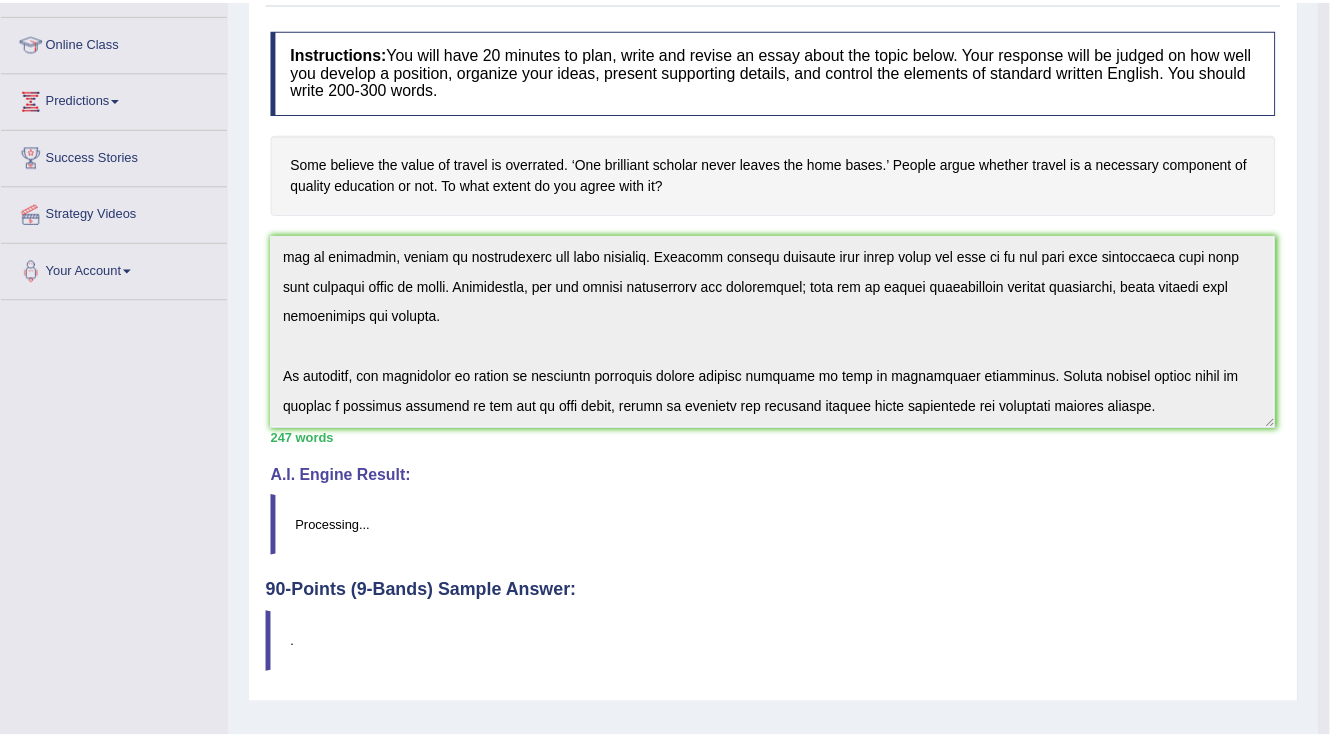 scroll, scrollTop: 312, scrollLeft: 0, axis: vertical 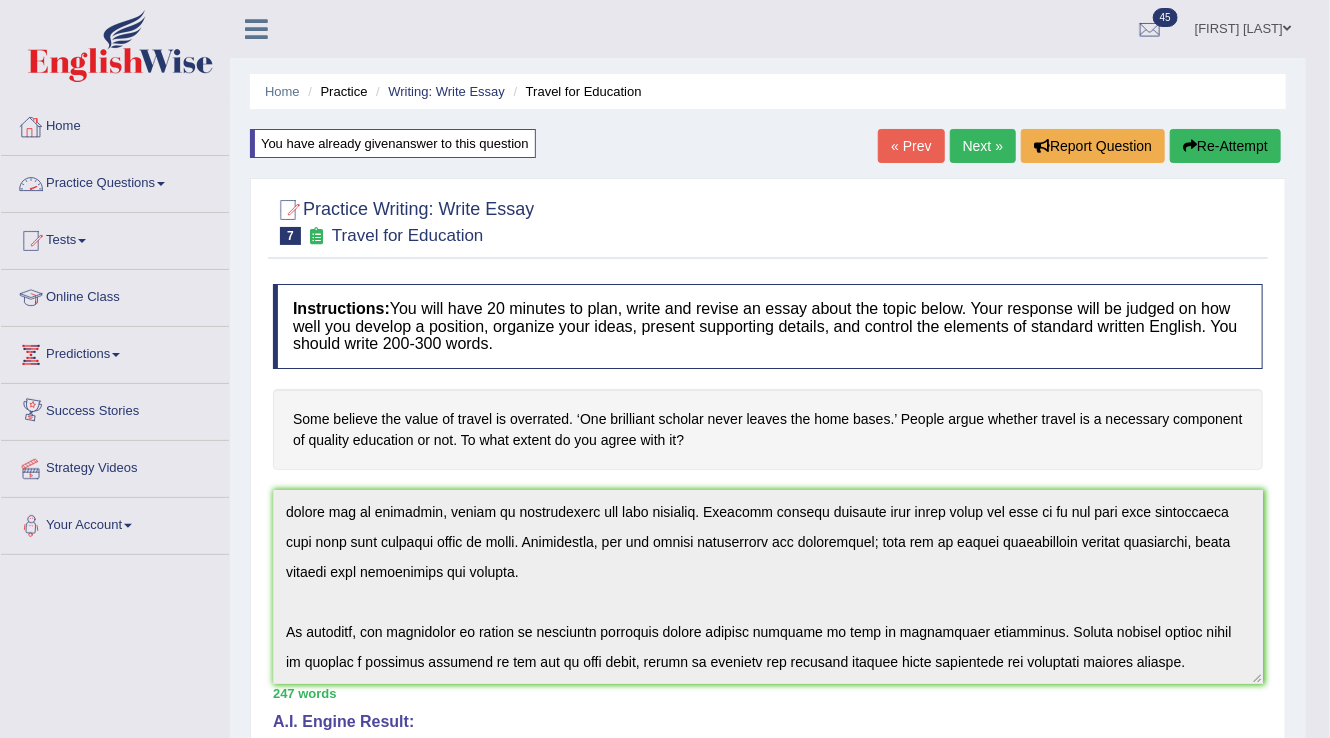 click on "Practice Questions" at bounding box center [115, 181] 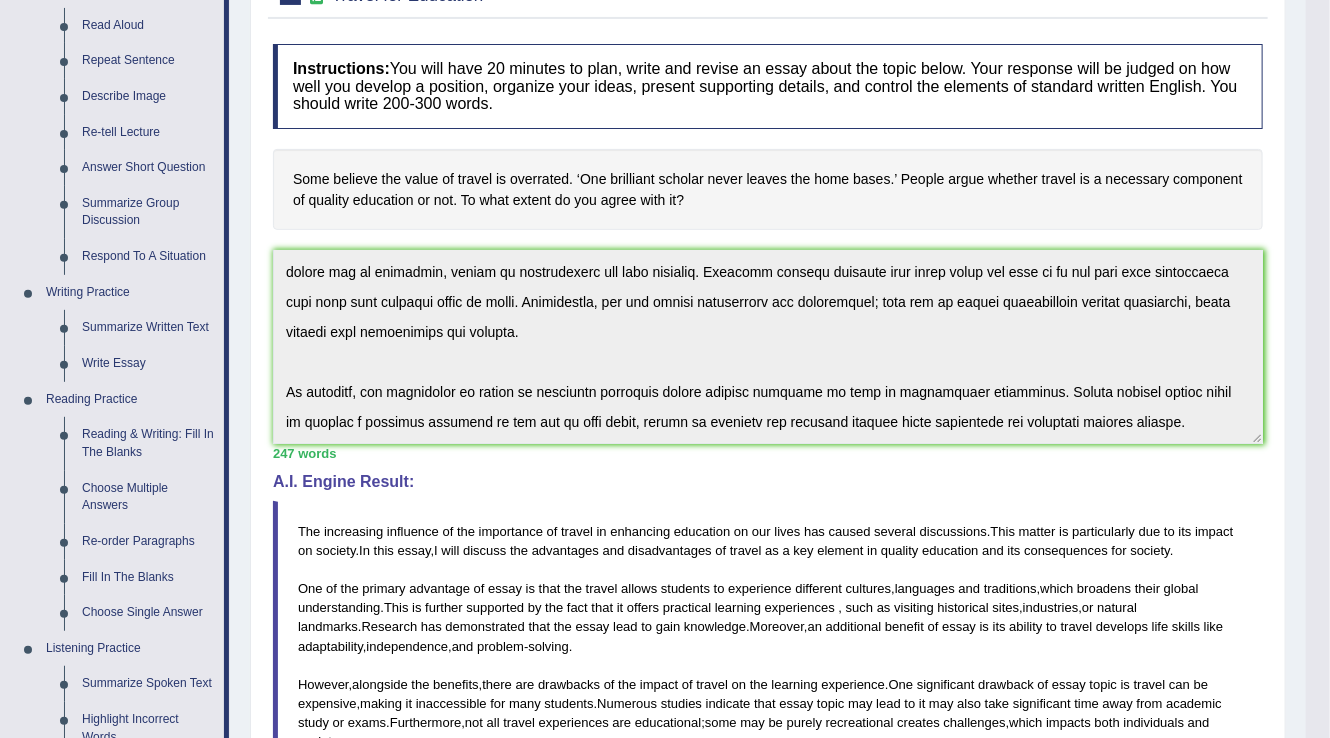 scroll, scrollTop: 240, scrollLeft: 0, axis: vertical 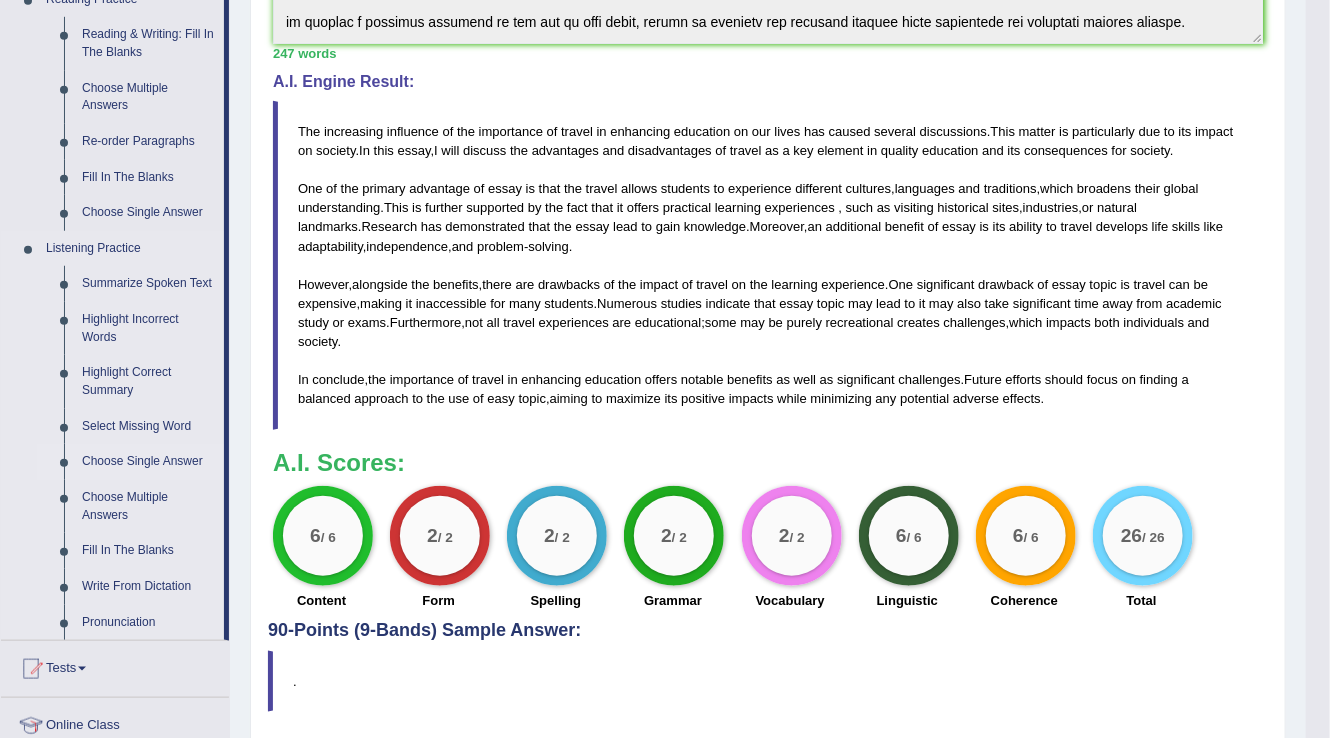 click on "Choose Single Answer" at bounding box center (130, 462) 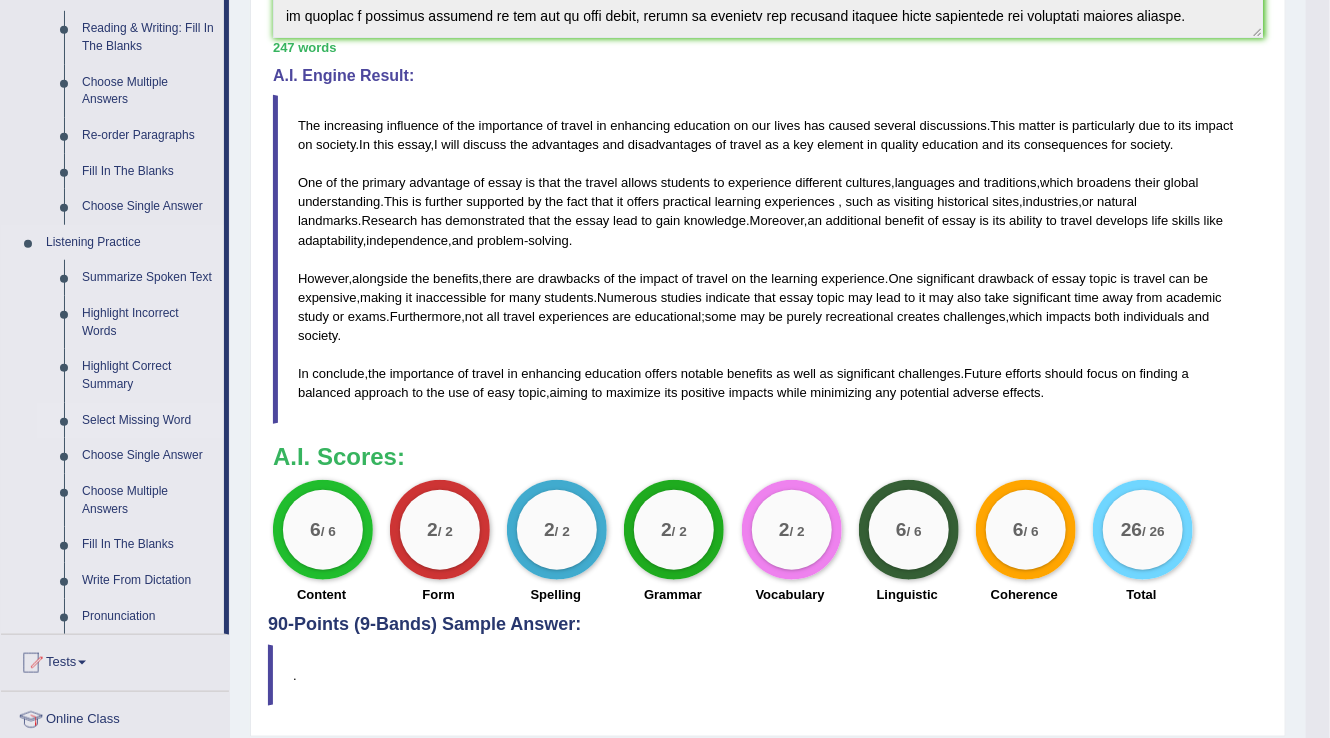 scroll, scrollTop: 724, scrollLeft: 0, axis: vertical 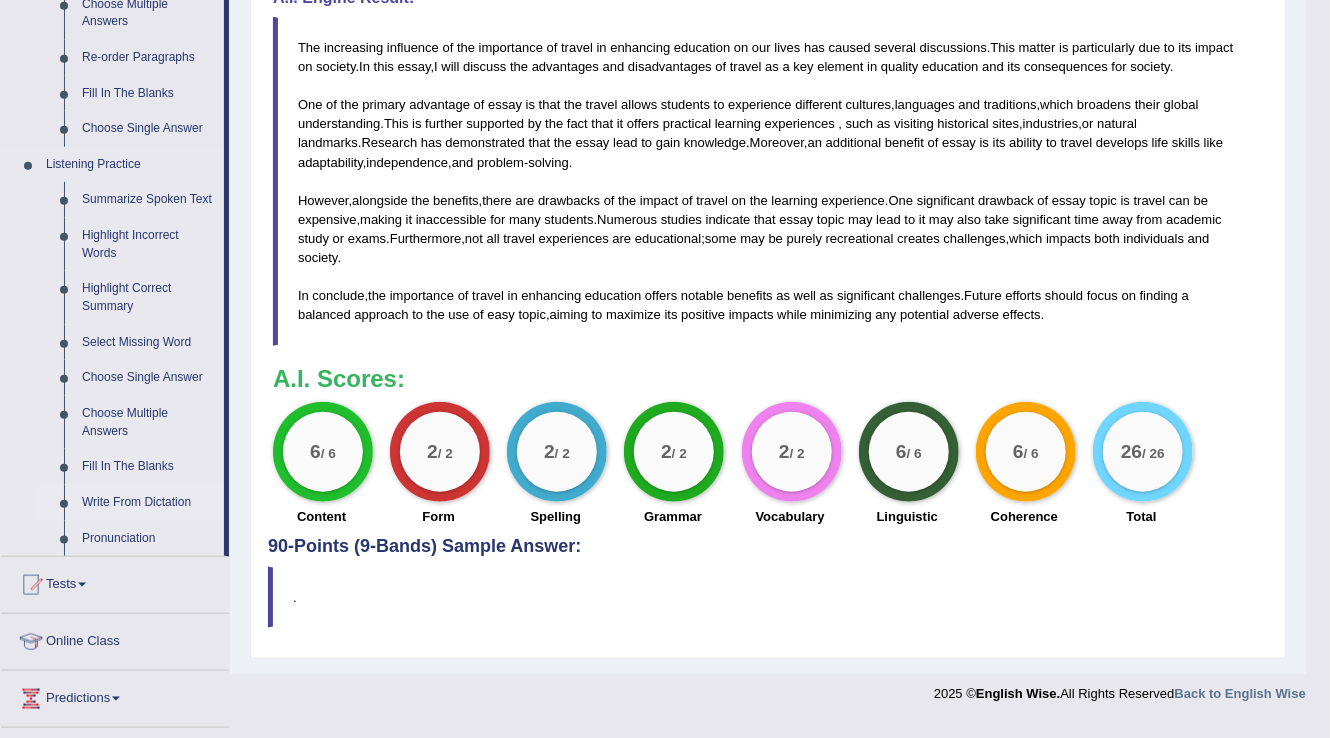 click on "Write From Dictation" at bounding box center (148, 503) 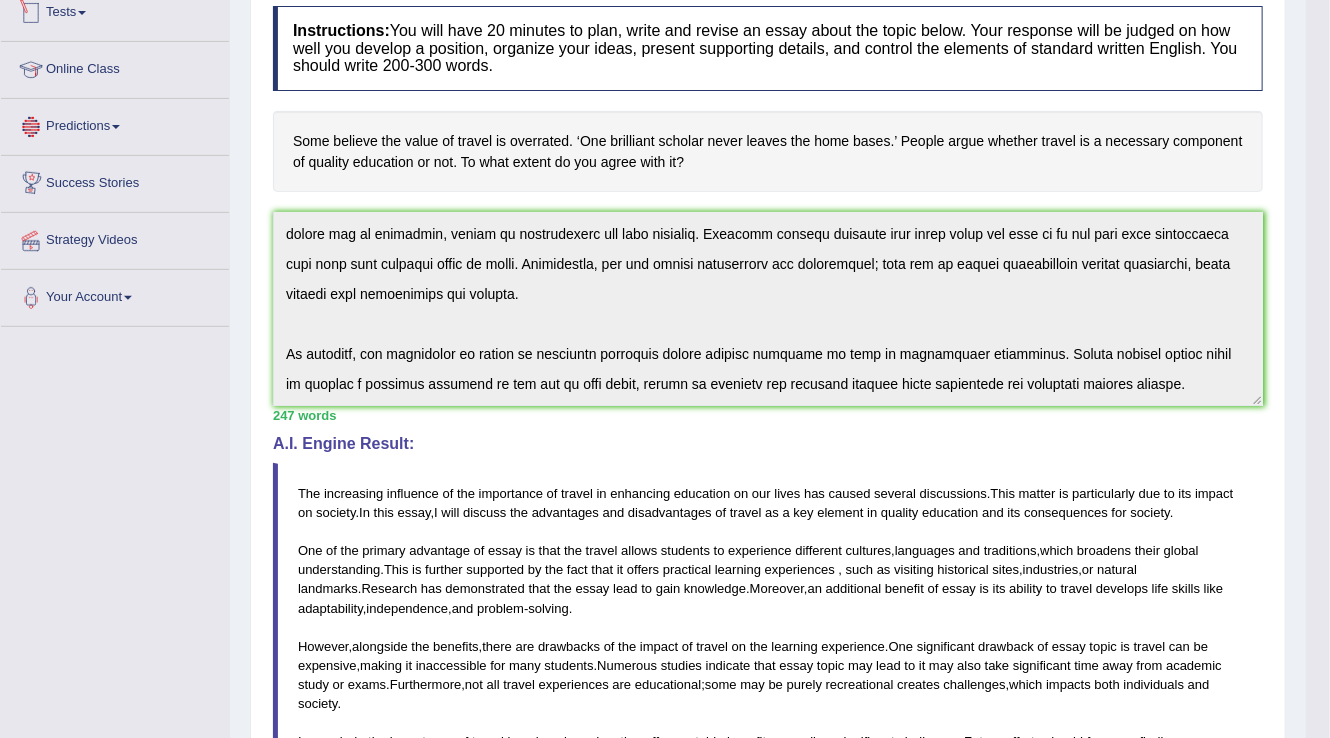 scroll, scrollTop: 338, scrollLeft: 0, axis: vertical 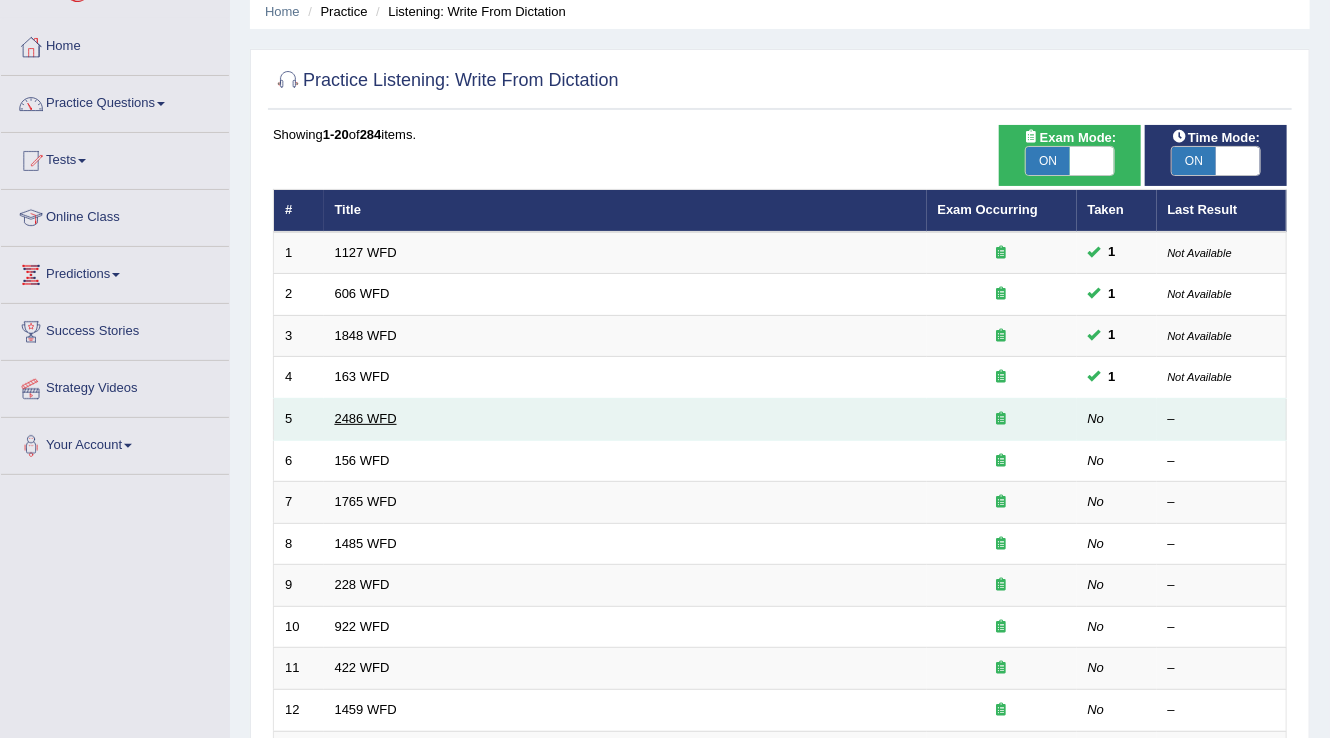 click on "2486 WFD" at bounding box center [366, 418] 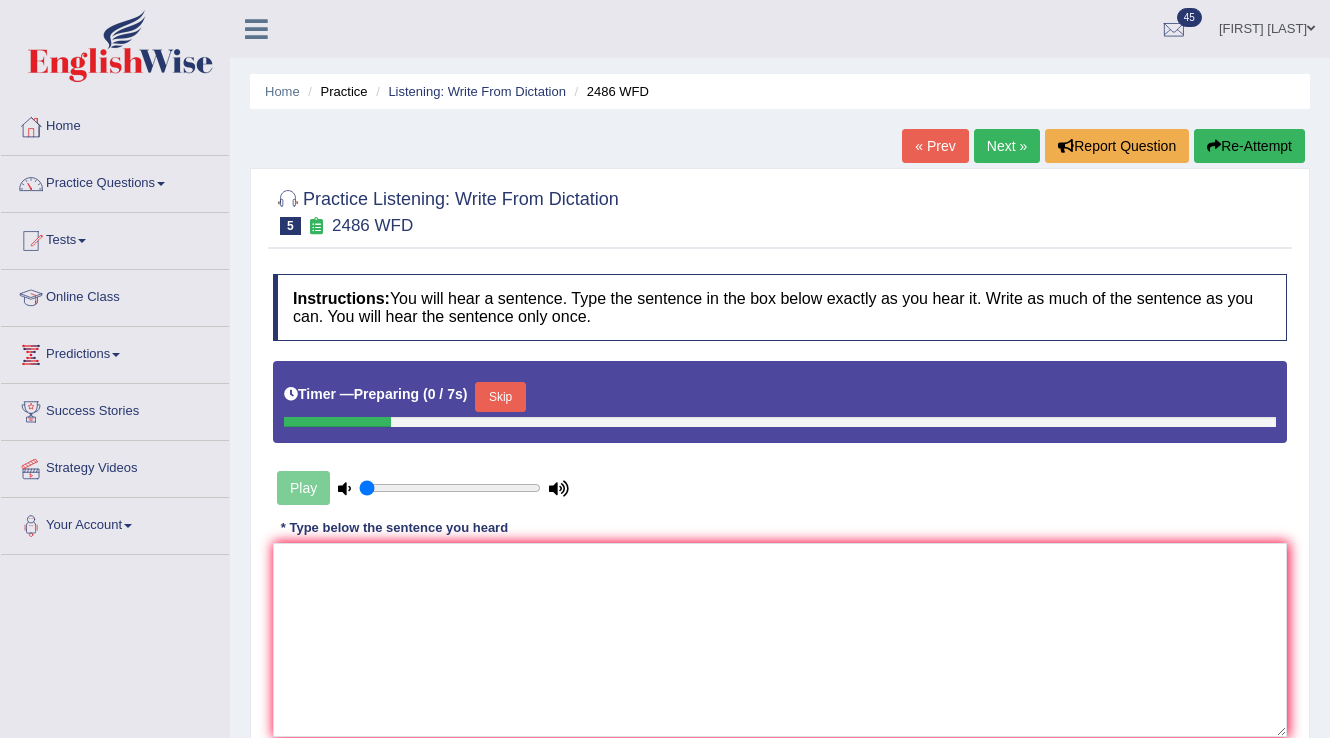 scroll, scrollTop: 0, scrollLeft: 0, axis: both 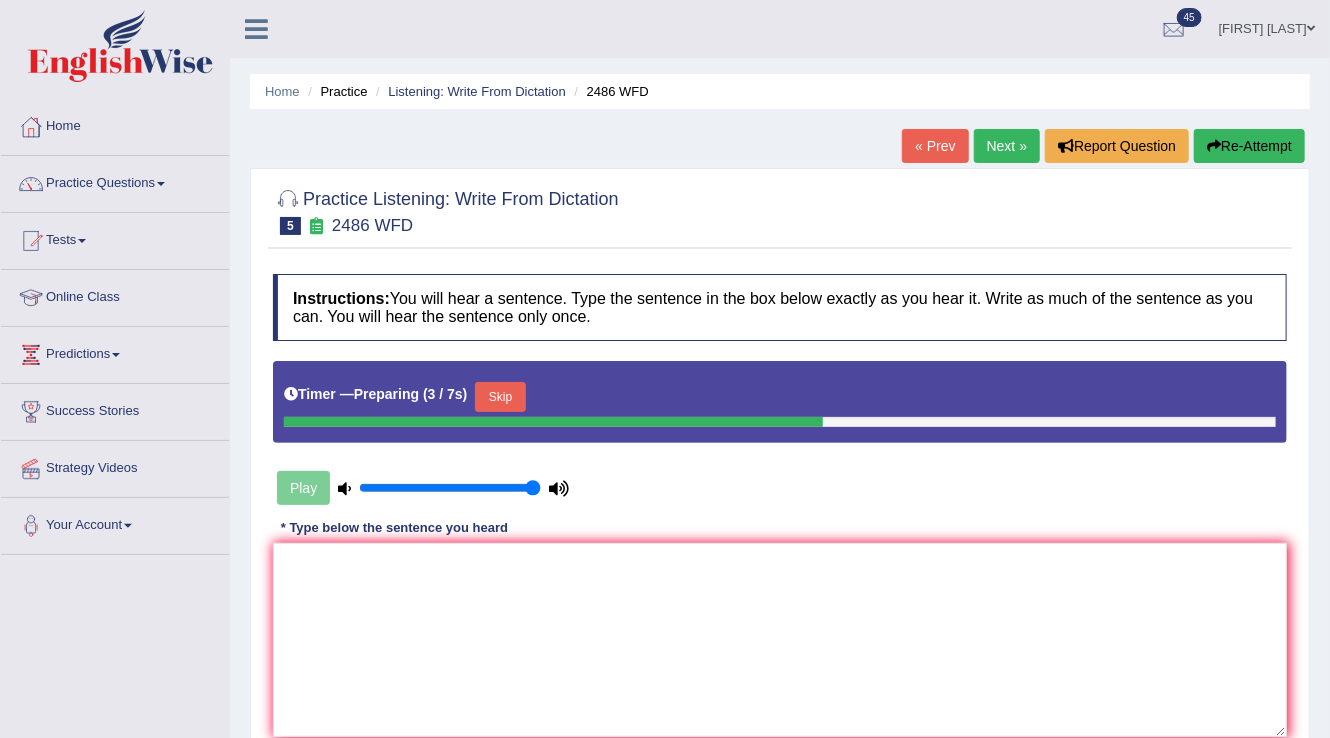type on "1" 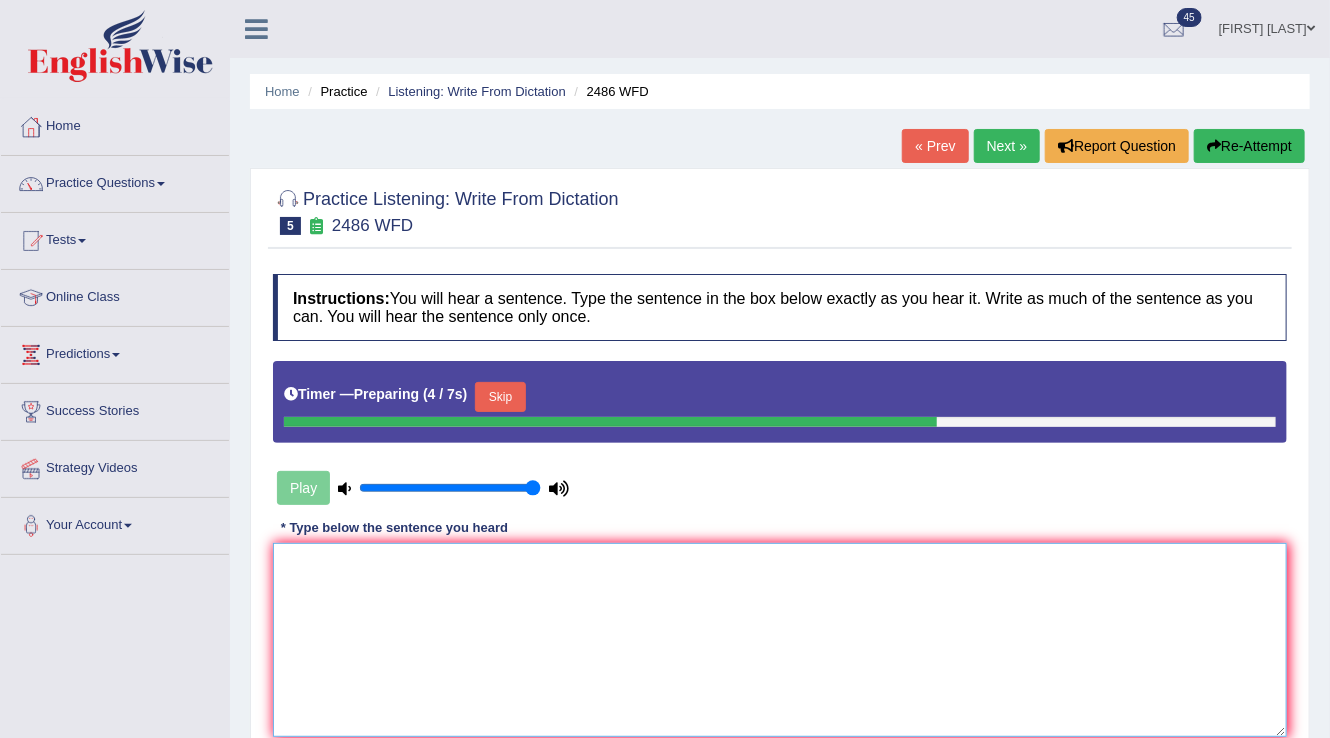 click at bounding box center [780, 640] 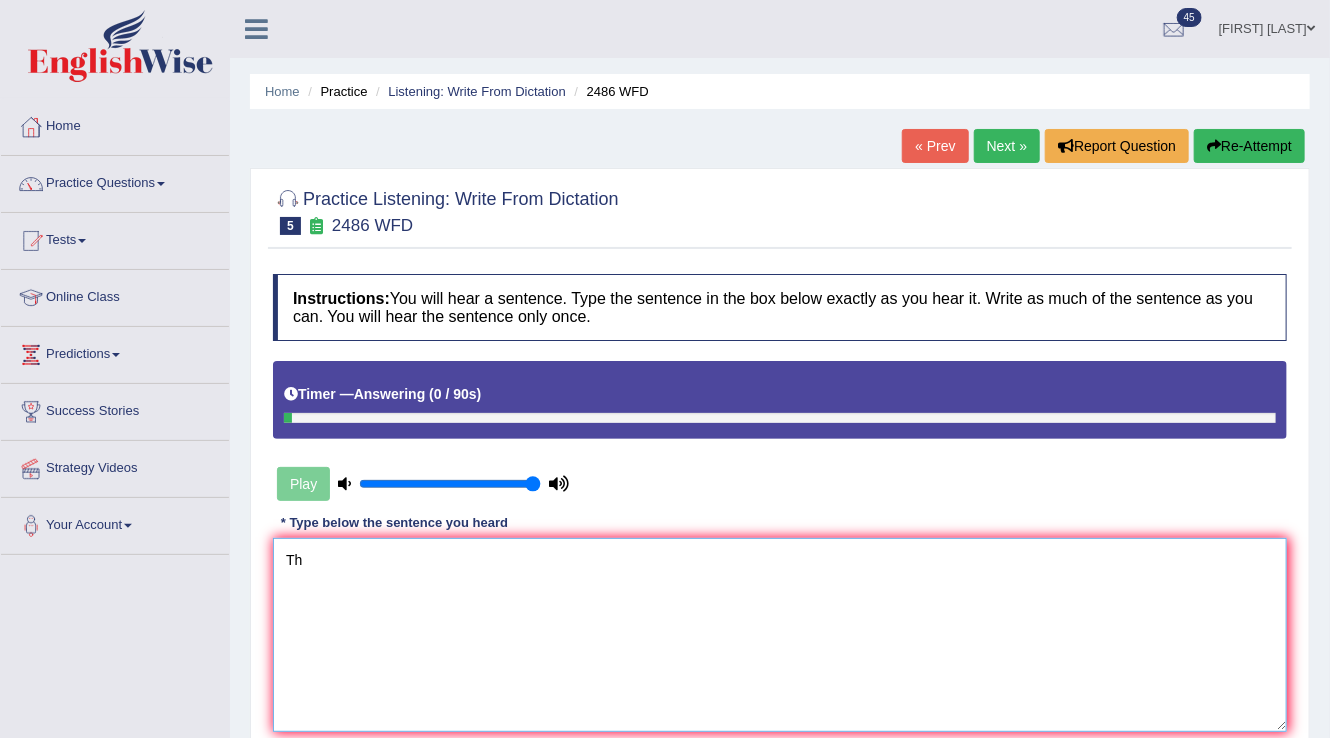type on "T" 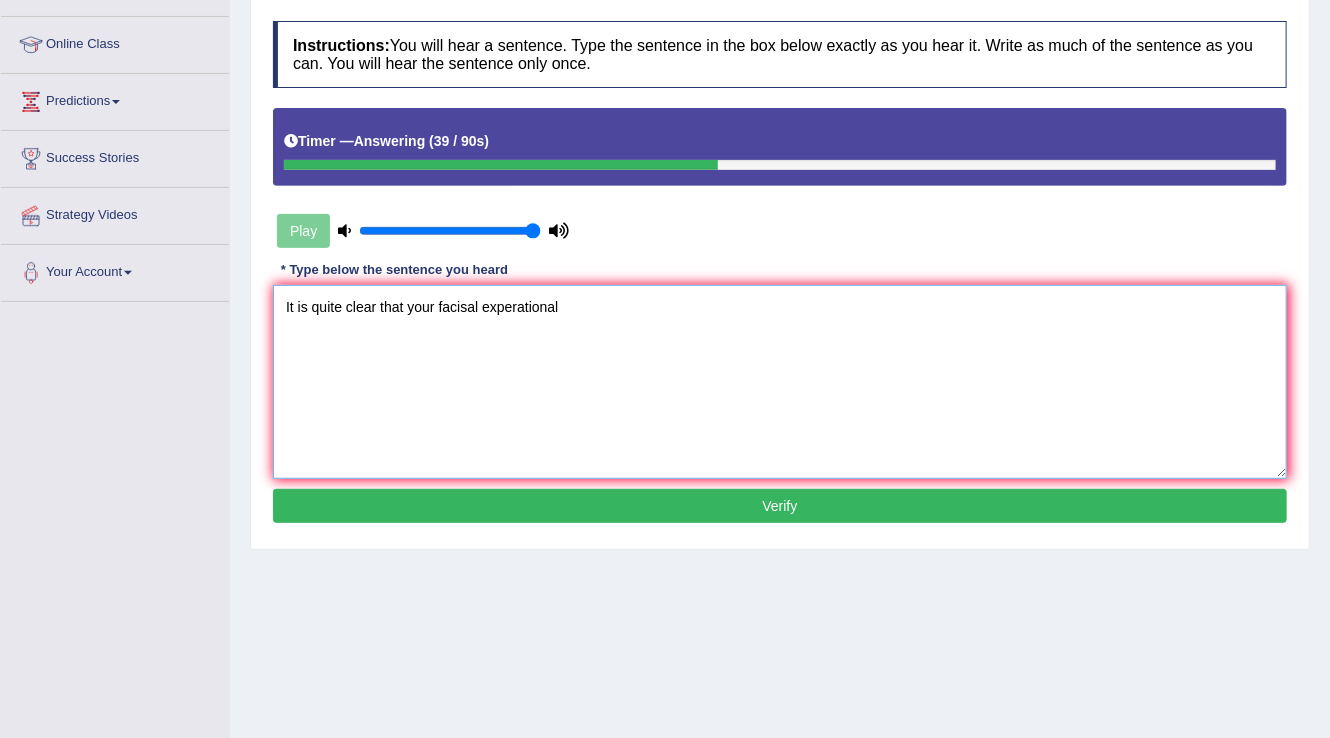 scroll, scrollTop: 312, scrollLeft: 0, axis: vertical 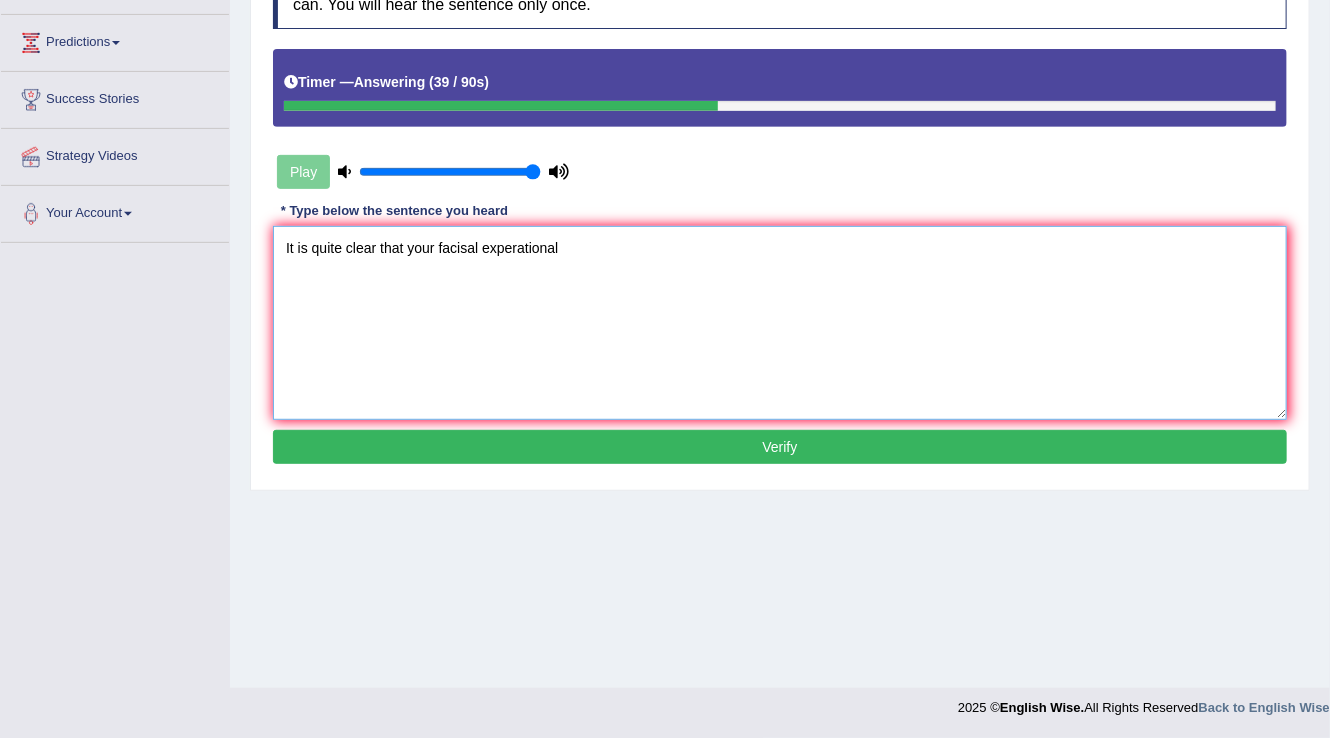 drag, startPoint x: 642, startPoint y: 591, endPoint x: -1, endPoint y: 741, distance: 660.26434 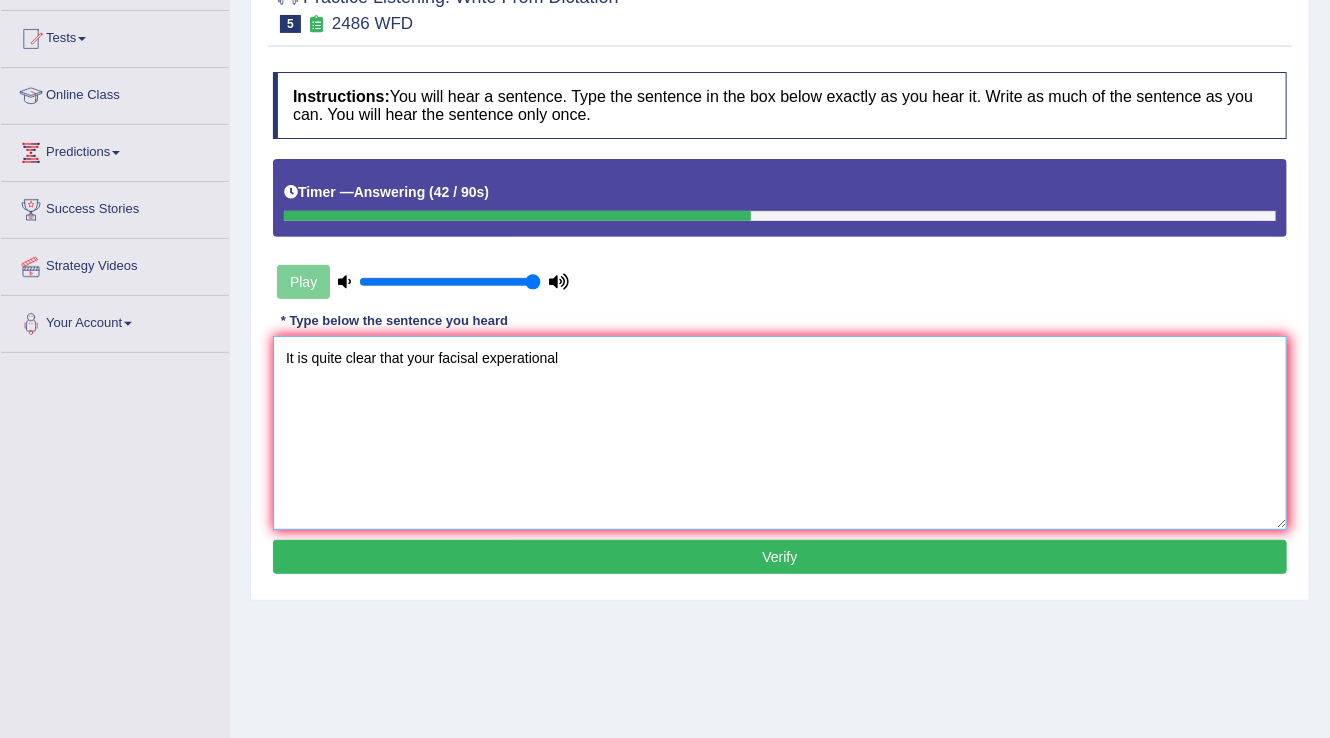 scroll, scrollTop: 0, scrollLeft: 0, axis: both 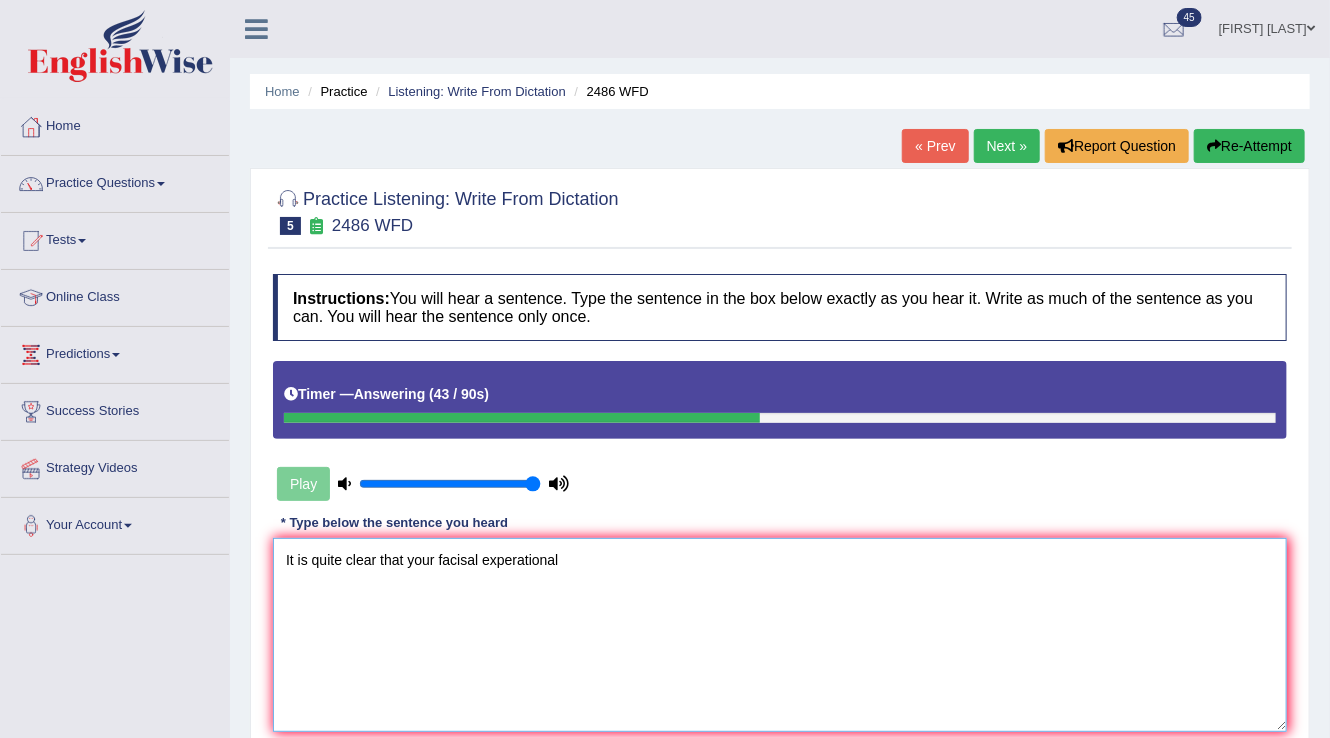 type on "It is quite clear that your facisal experational" 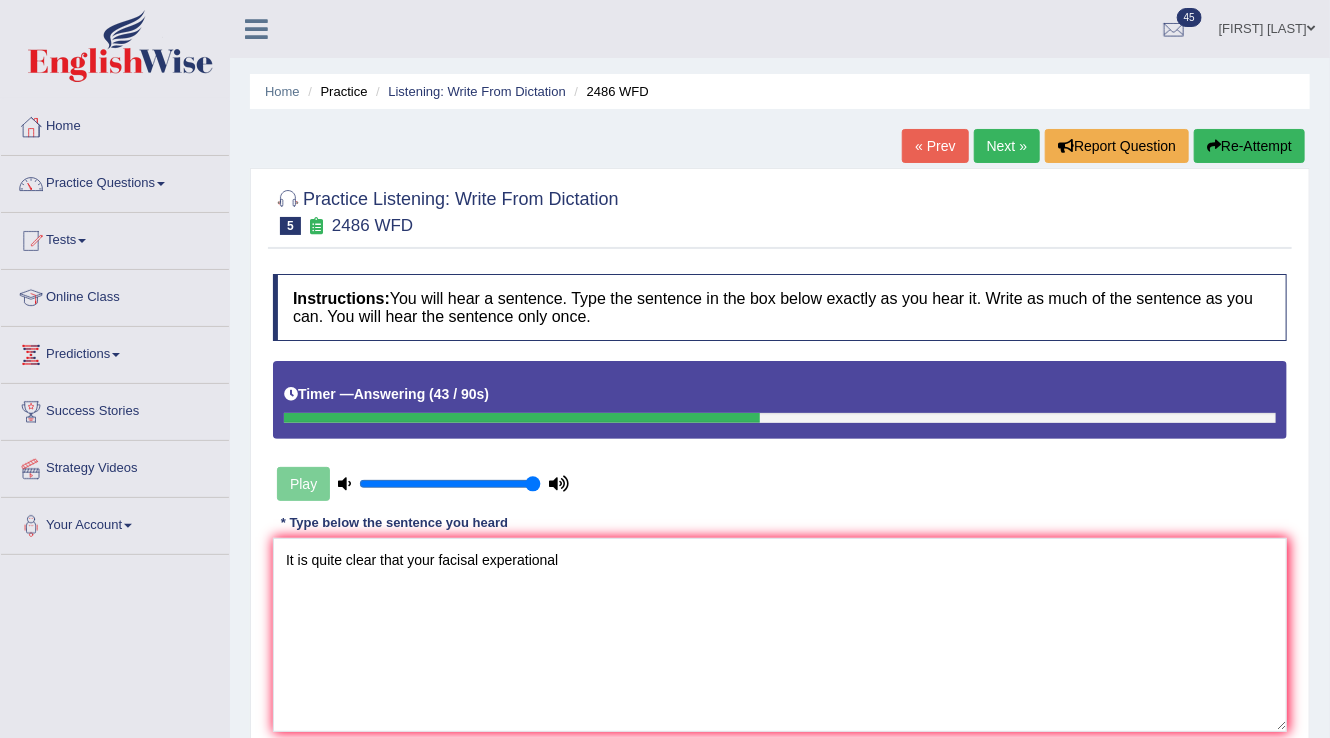 click on "Re-Attempt" at bounding box center (1249, 146) 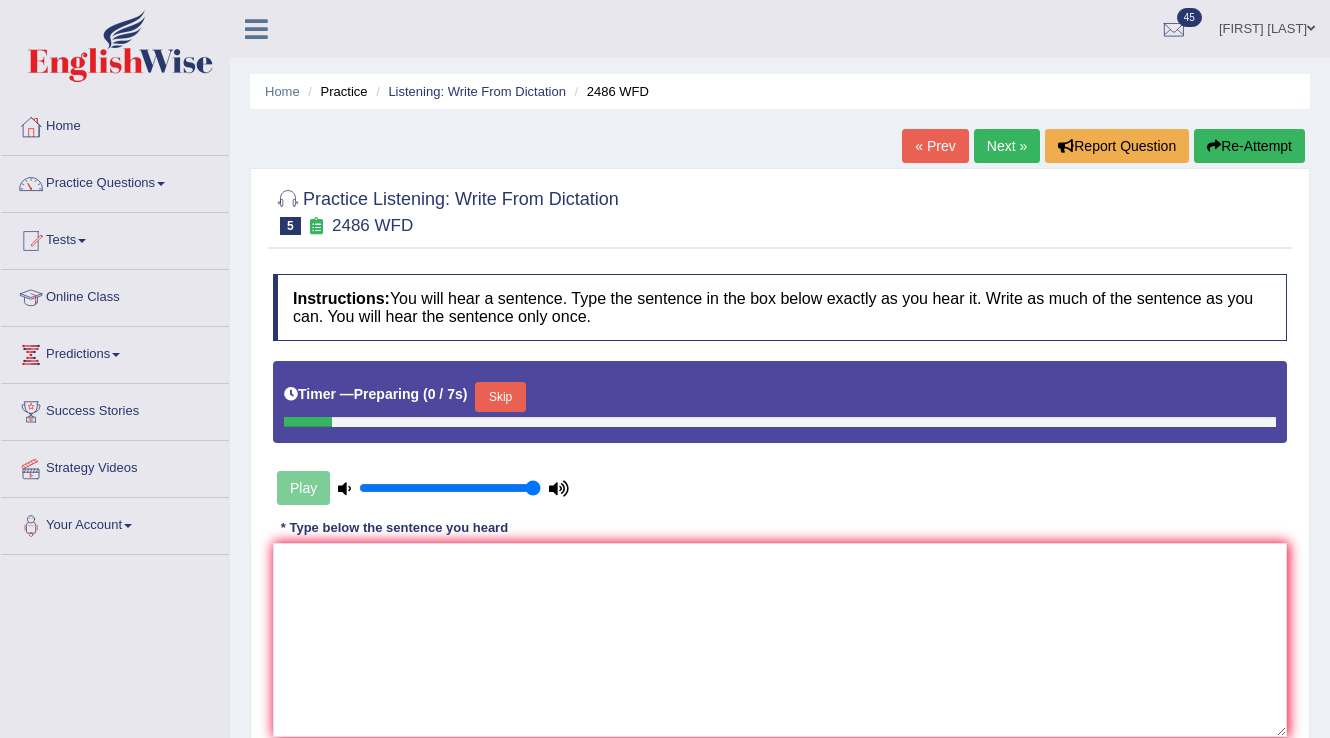 scroll, scrollTop: 0, scrollLeft: 0, axis: both 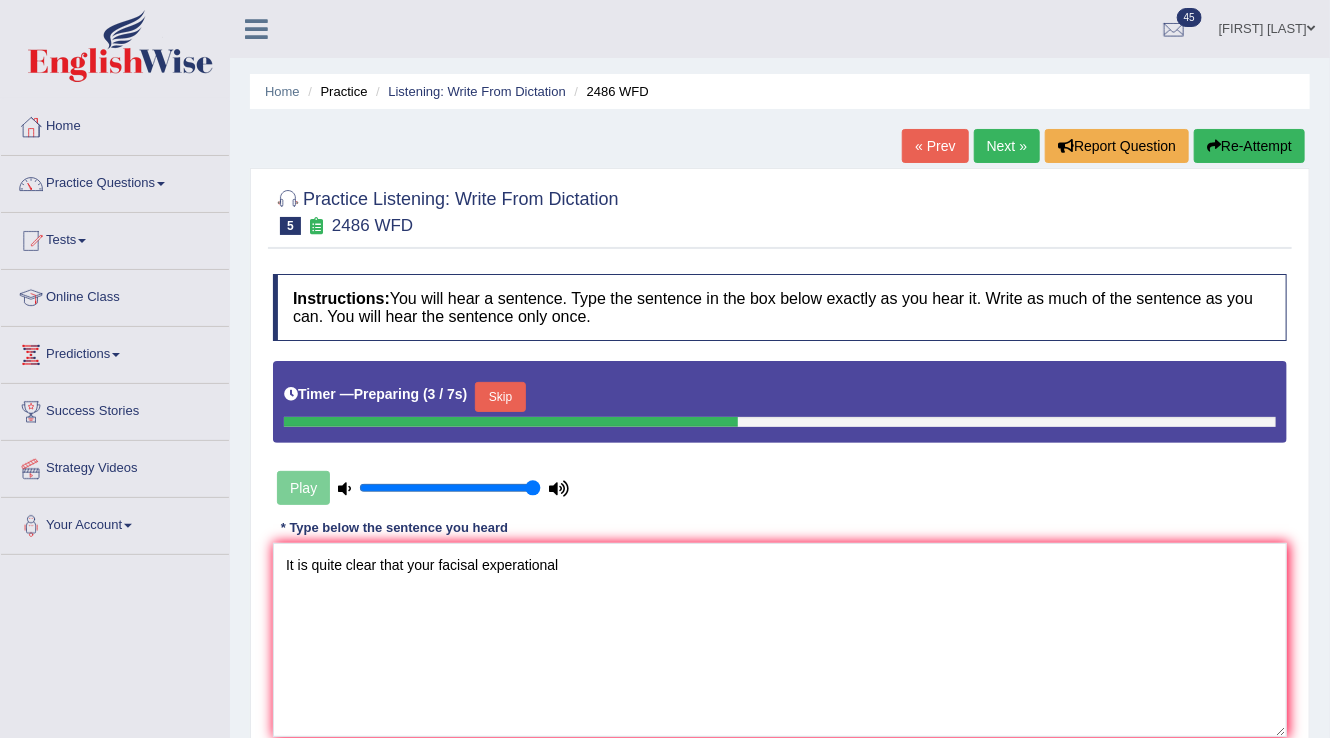 click on "Skip" at bounding box center (500, 397) 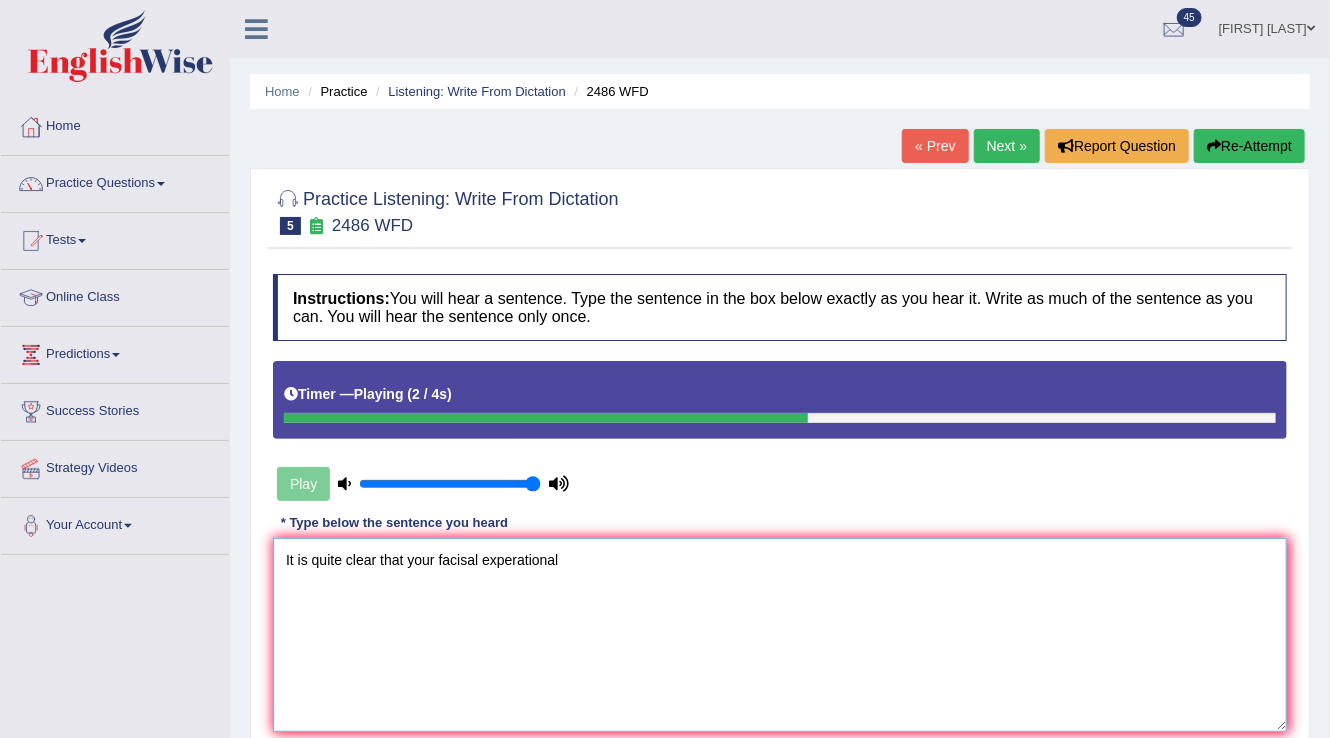 click on "It is quite clear that your facisal experational" at bounding box center (780, 635) 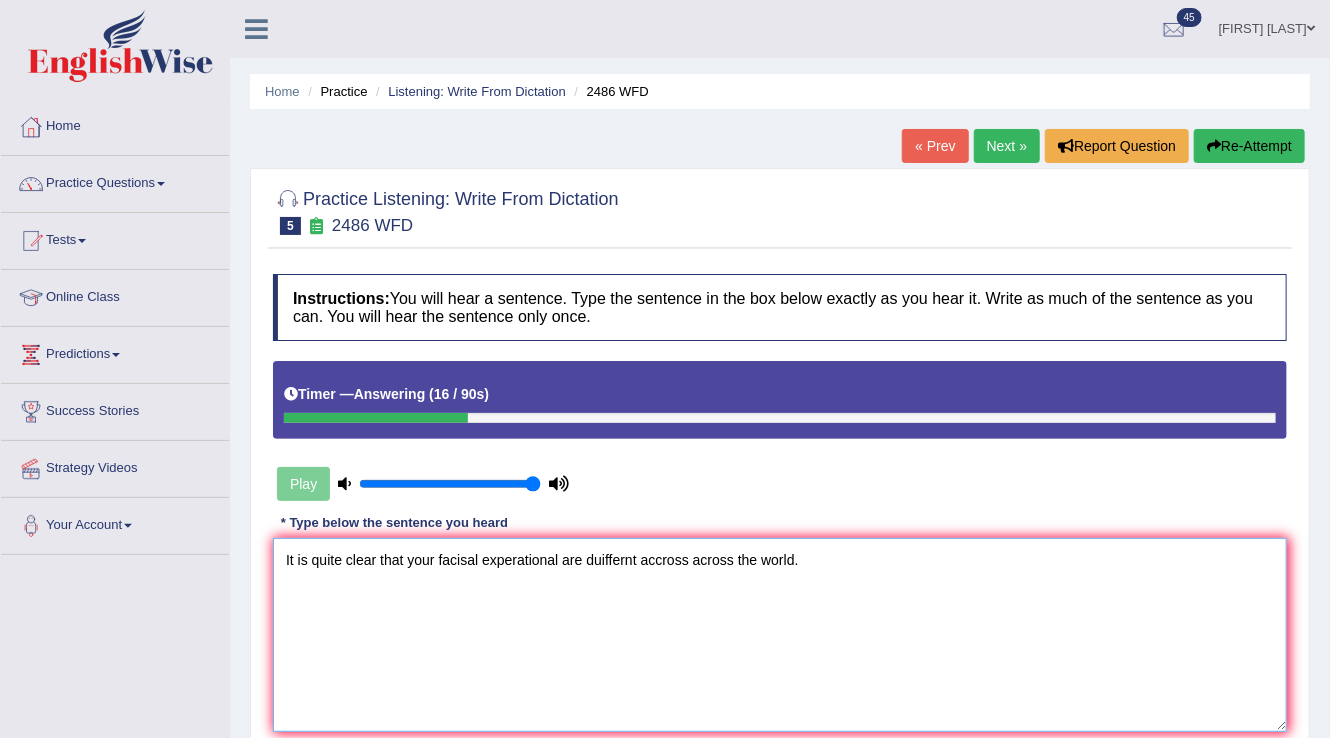 click on "It is quite clear that your facisal experational are duiffernt accross across the world." at bounding box center [780, 635] 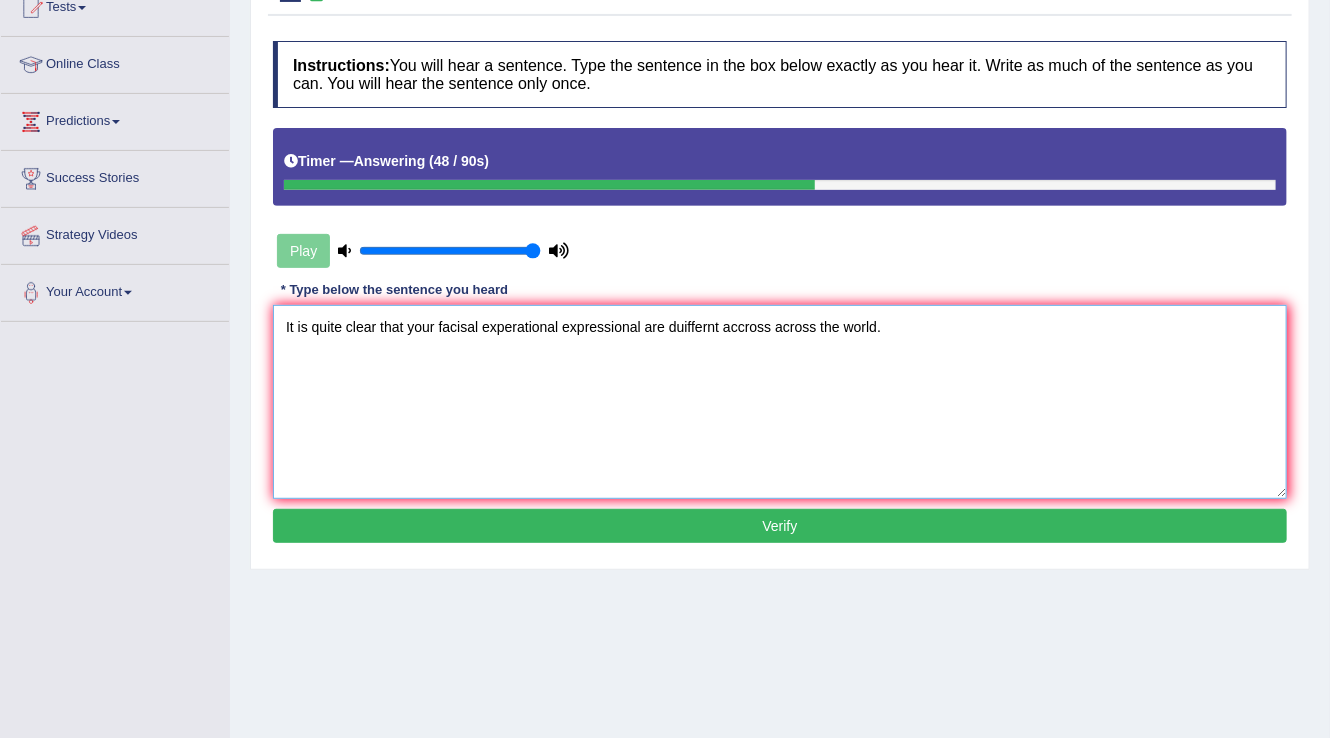 scroll, scrollTop: 240, scrollLeft: 0, axis: vertical 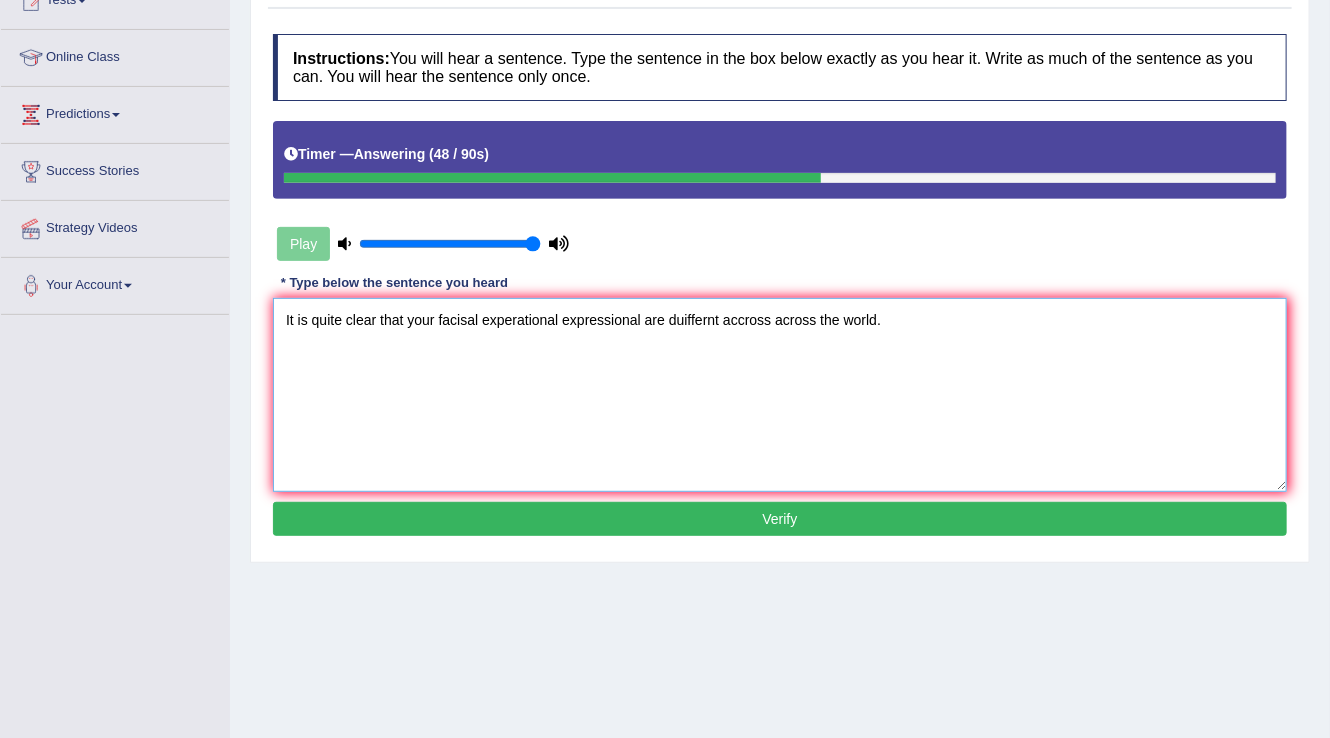 type on "It is quite clear that your facisal experational expressional are duiffernt accross across the world." 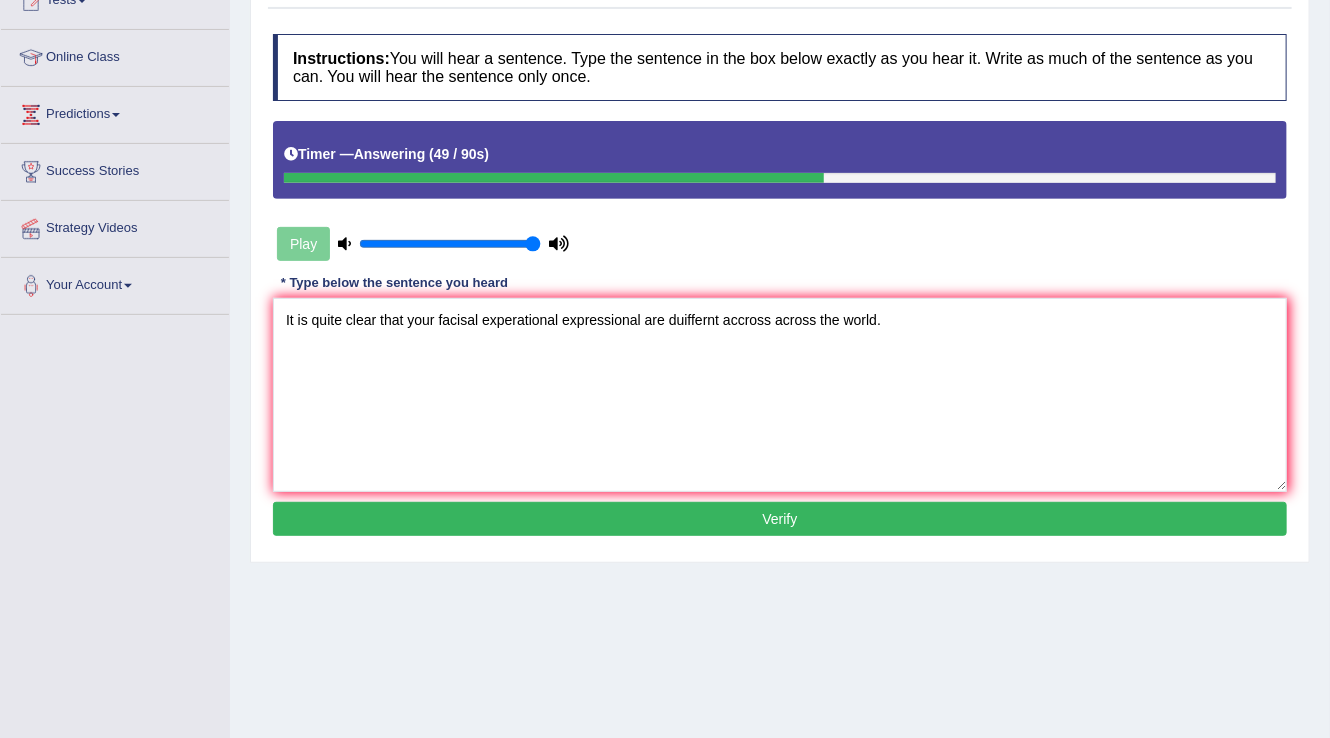 click on "Verify" at bounding box center [780, 519] 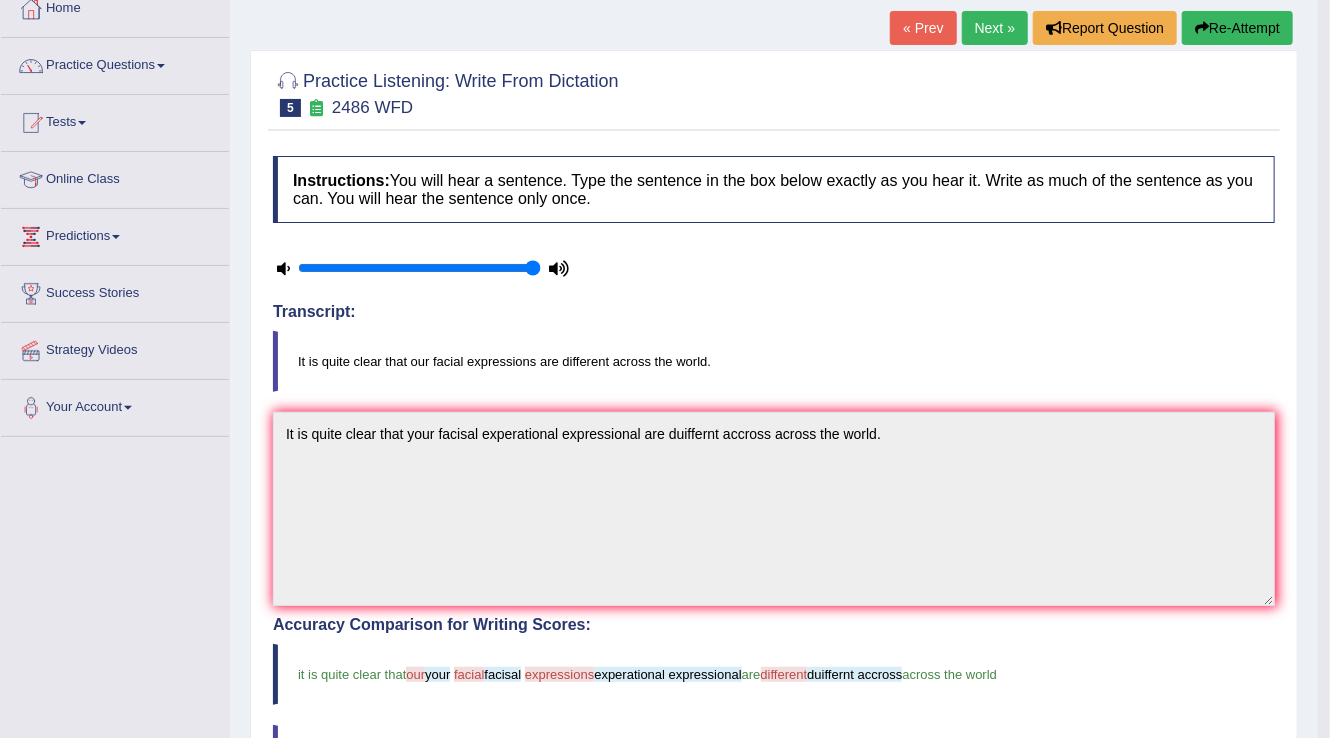 scroll, scrollTop: 80, scrollLeft: 0, axis: vertical 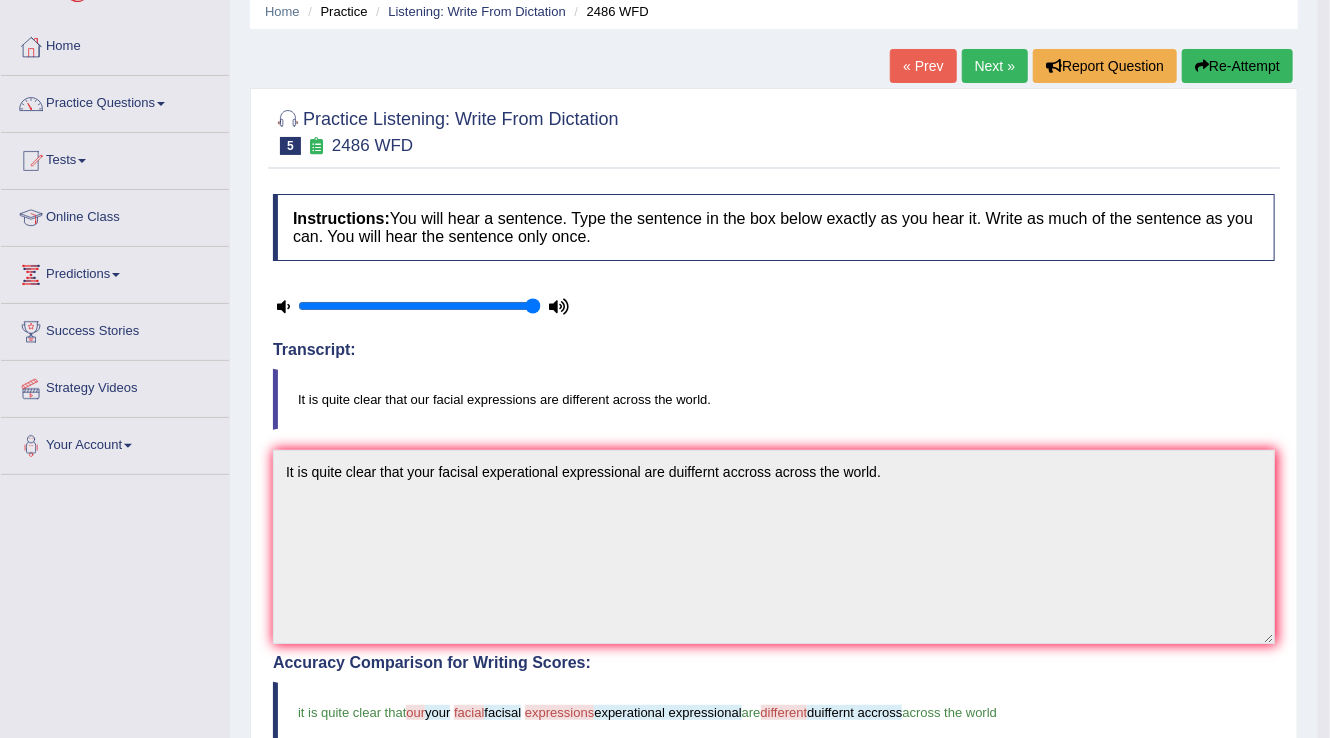 click on "Re-Attempt" at bounding box center [1237, 66] 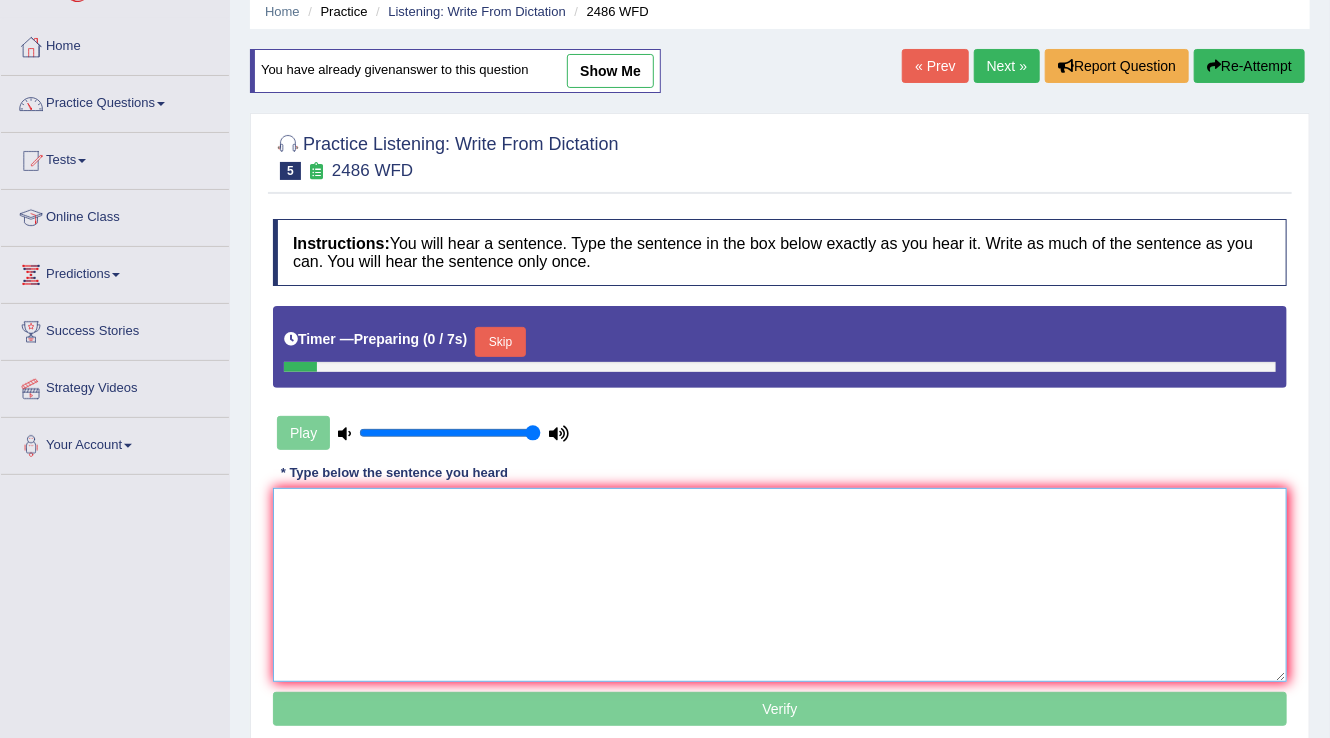 scroll, scrollTop: 80, scrollLeft: 0, axis: vertical 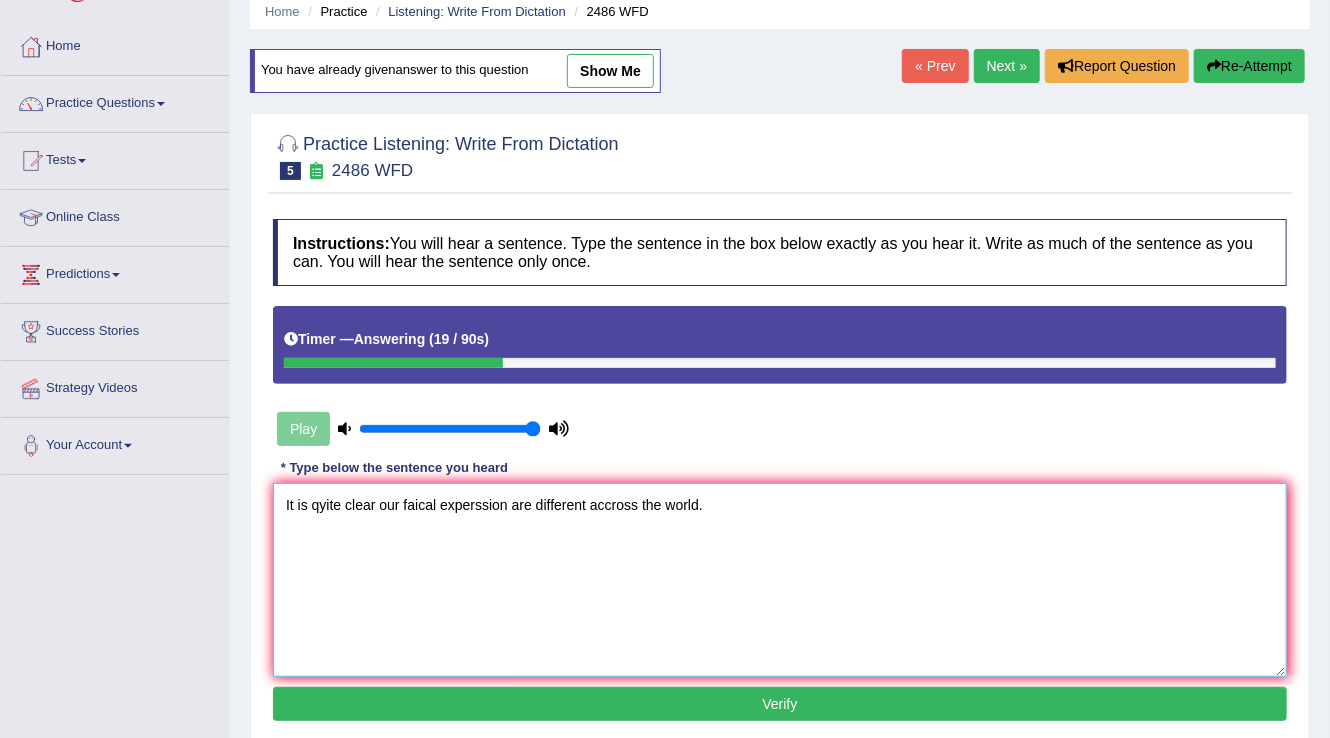 click on "It is qyite clear our faical experssion are different accross the world." at bounding box center (780, 580) 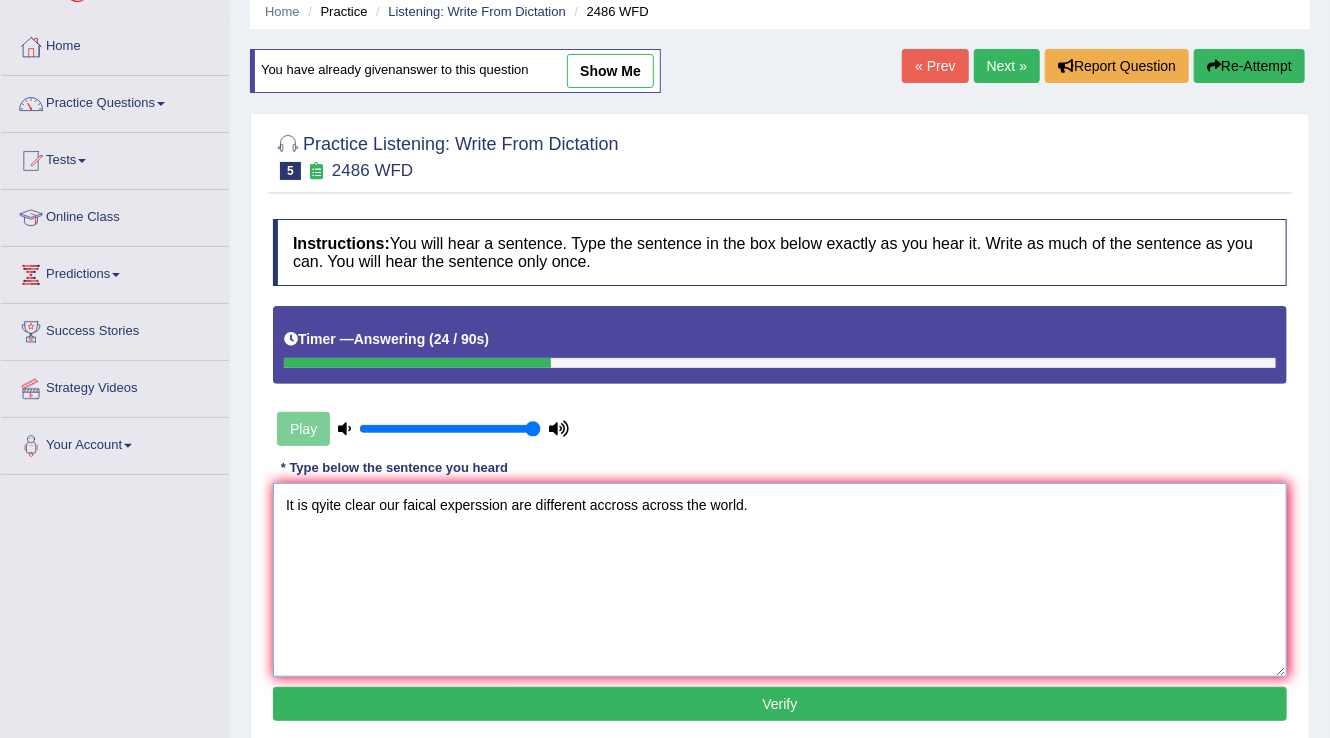 type on "It is qyite clear our faical experssion are different accross across the world." 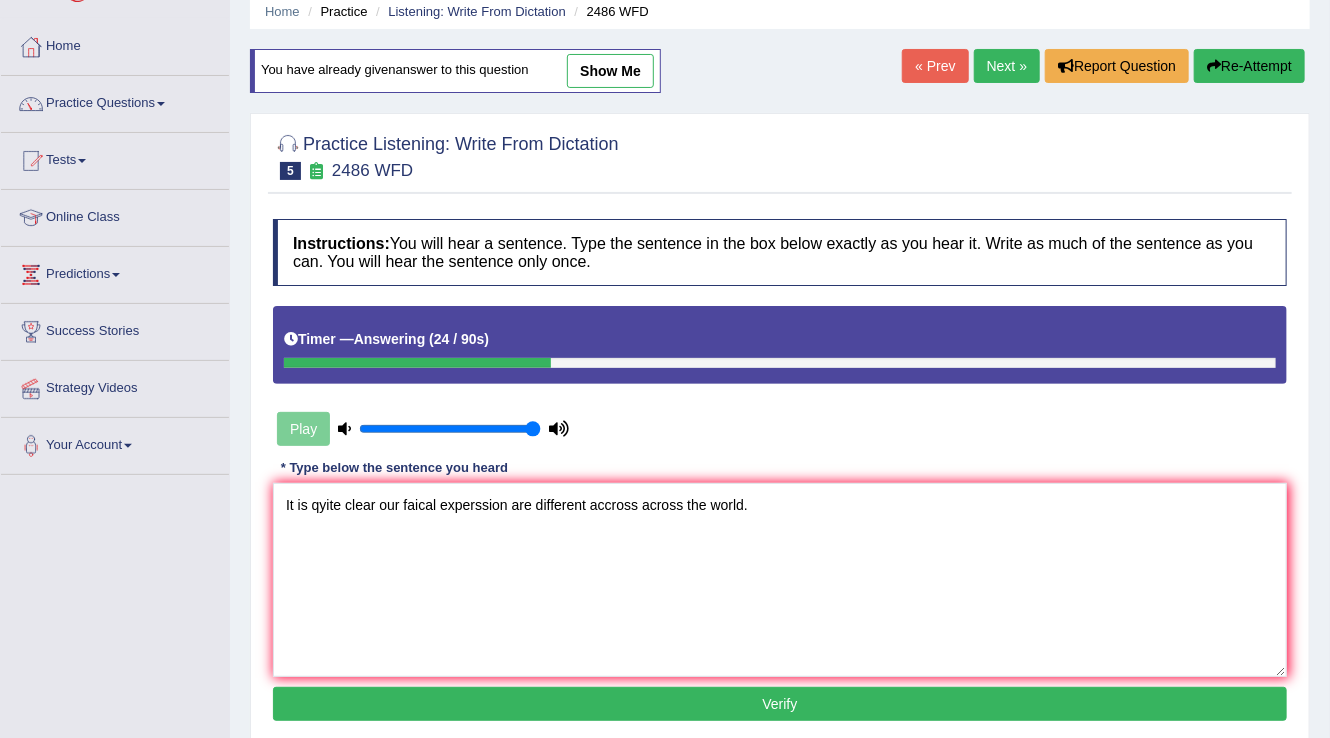 click on "Verify" at bounding box center (780, 704) 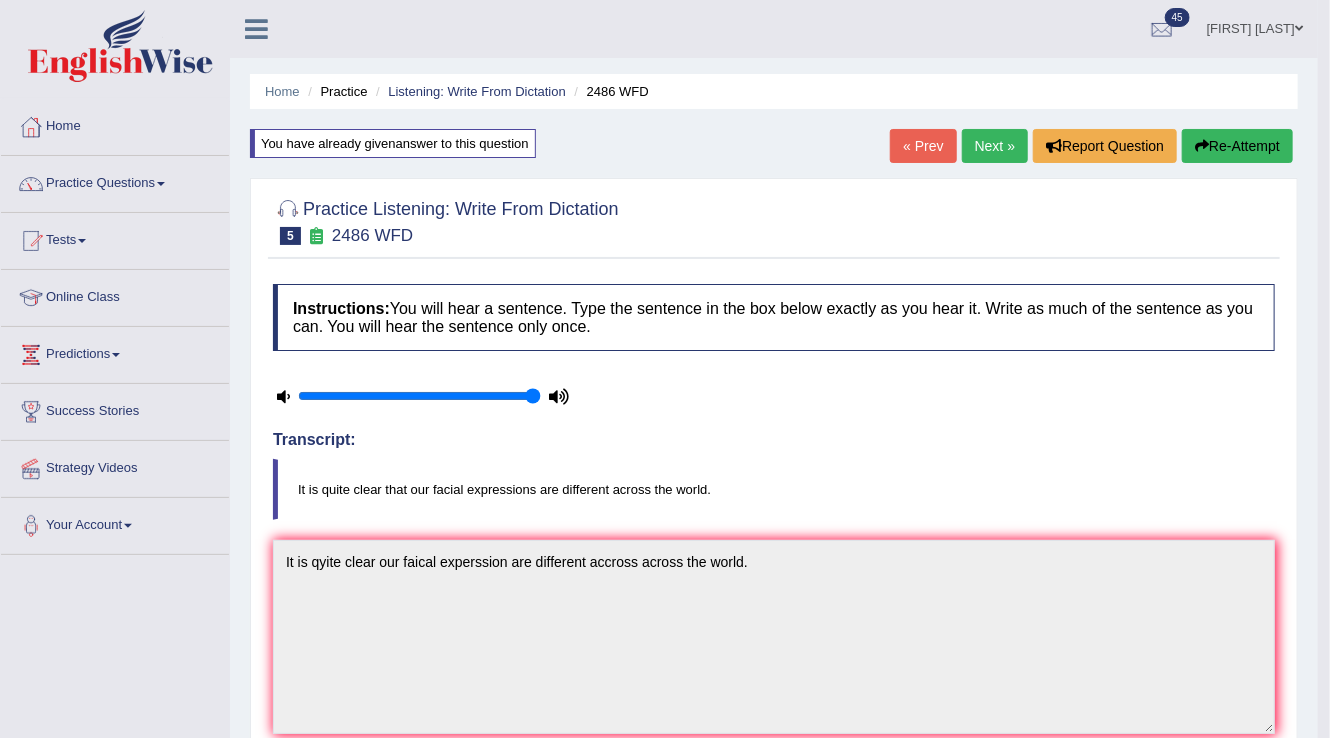 scroll, scrollTop: 0, scrollLeft: 0, axis: both 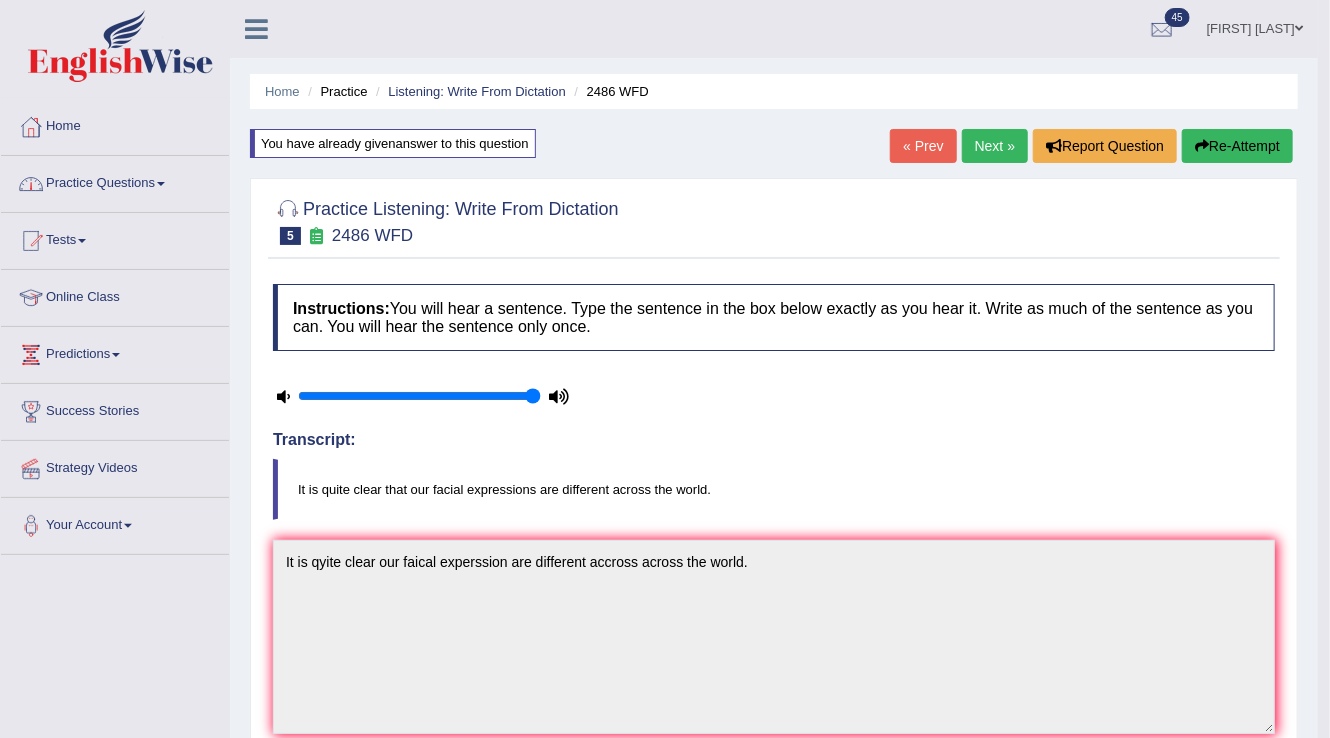 click on "Next »" at bounding box center [995, 146] 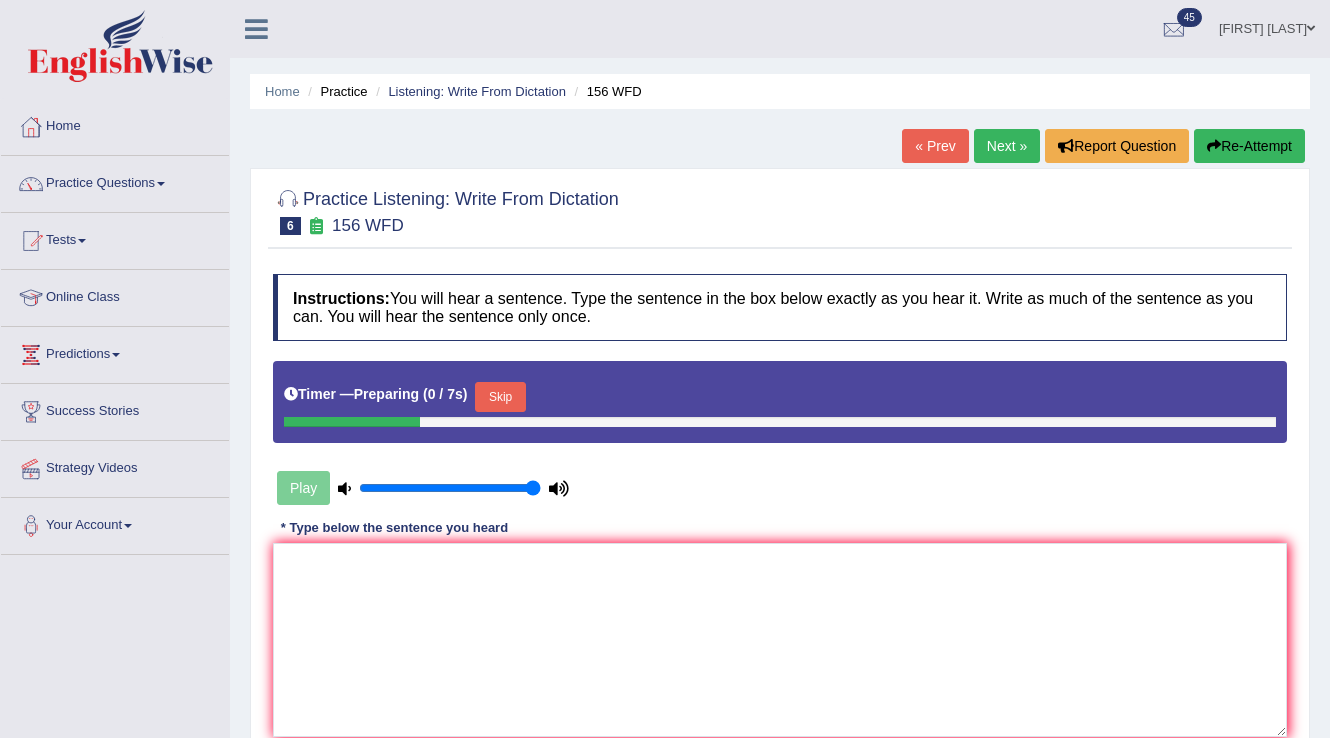 scroll, scrollTop: 0, scrollLeft: 0, axis: both 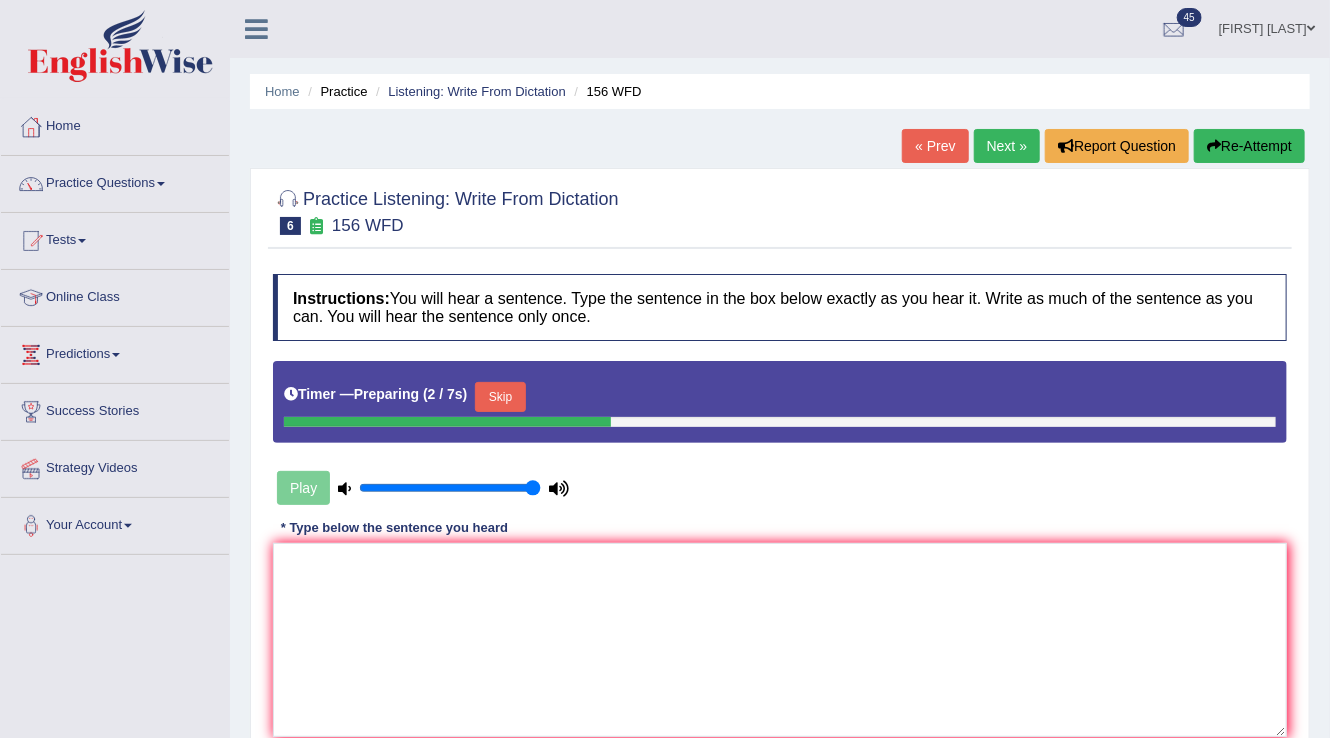 click on "Skip" at bounding box center [500, 397] 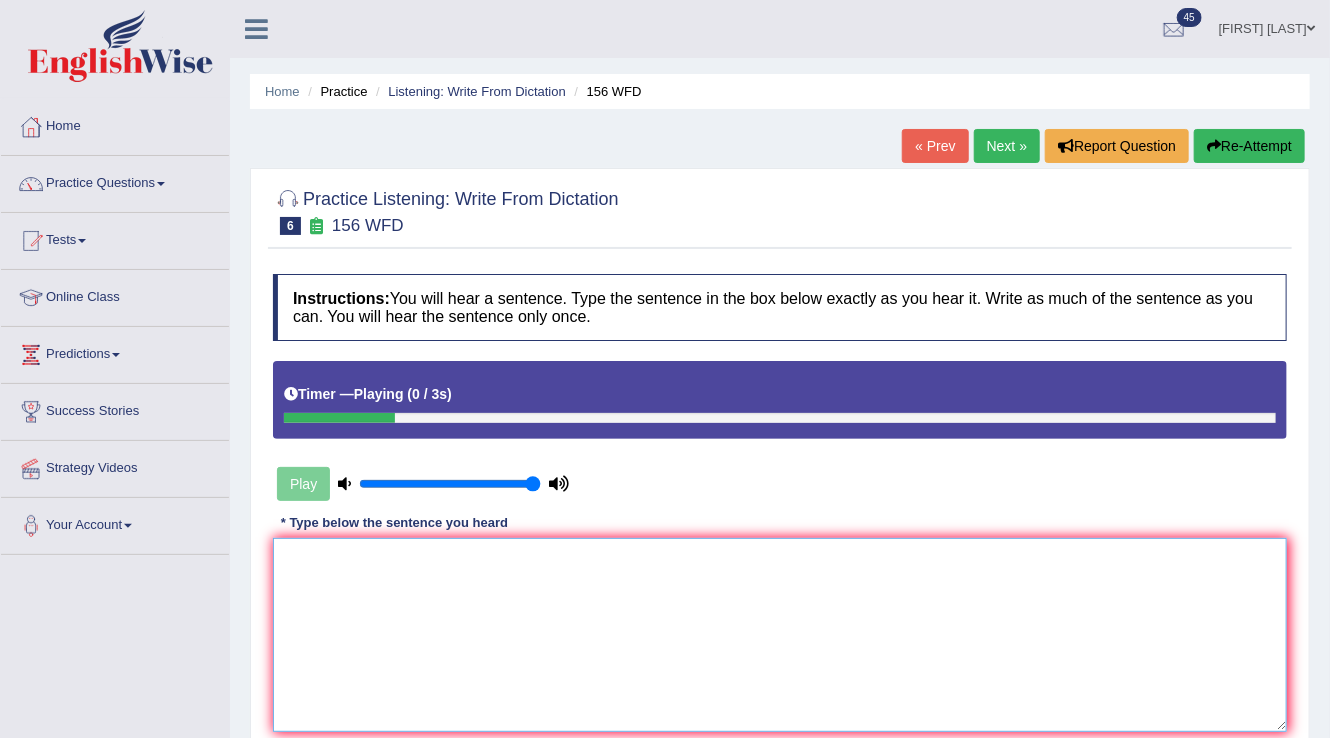 click at bounding box center (780, 635) 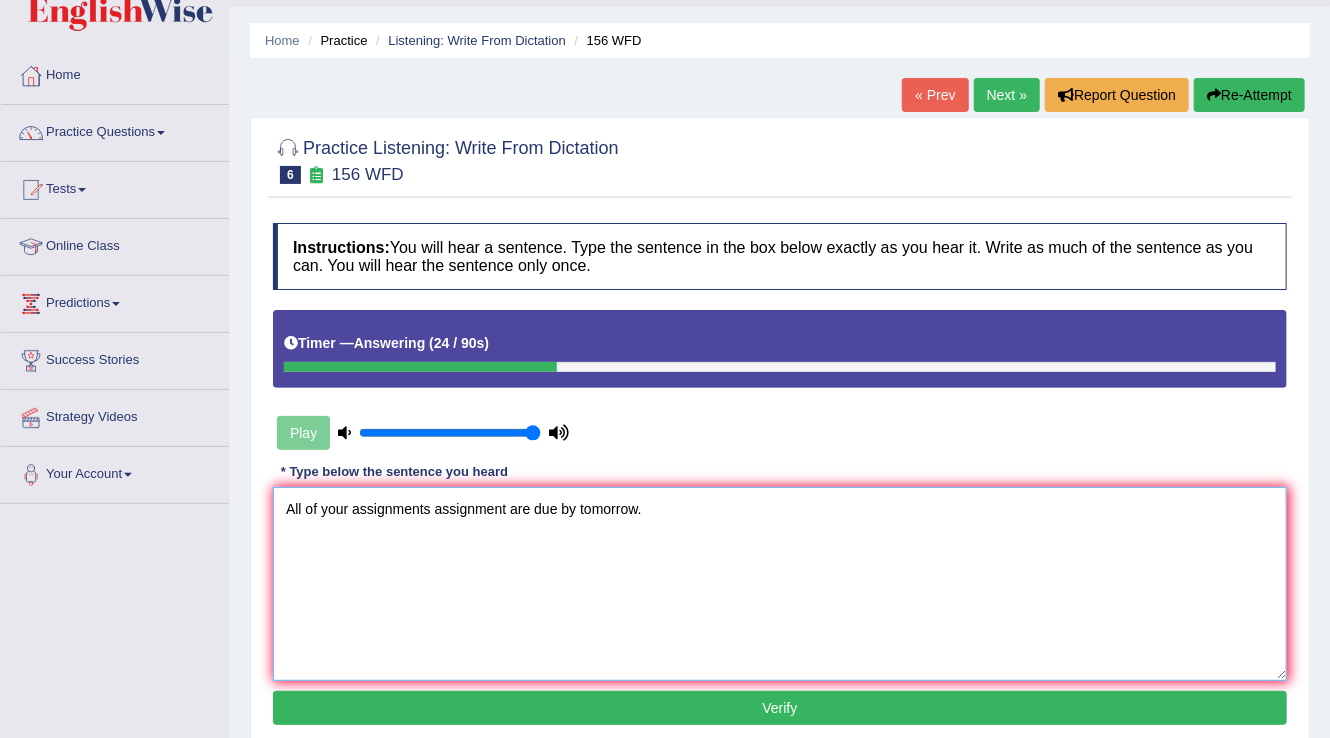 scroll, scrollTop: 80, scrollLeft: 0, axis: vertical 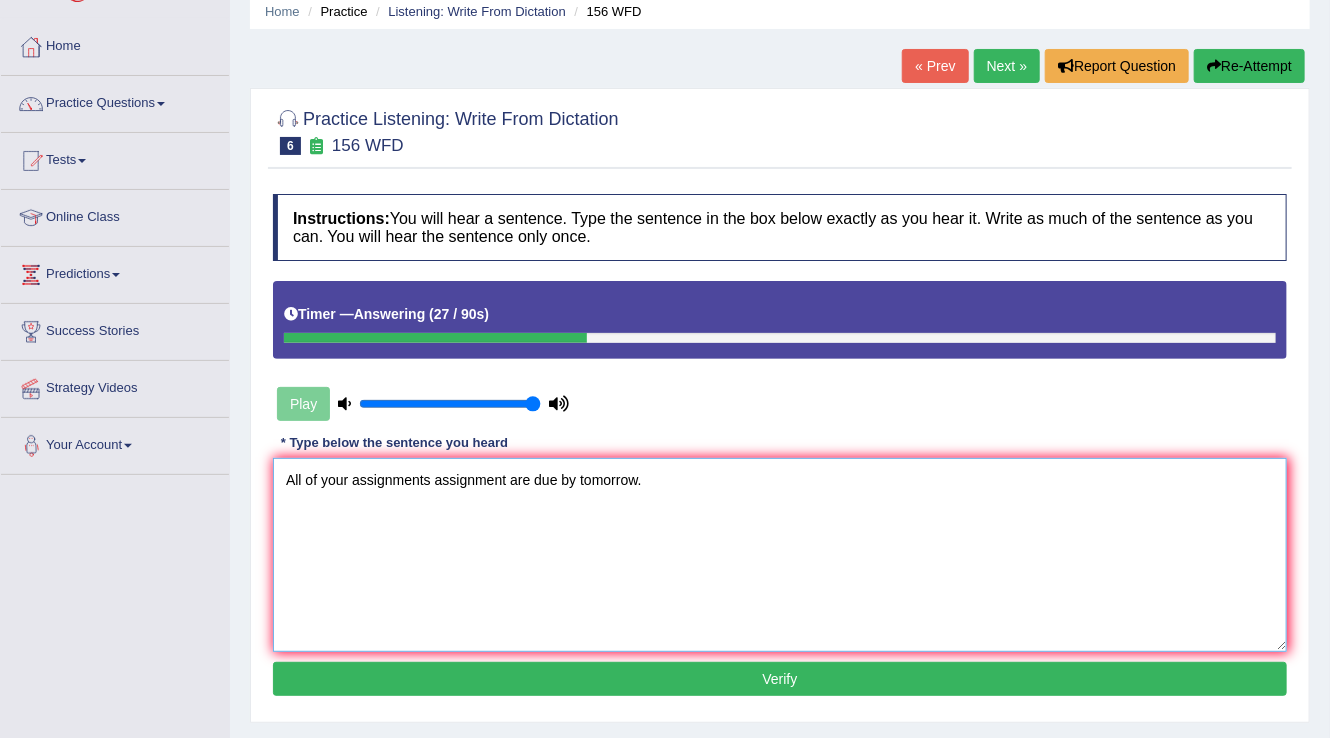 type on "All of your assignments assignment are due by tomorrow." 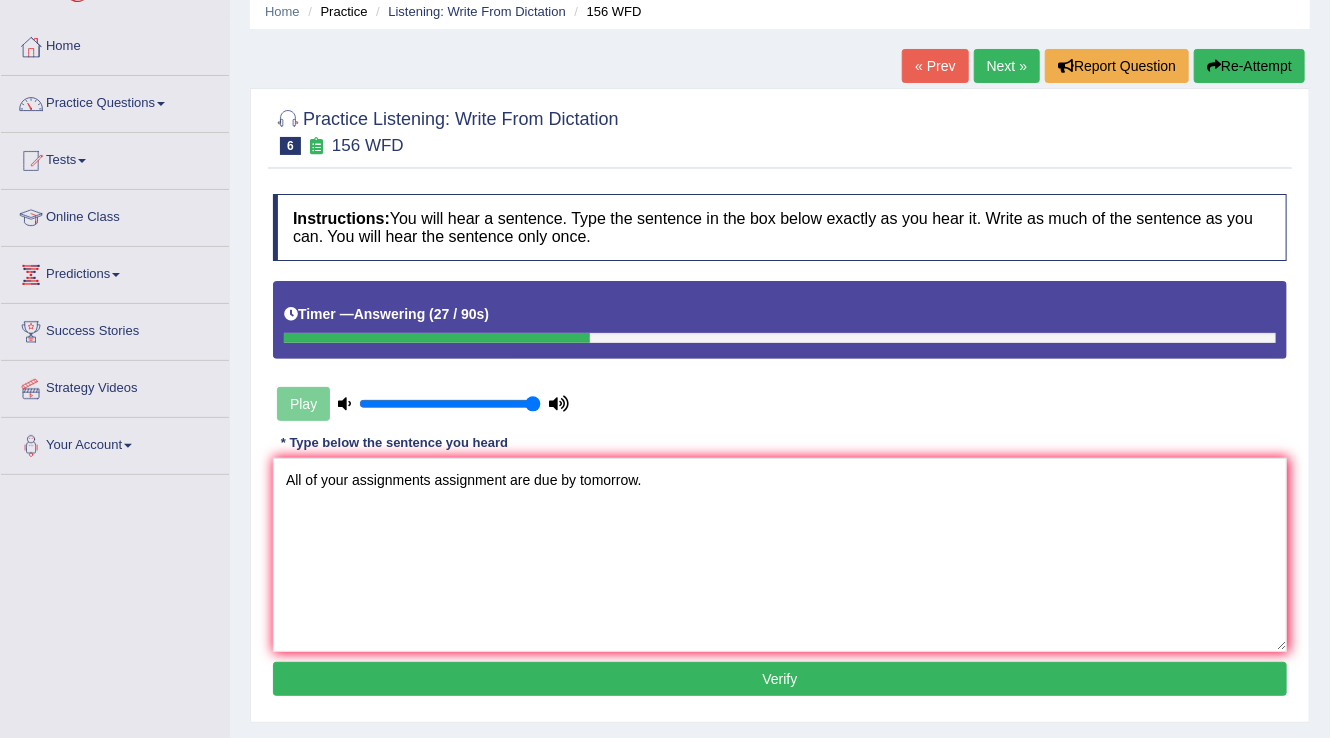 click on "Verify" at bounding box center [780, 679] 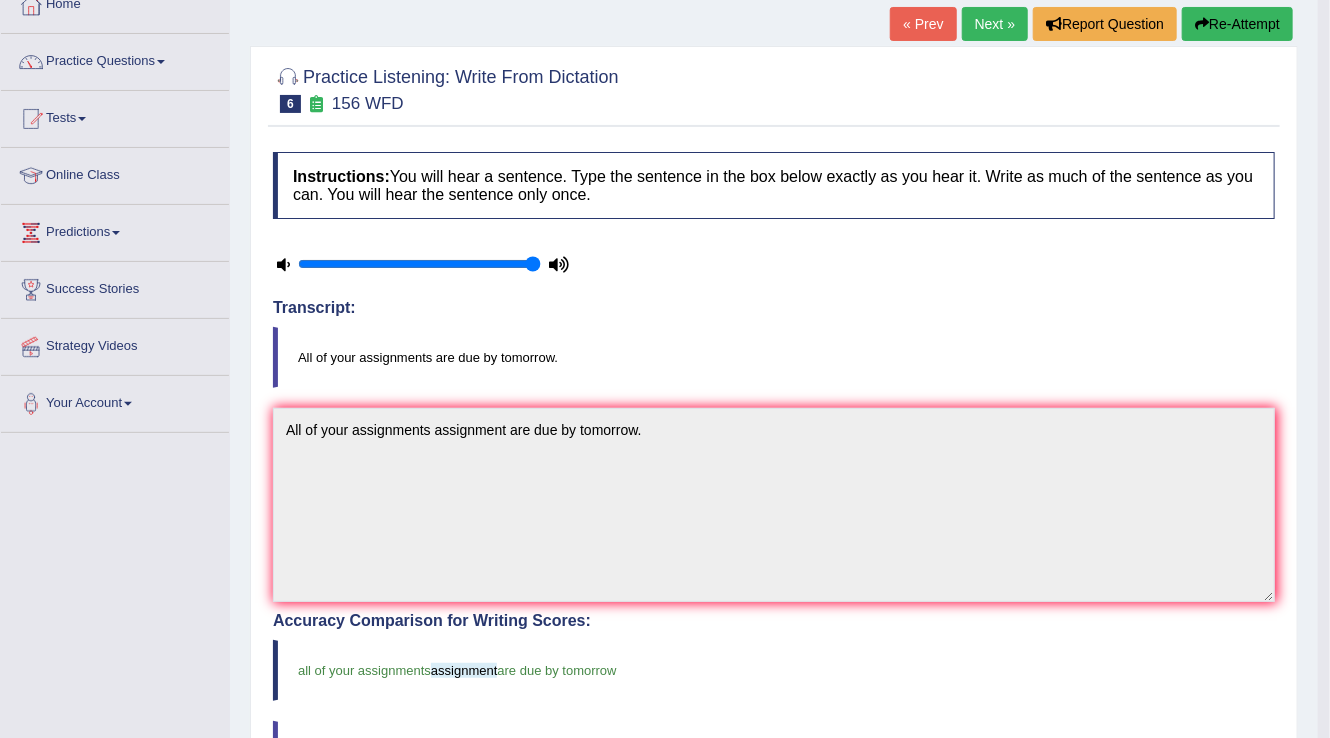 scroll, scrollTop: 0, scrollLeft: 0, axis: both 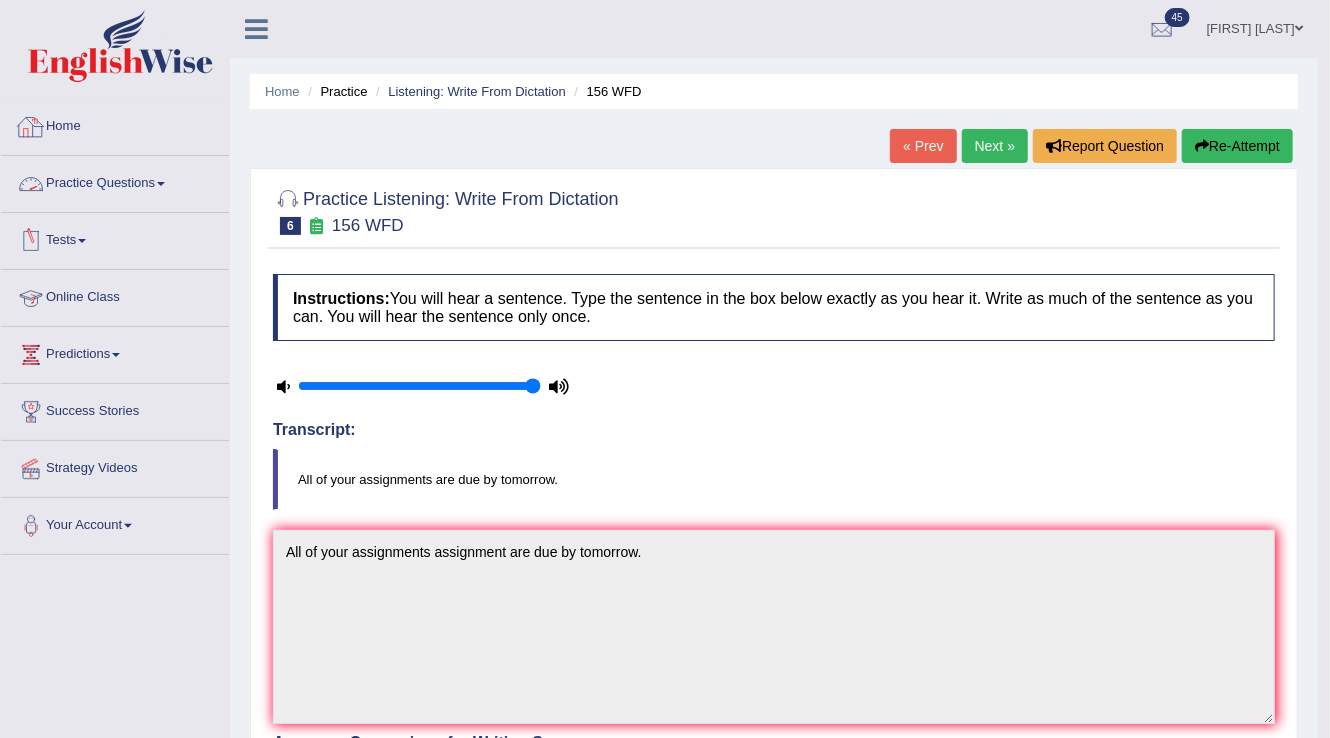 click on "Practice Questions" at bounding box center (115, 181) 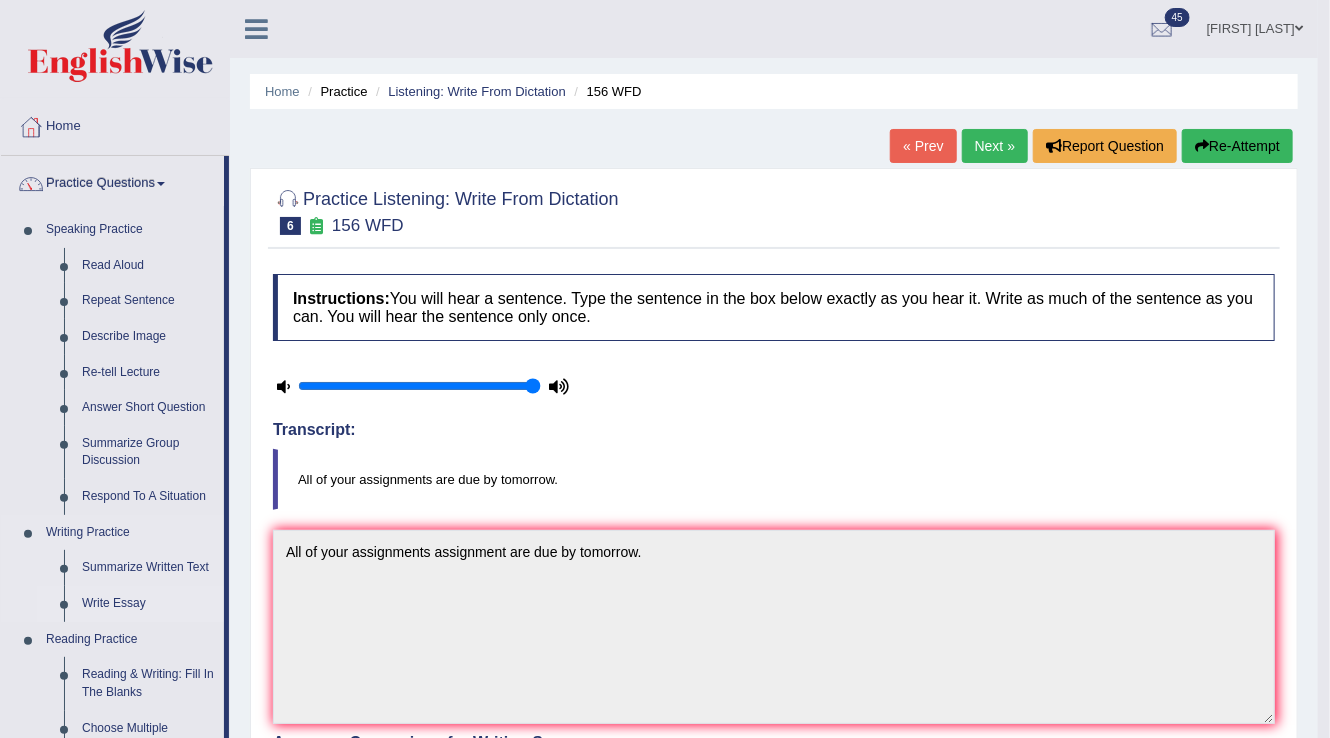 click on "Write Essay" at bounding box center [148, 604] 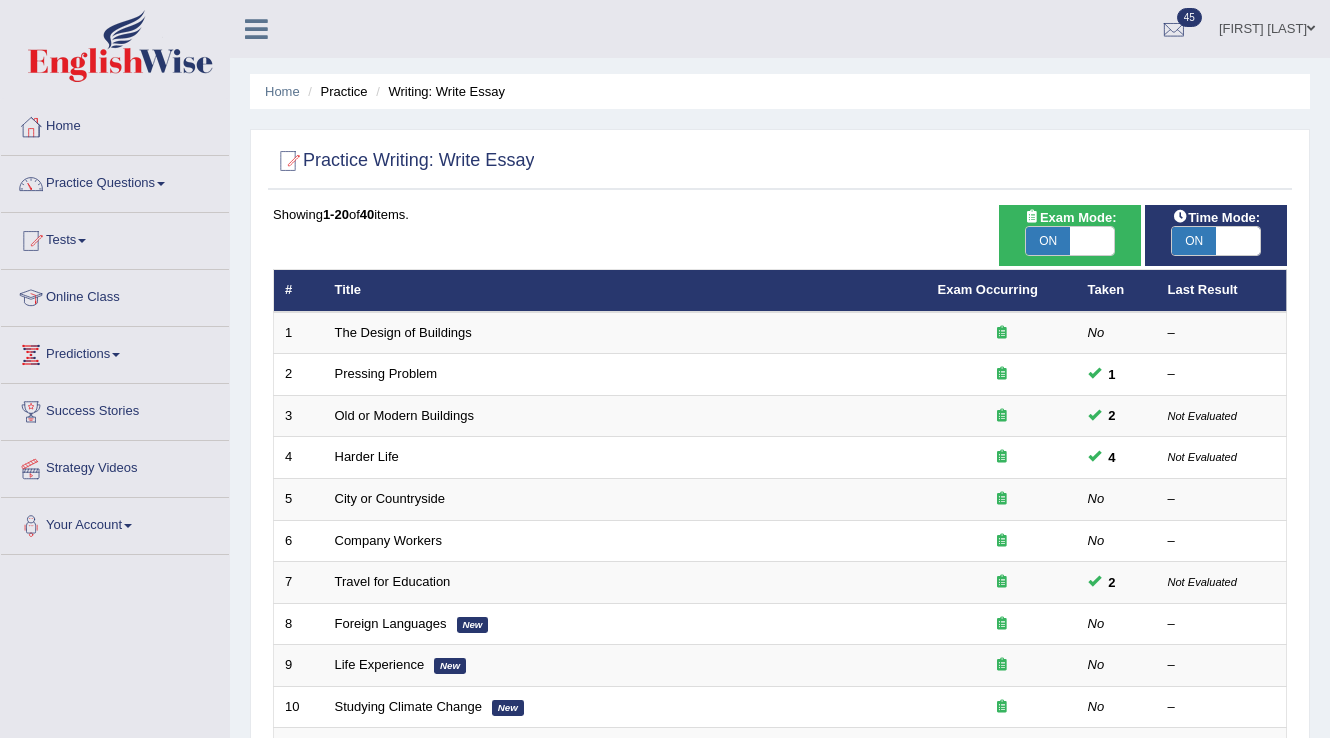 scroll, scrollTop: 160, scrollLeft: 0, axis: vertical 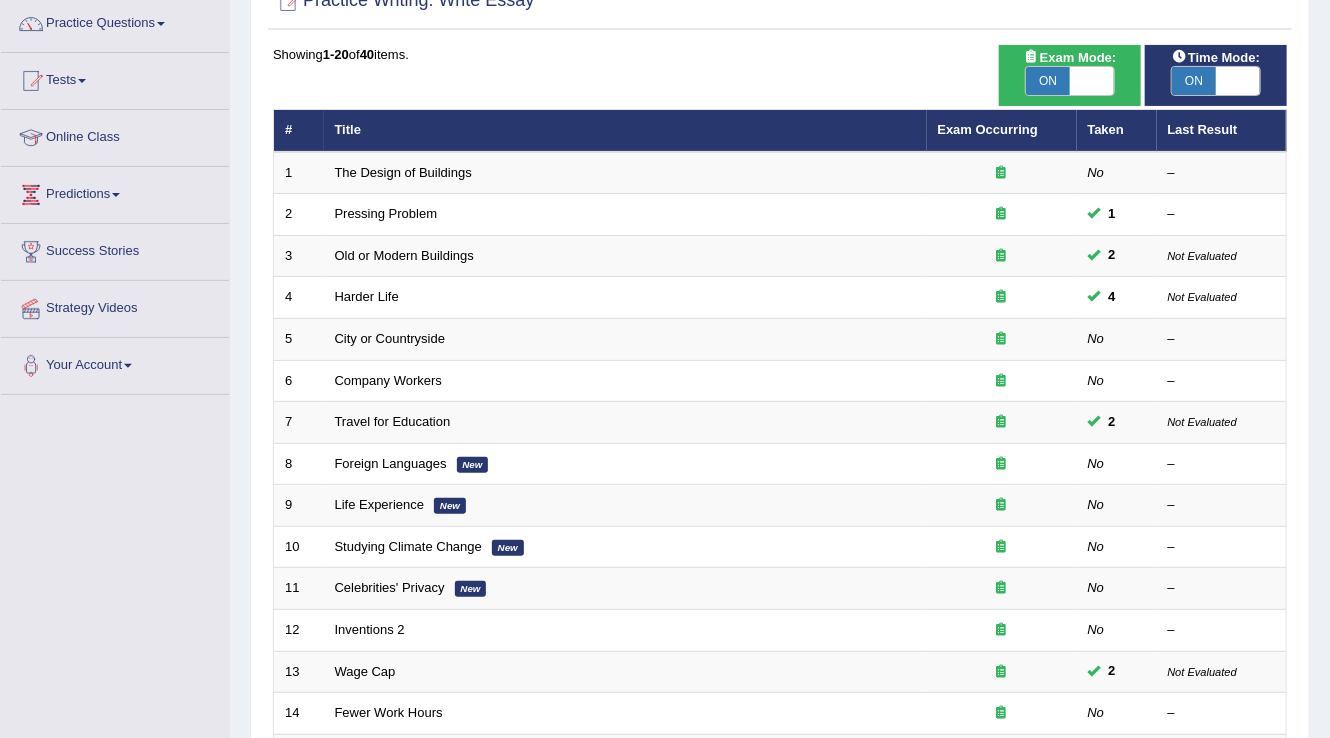 click on "The Design of Buildings" at bounding box center [403, 172] 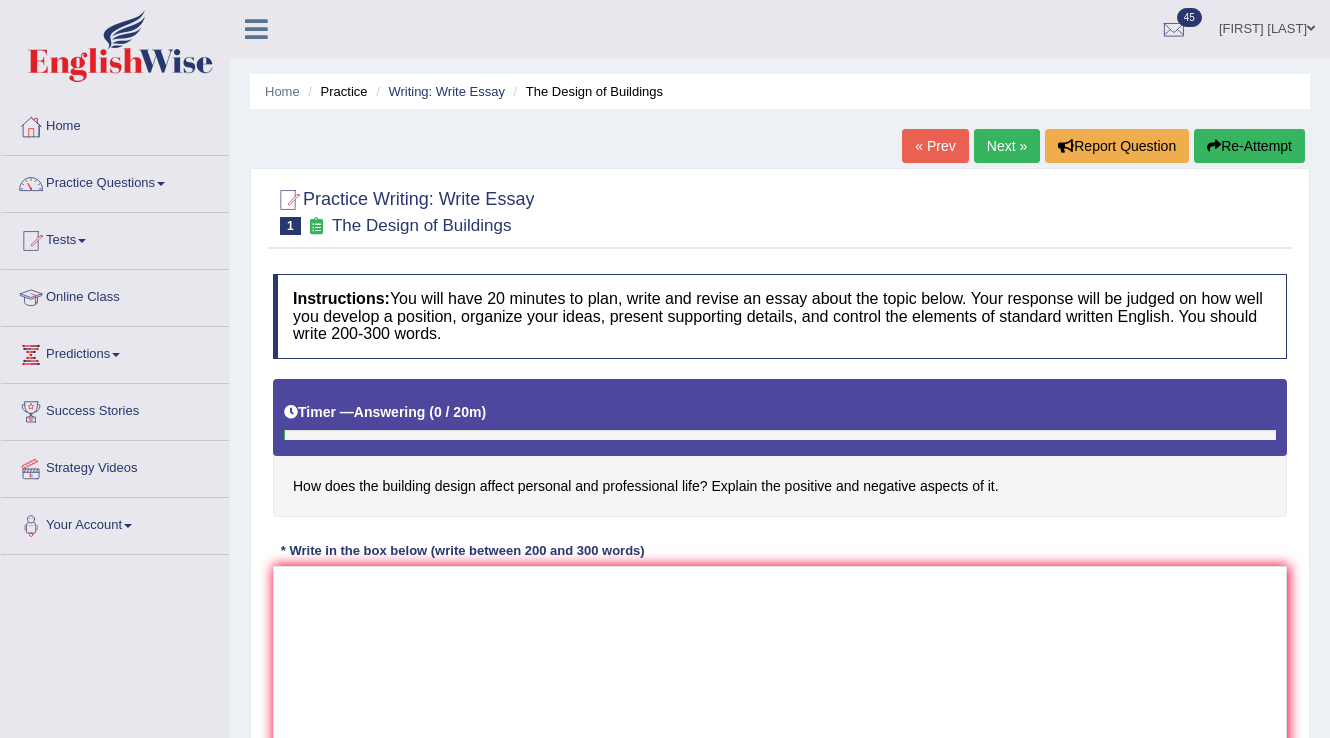 scroll, scrollTop: 0, scrollLeft: 0, axis: both 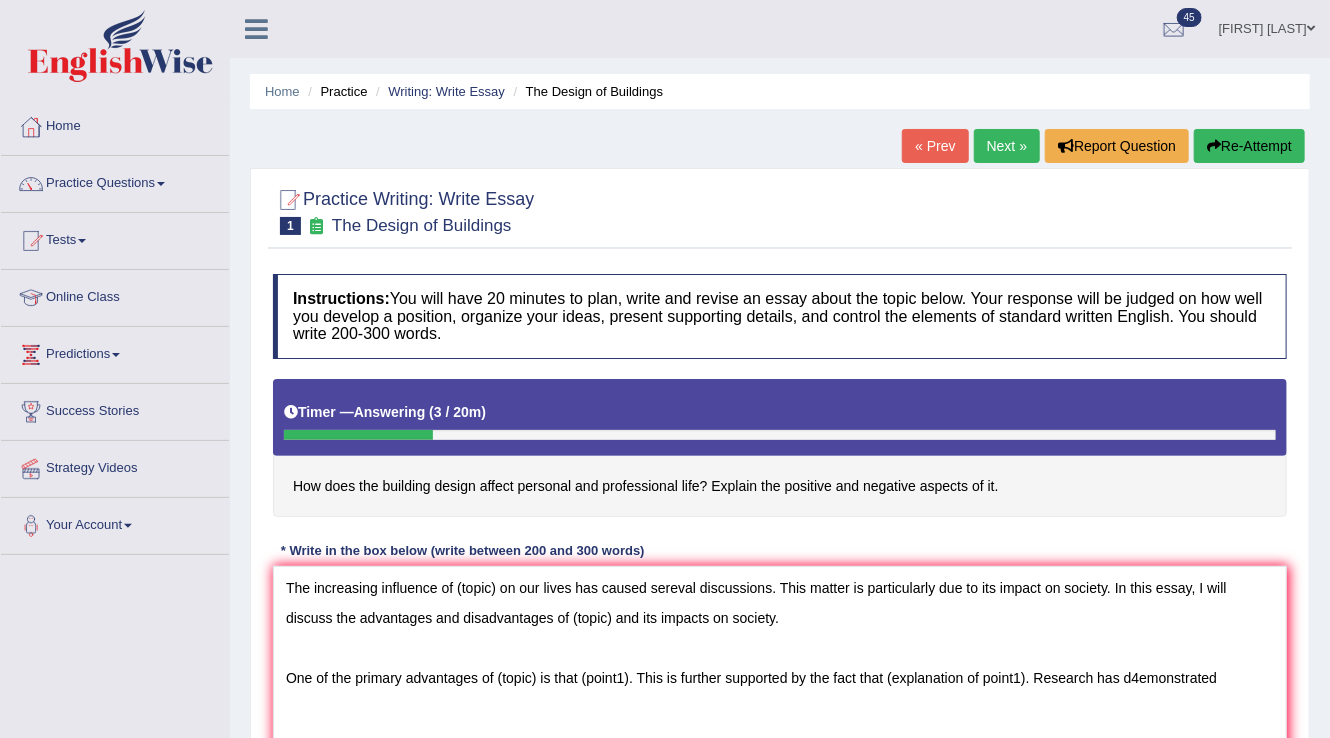 type on "The increasing influence of (topic) on our lives has caused sereval discussions. This matter is particularly due to its impact on society. In this essay, I will discuss the advantages and disadvantages of (topic) and its impacts on society.
One of the primary advantages of (topic) is that (point1). This is further supported by the fact that (explanation of point1). Research has d4emonstrated" 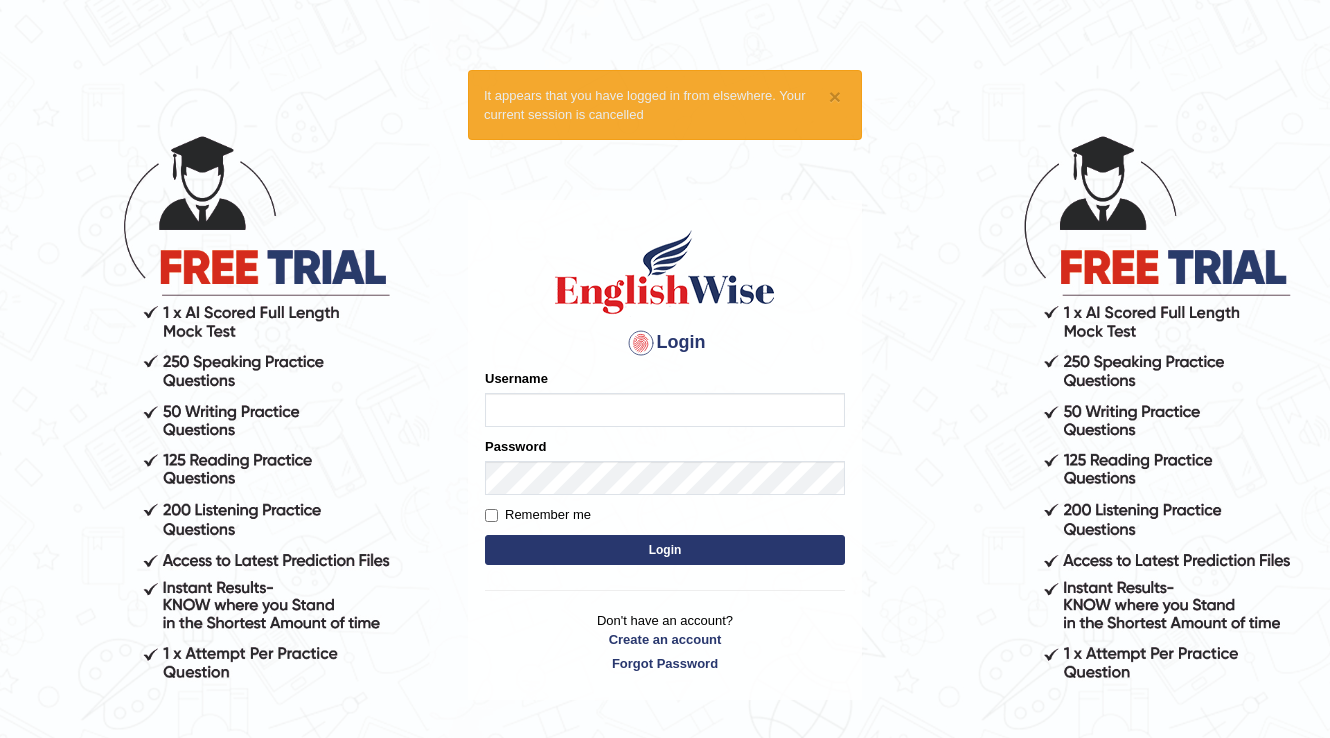 scroll, scrollTop: 0, scrollLeft: 0, axis: both 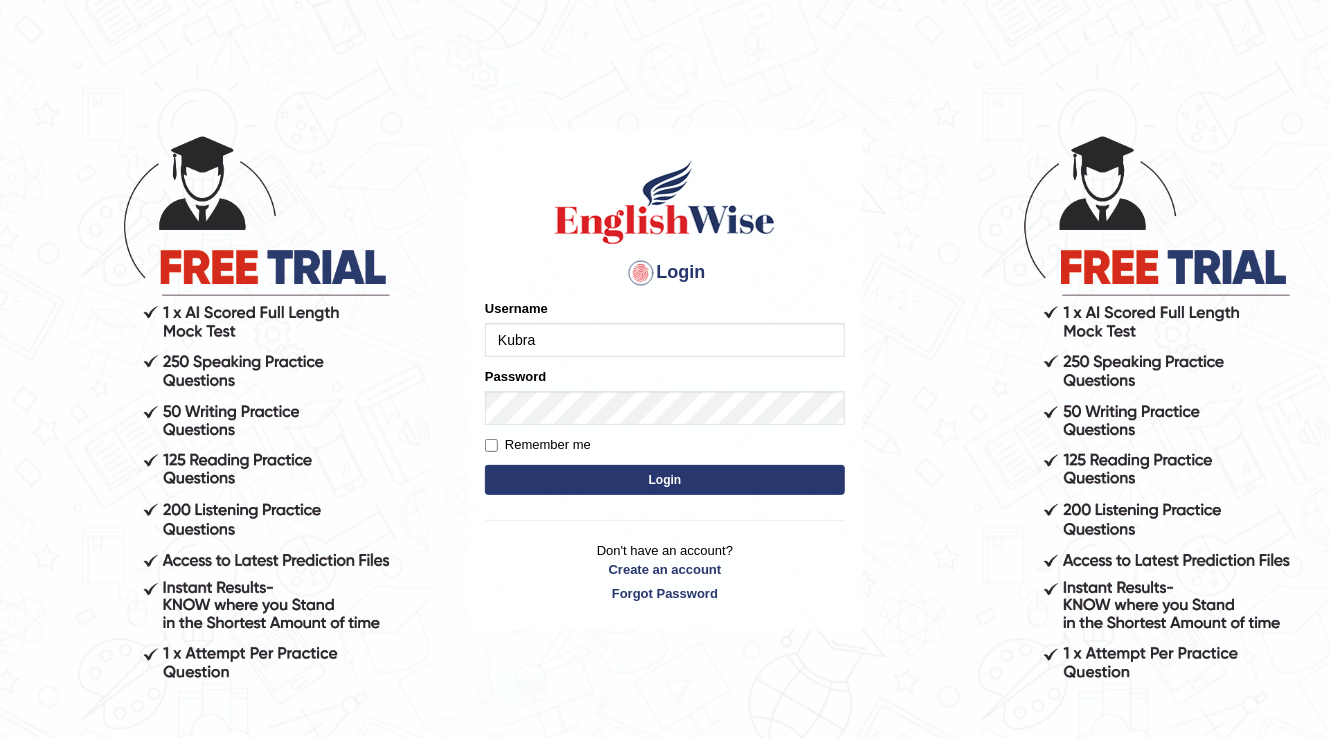 type on "Kubra" 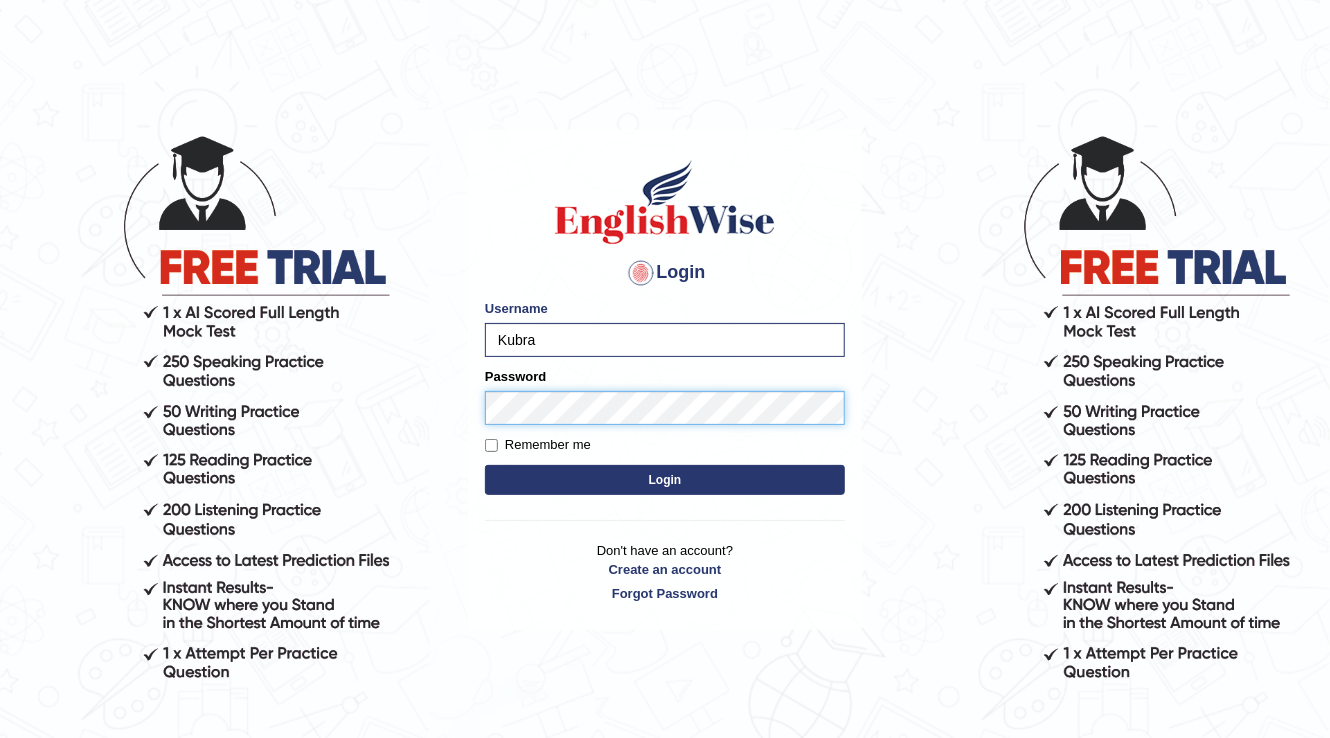 click on "Login" at bounding box center [665, 480] 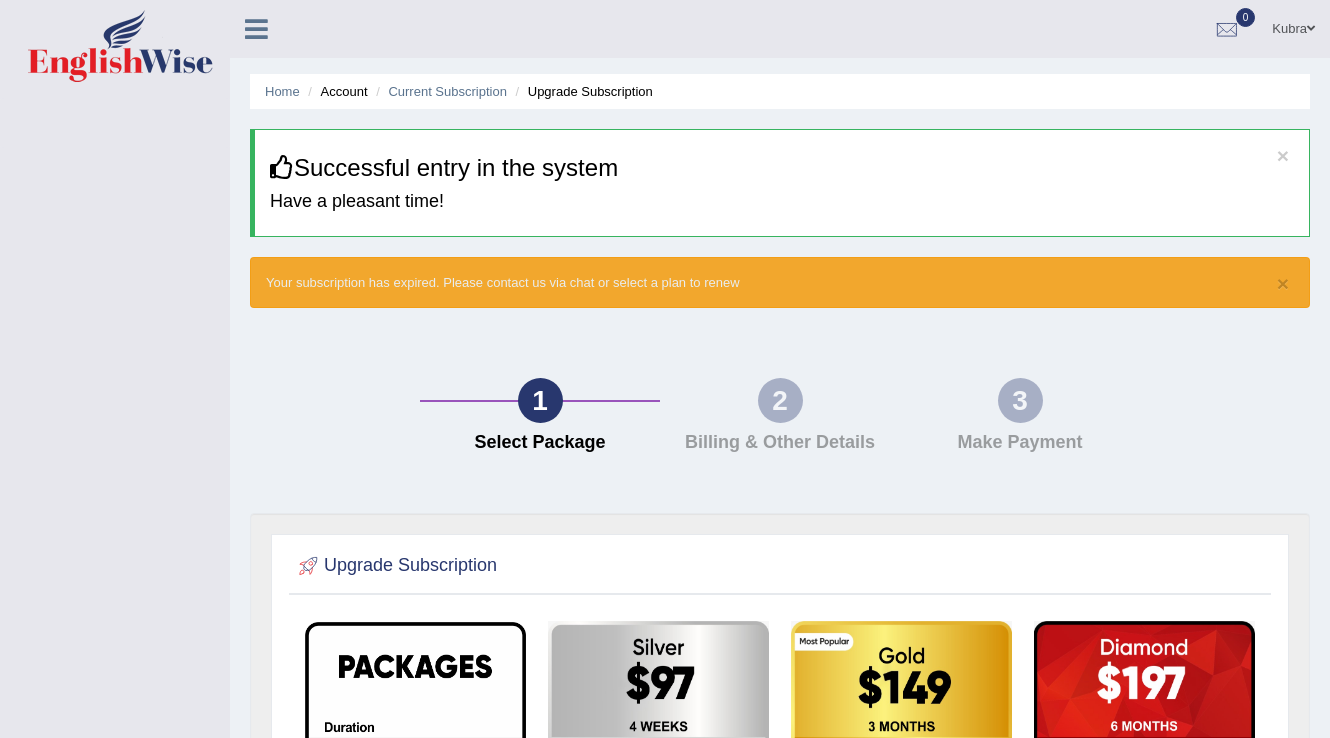 scroll, scrollTop: 0, scrollLeft: 0, axis: both 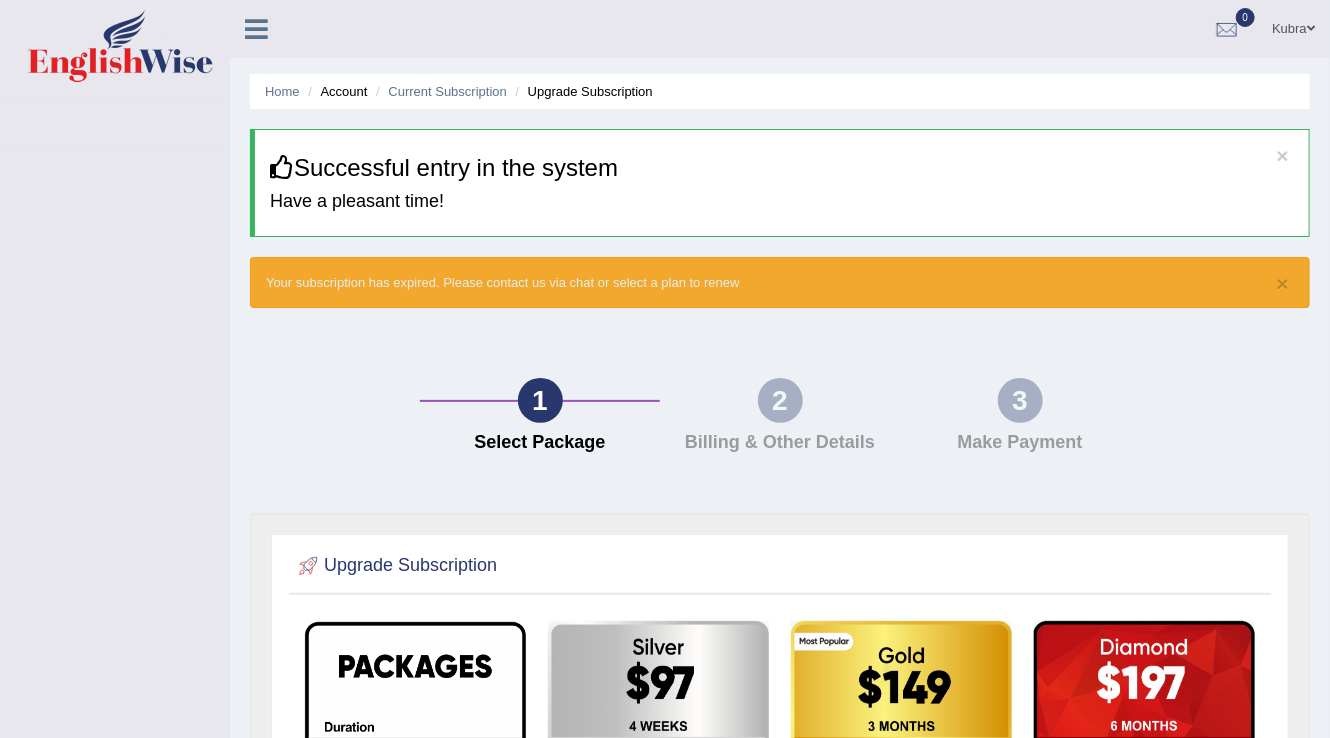 click on "2" at bounding box center [780, 400] 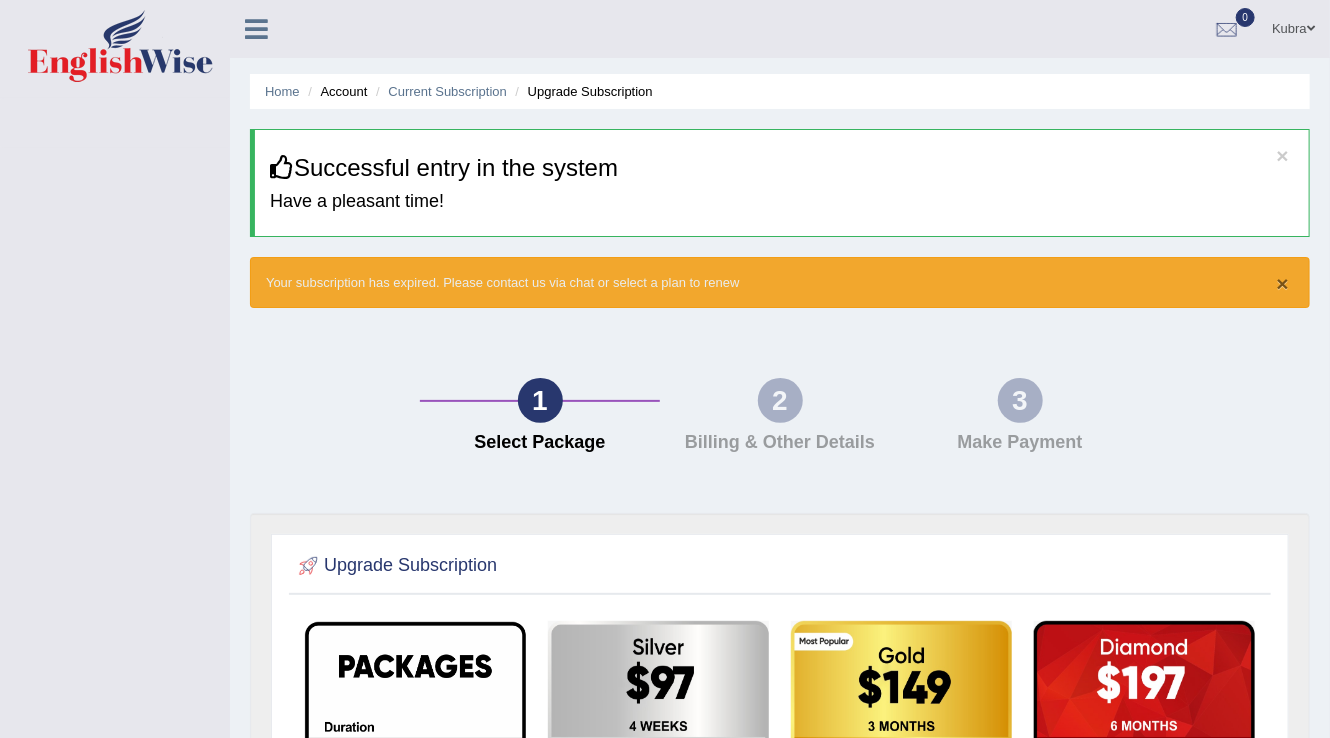 click on "×" at bounding box center [1283, 283] 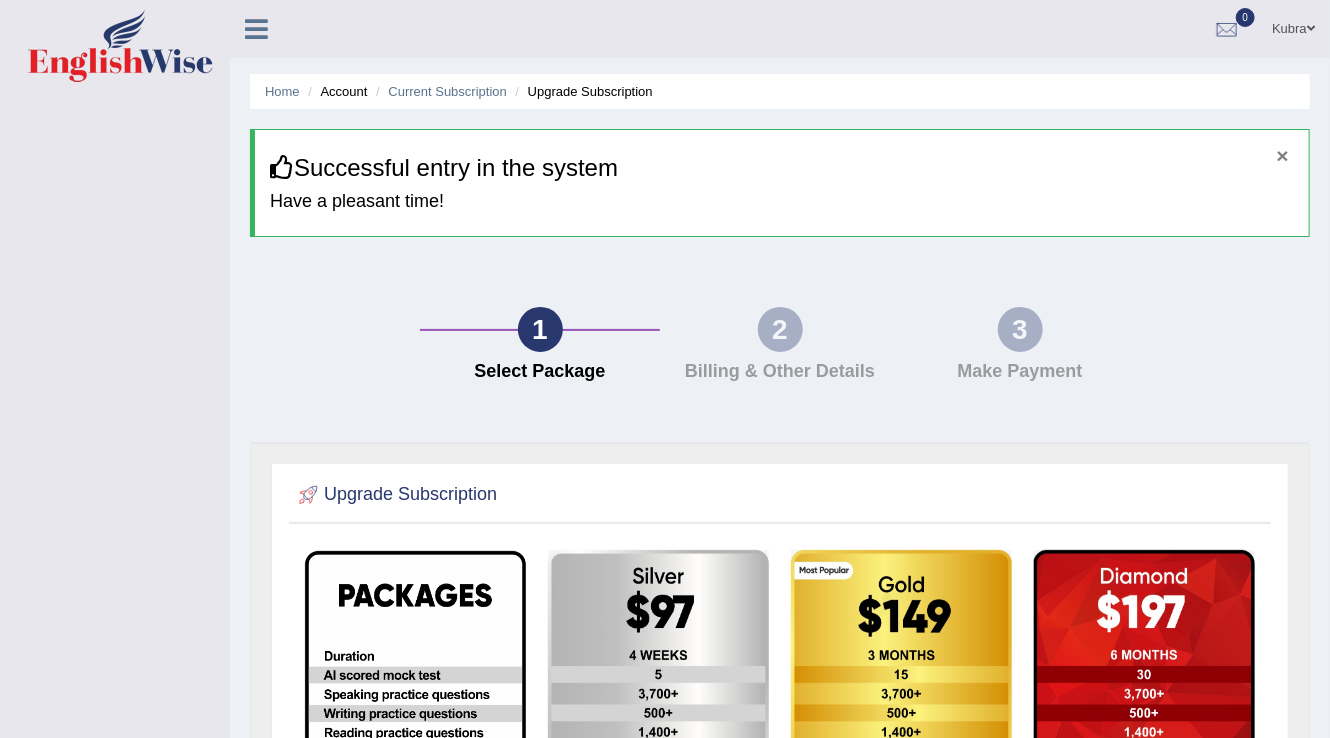 click on "×" at bounding box center (1283, 155) 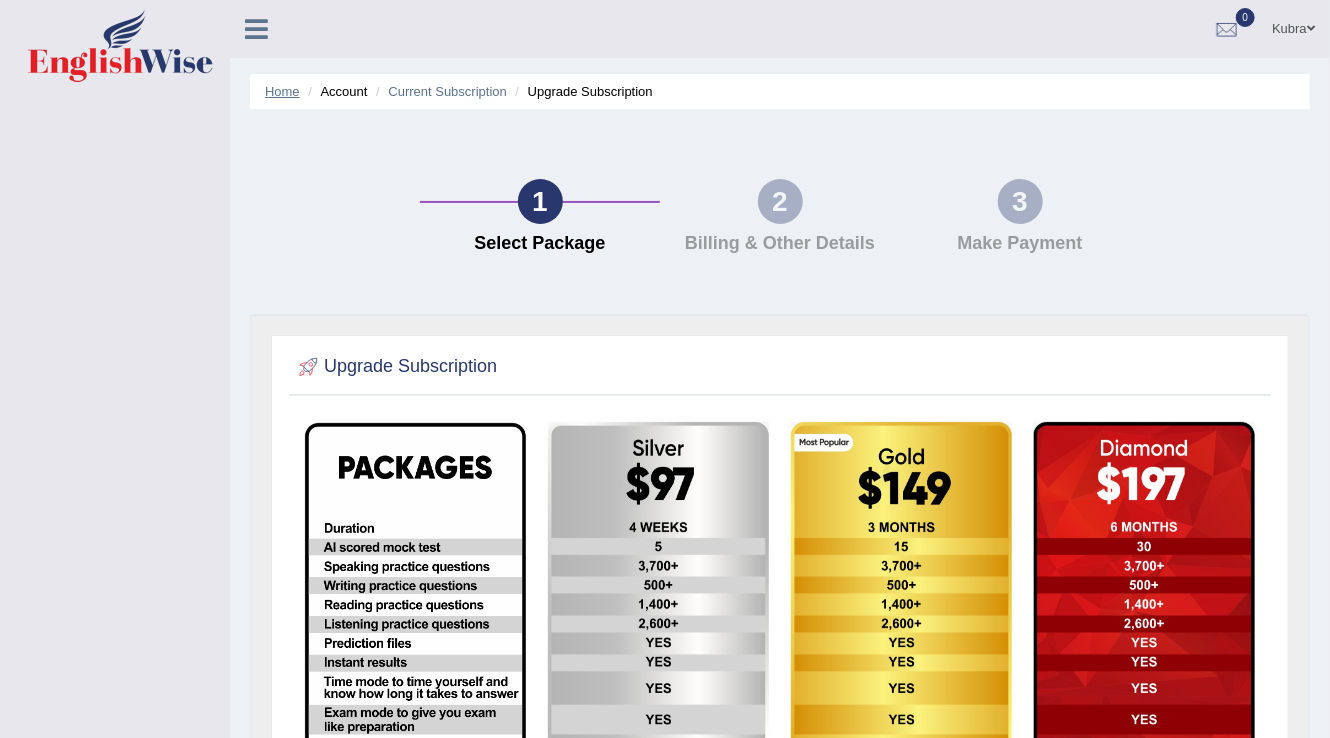 click on "Home" at bounding box center [282, 91] 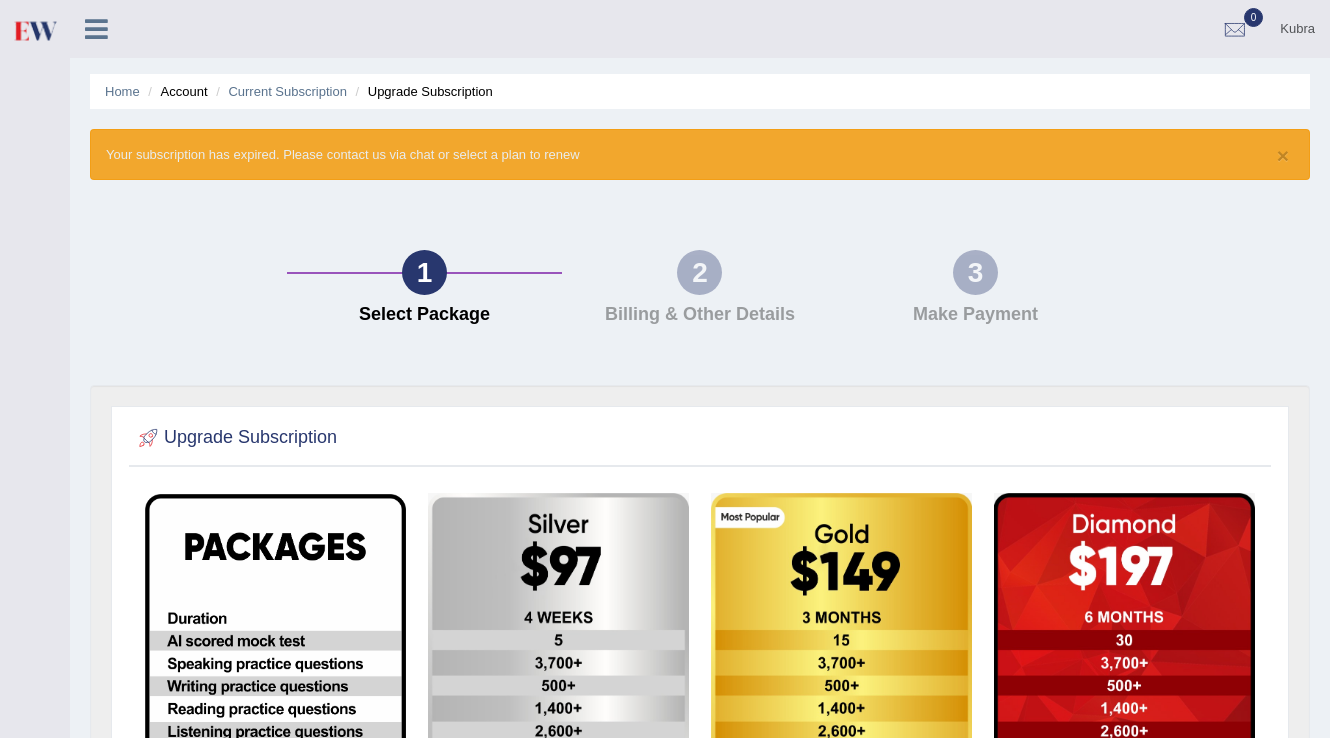 scroll, scrollTop: 0, scrollLeft: 0, axis: both 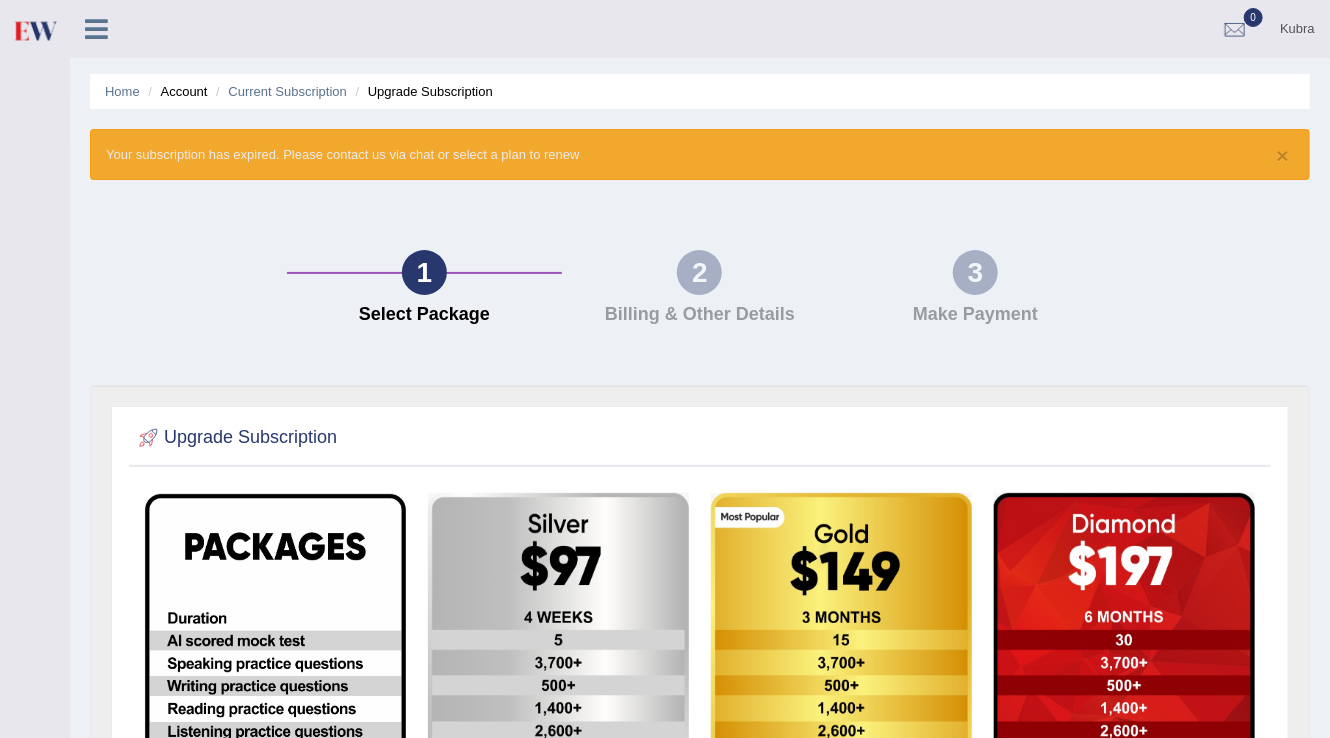 click on "[FIRST]
Toggle navigation
Username: [FIRST]
Access Type: Online
Subscription: Diamond Package
Log out
0" at bounding box center [700, 29] 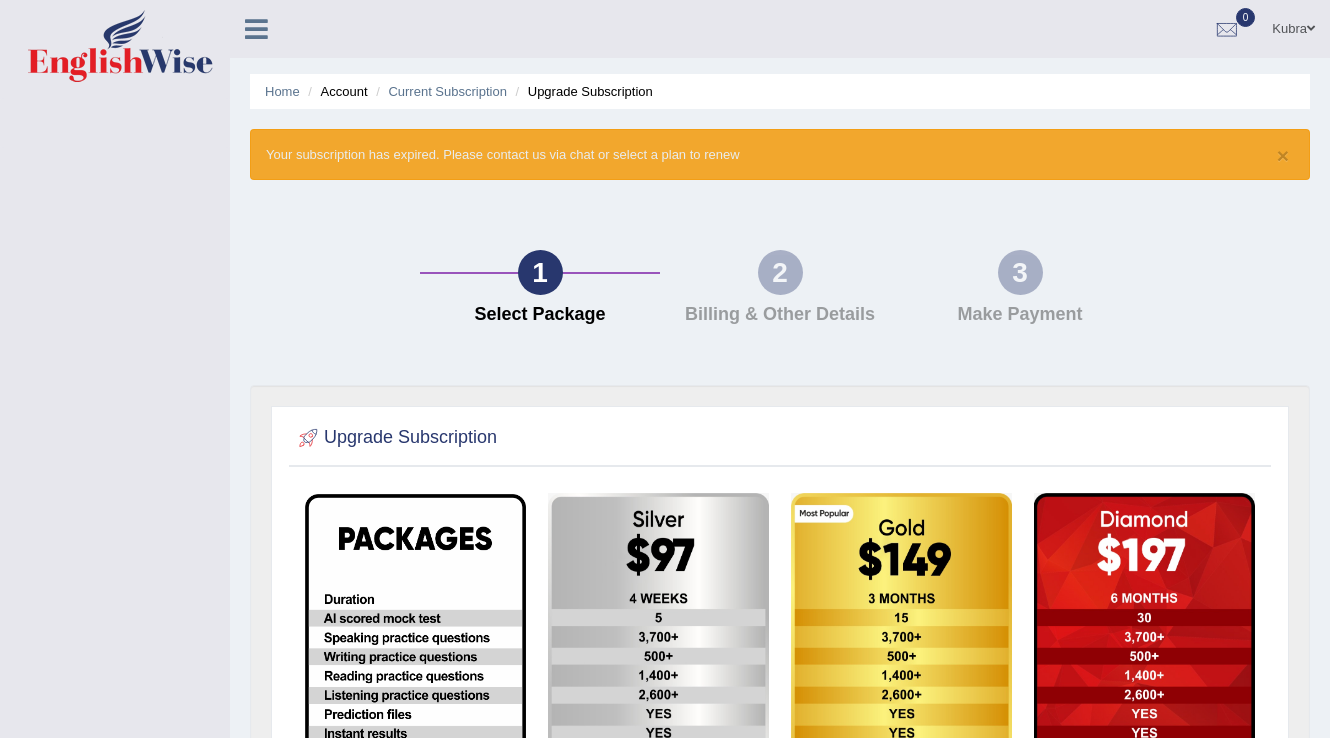 scroll, scrollTop: 0, scrollLeft: 0, axis: both 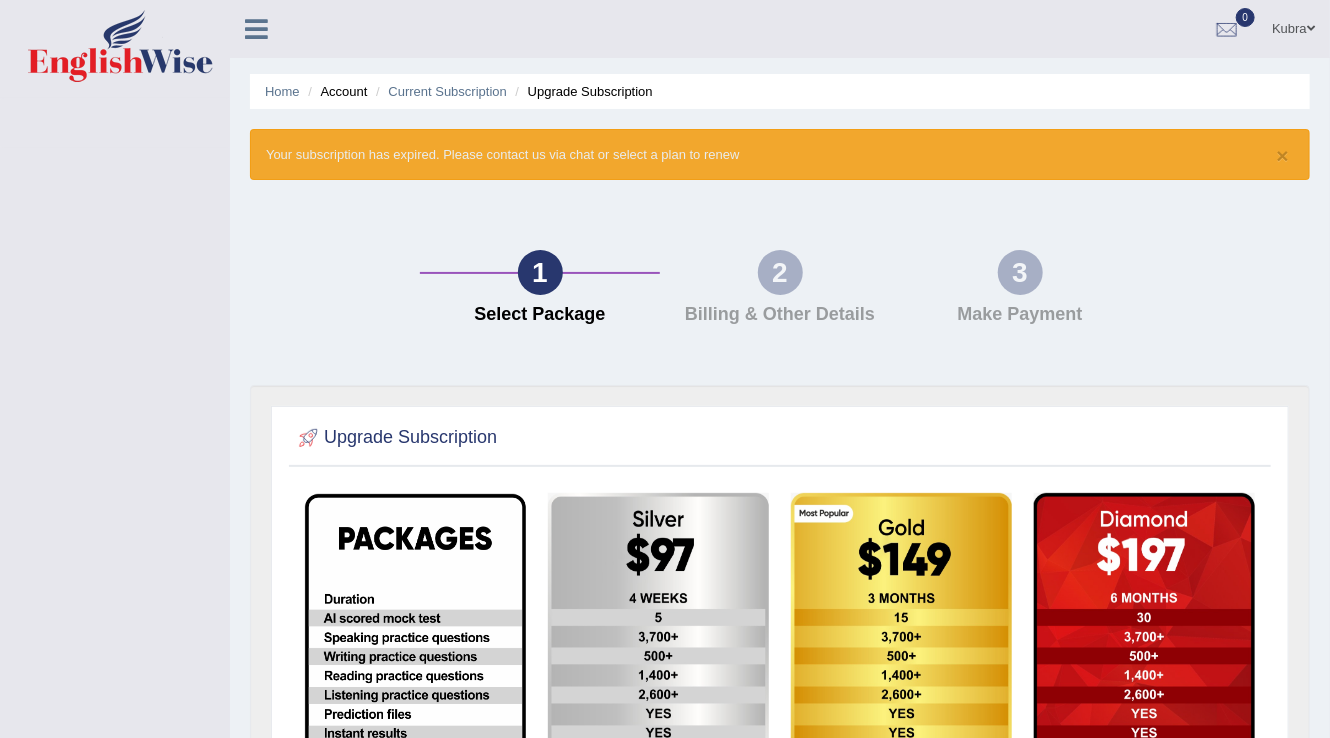 click at bounding box center [1311, 28] 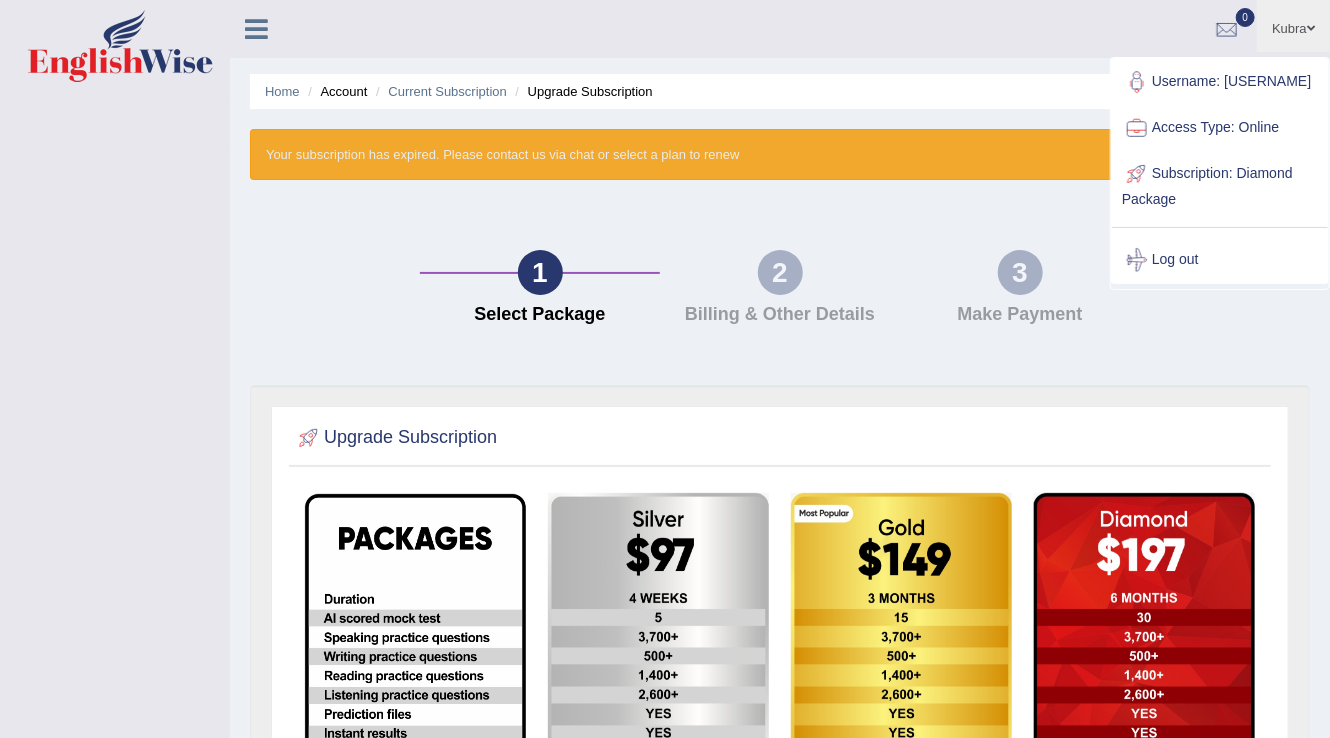 click at bounding box center (1311, 28) 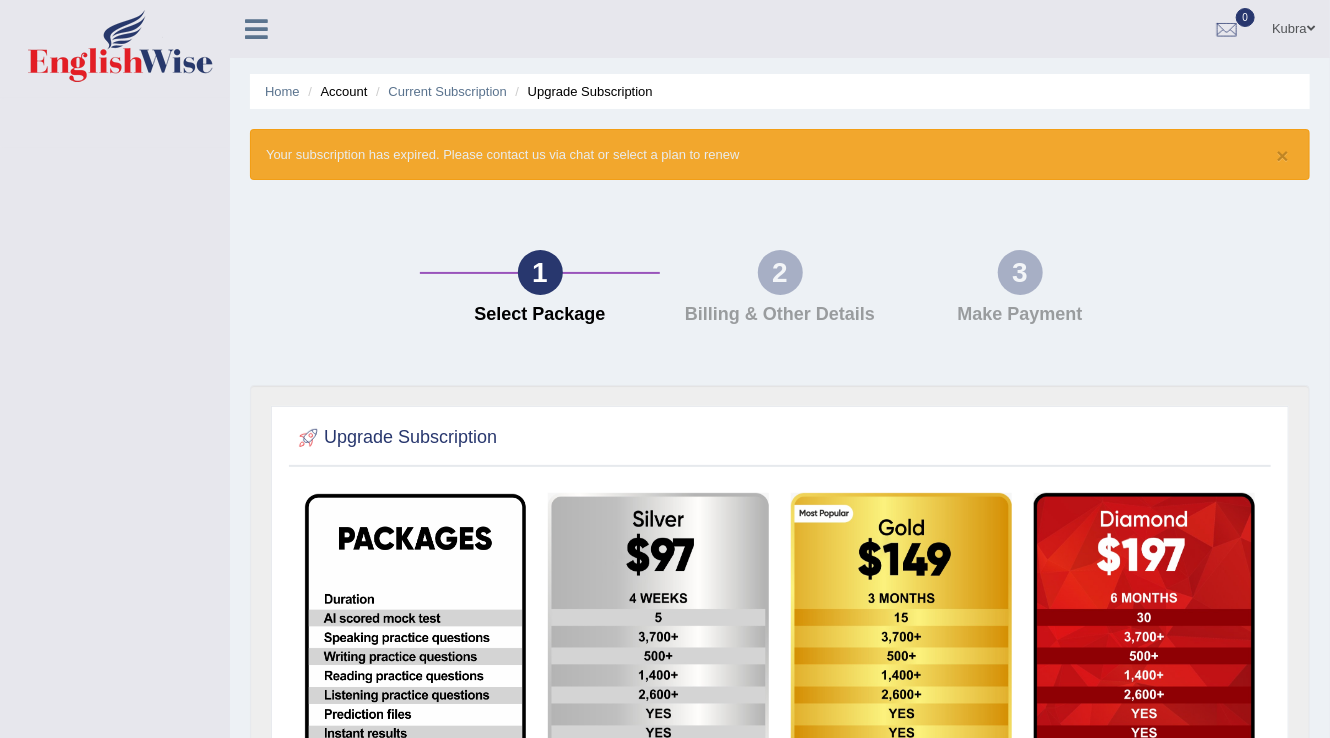 scroll, scrollTop: 0, scrollLeft: 0, axis: both 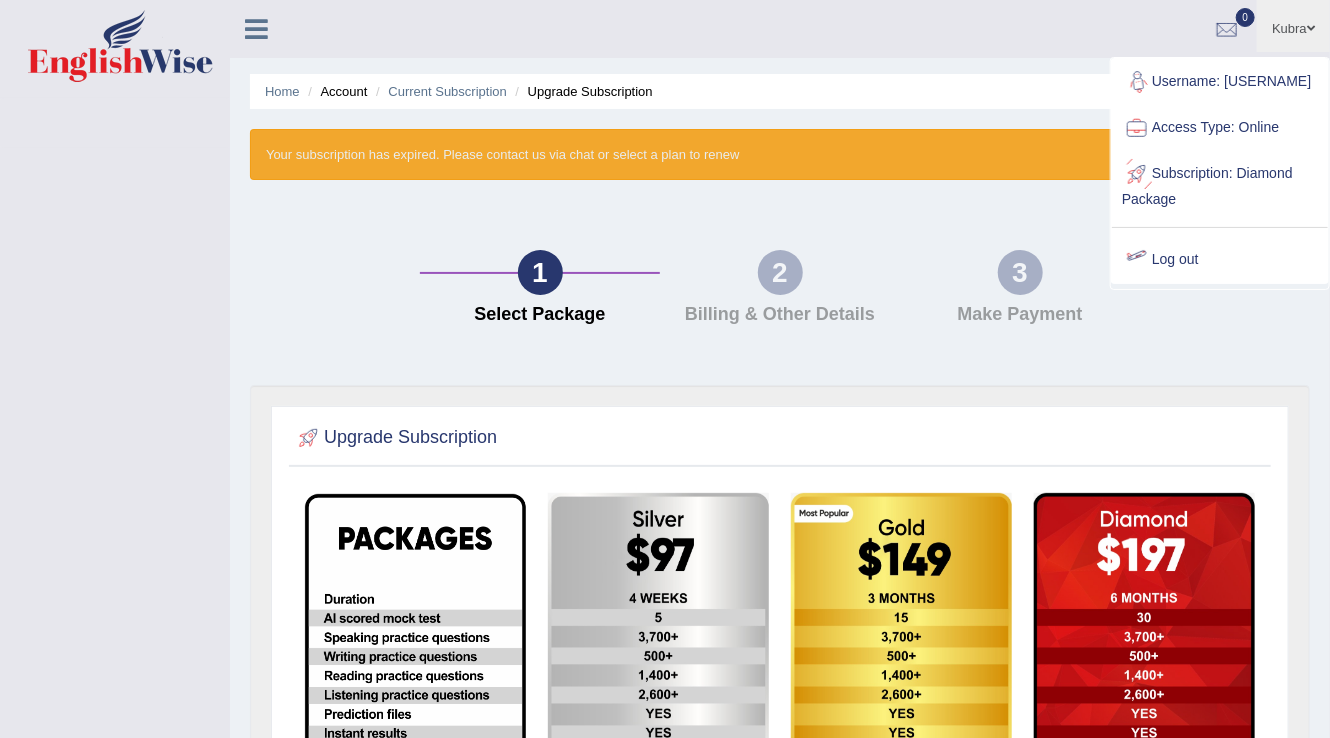 click on "Log out" at bounding box center (1220, 260) 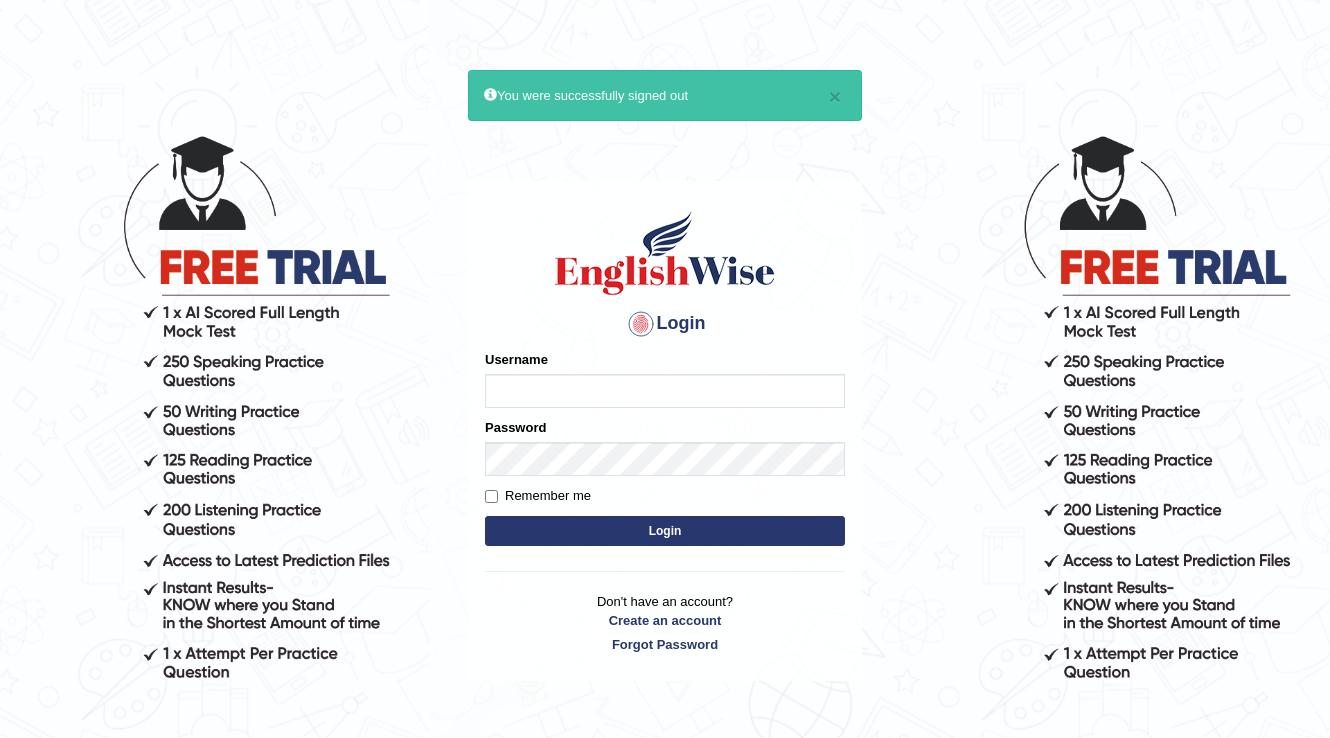 scroll, scrollTop: 0, scrollLeft: 0, axis: both 